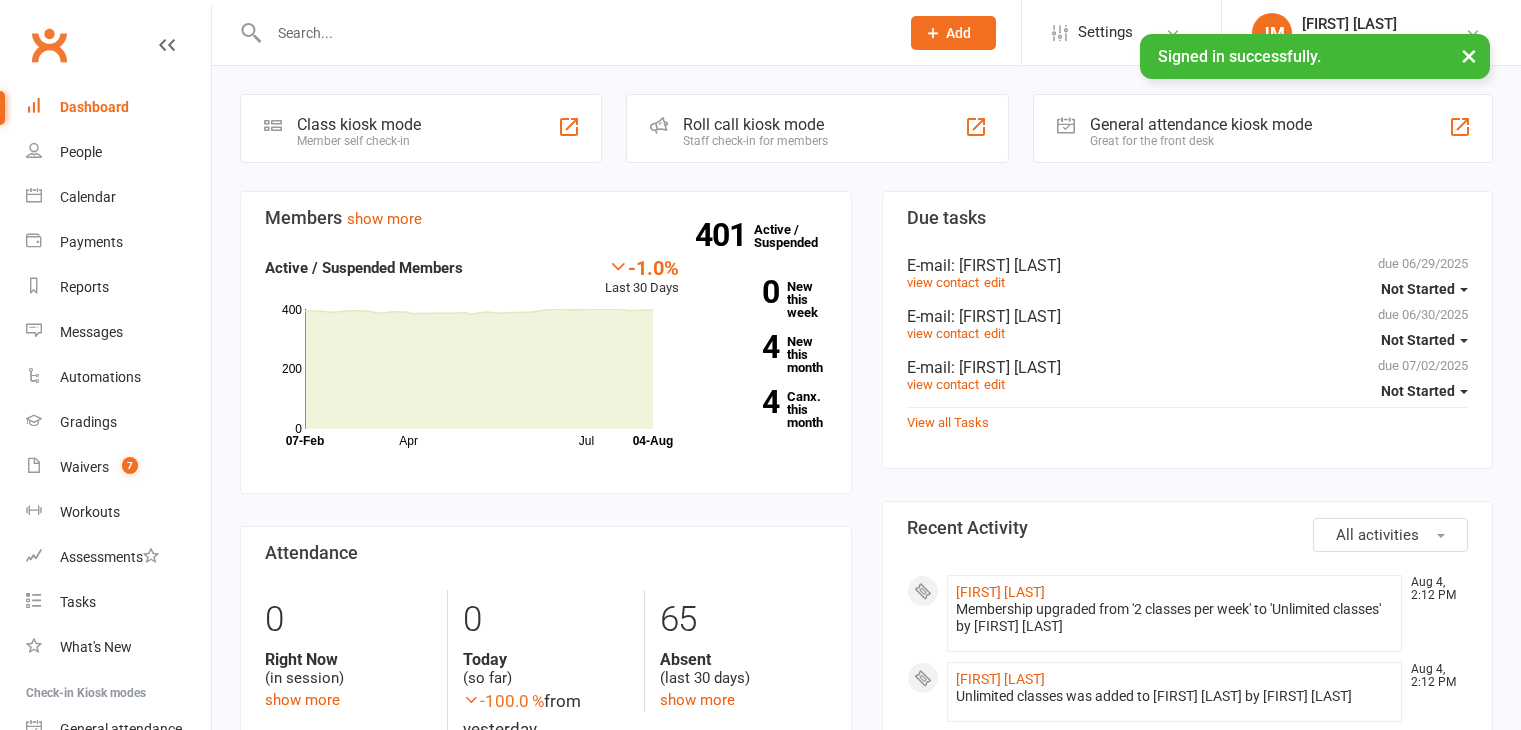 scroll, scrollTop: 0, scrollLeft: 0, axis: both 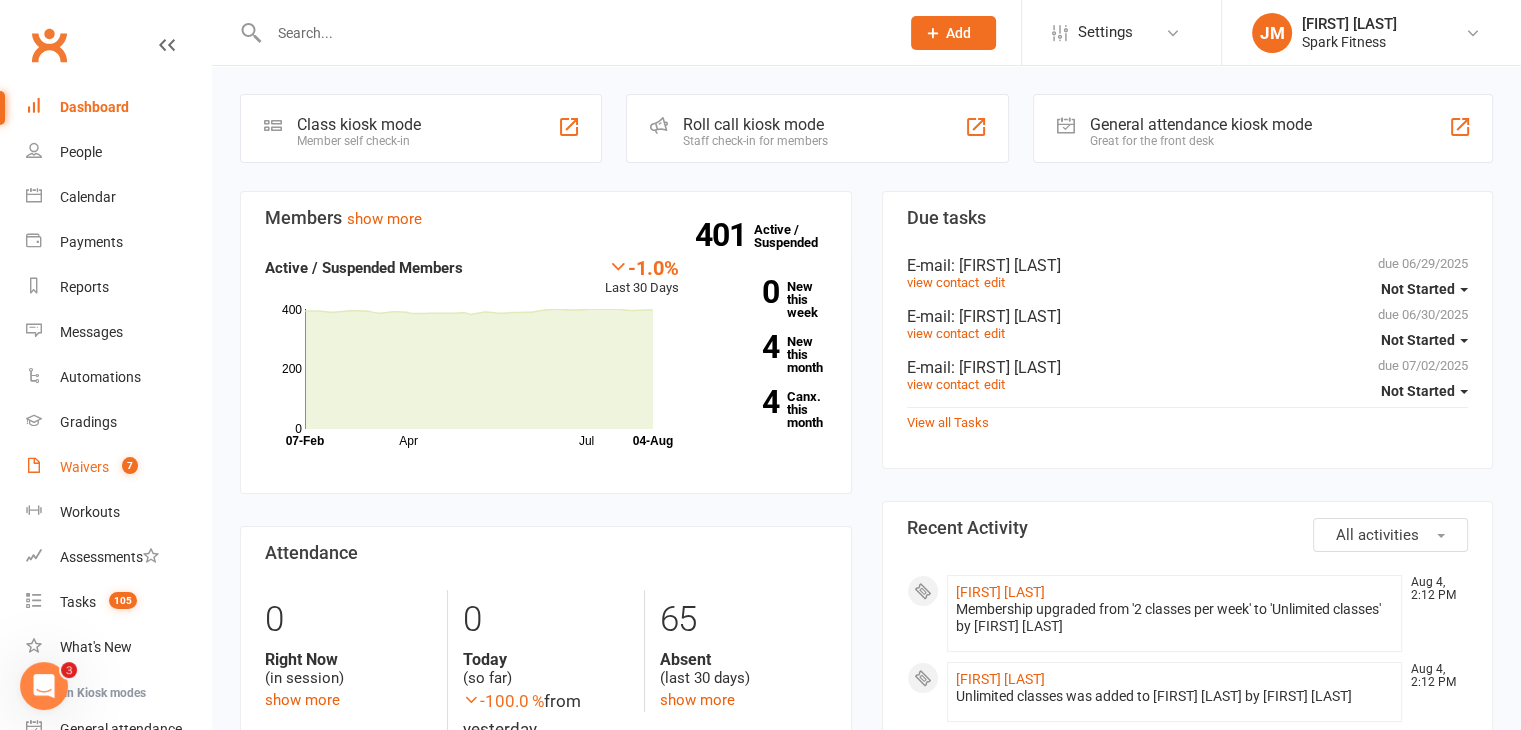 click on "Waivers" at bounding box center (84, 467) 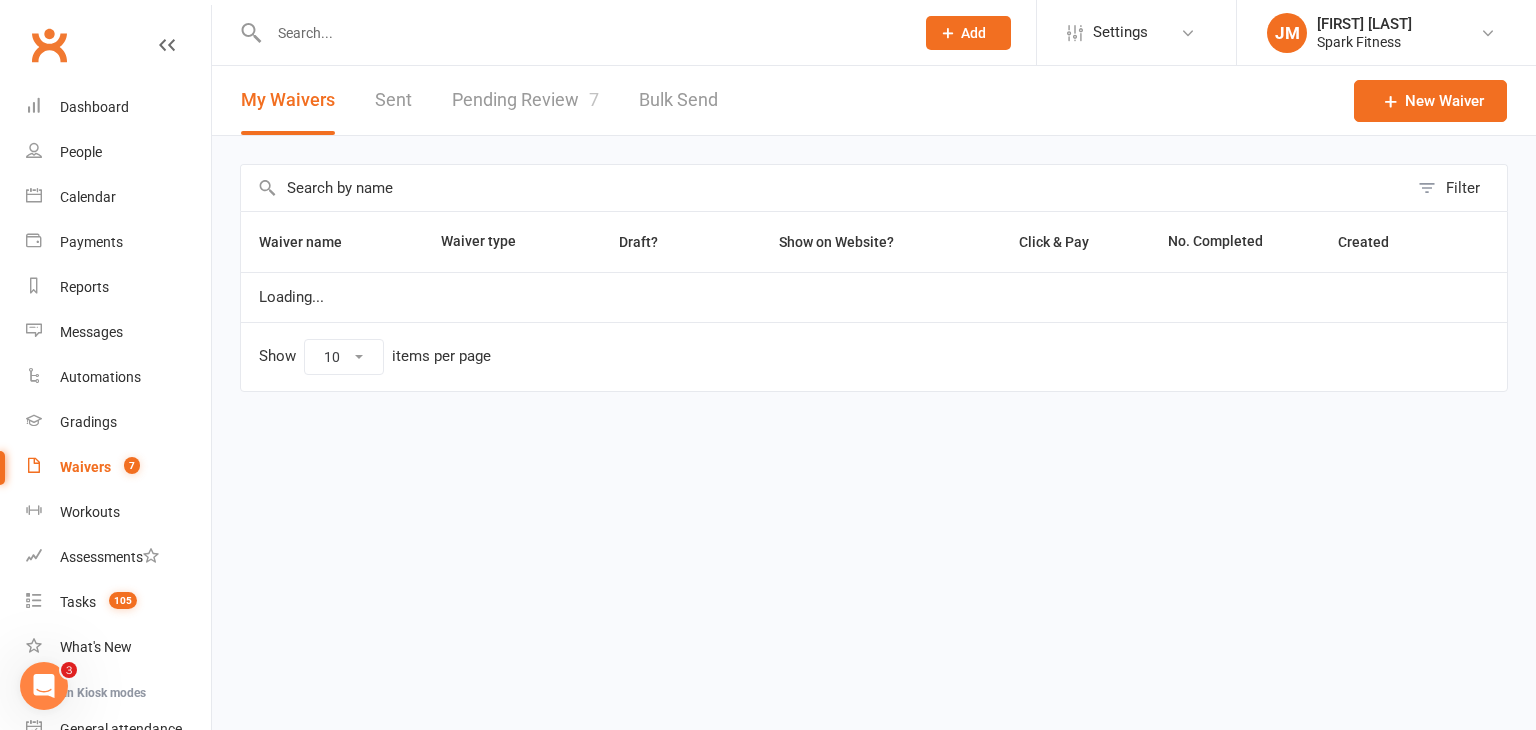 click on "Pending Review 7" at bounding box center [525, 100] 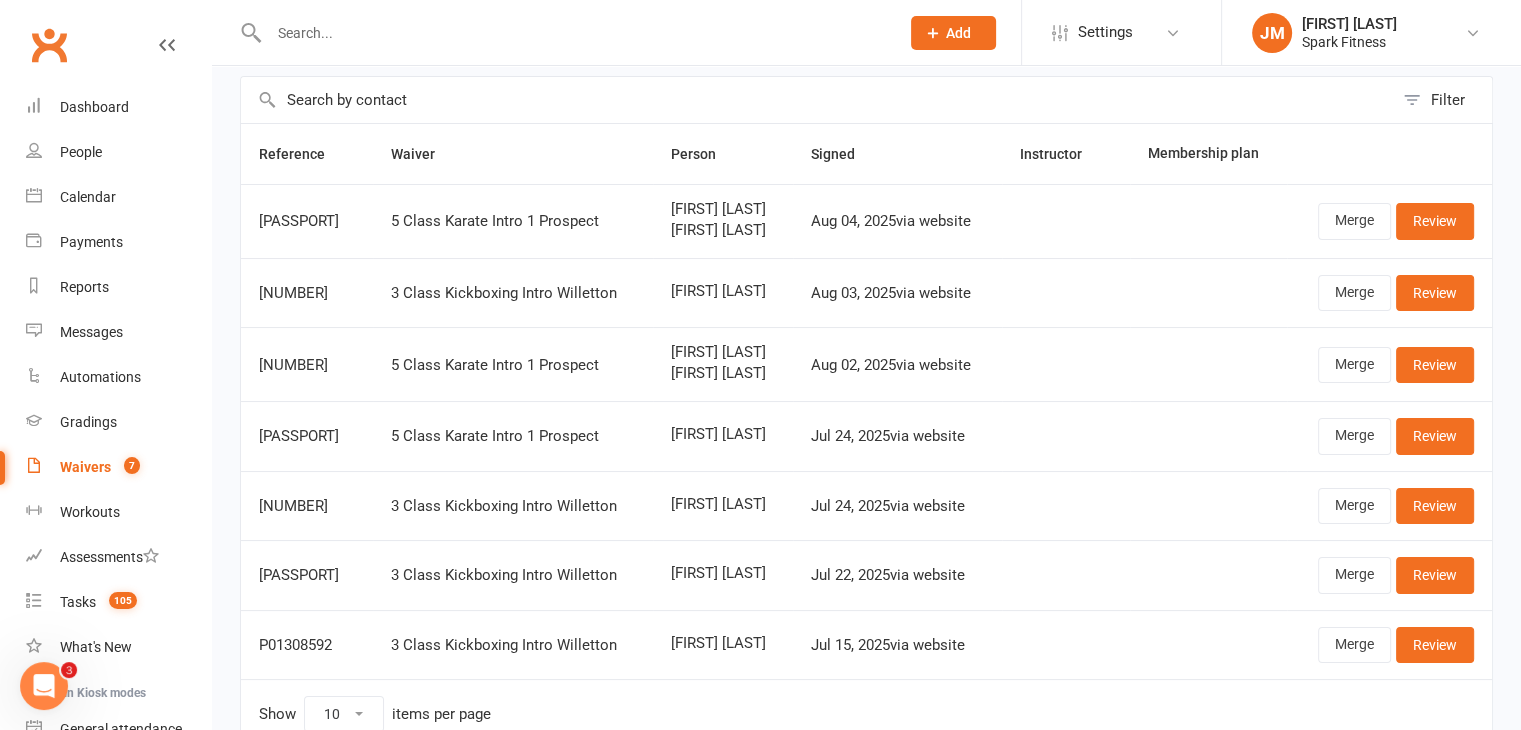 scroll, scrollTop: 90, scrollLeft: 0, axis: vertical 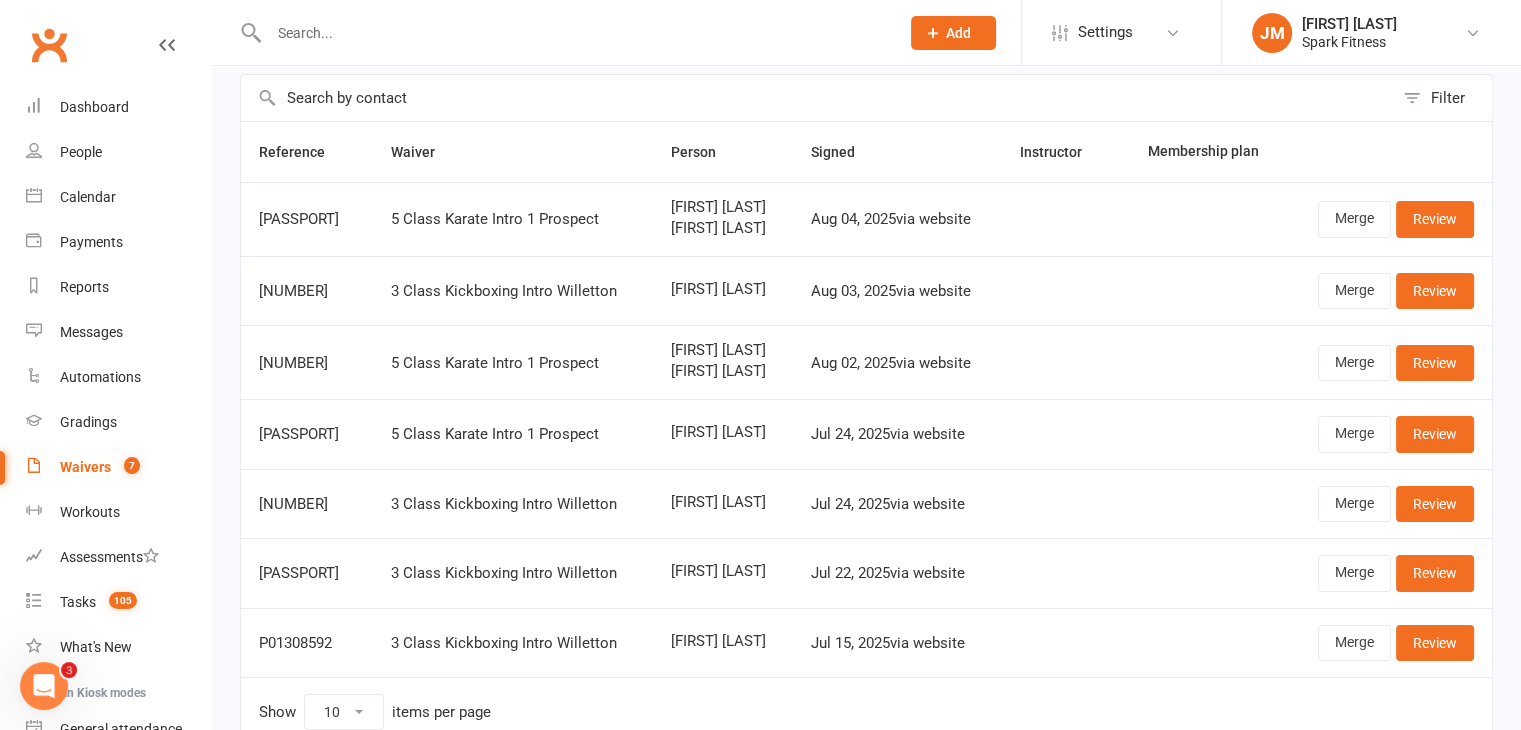 click at bounding box center [574, 33] 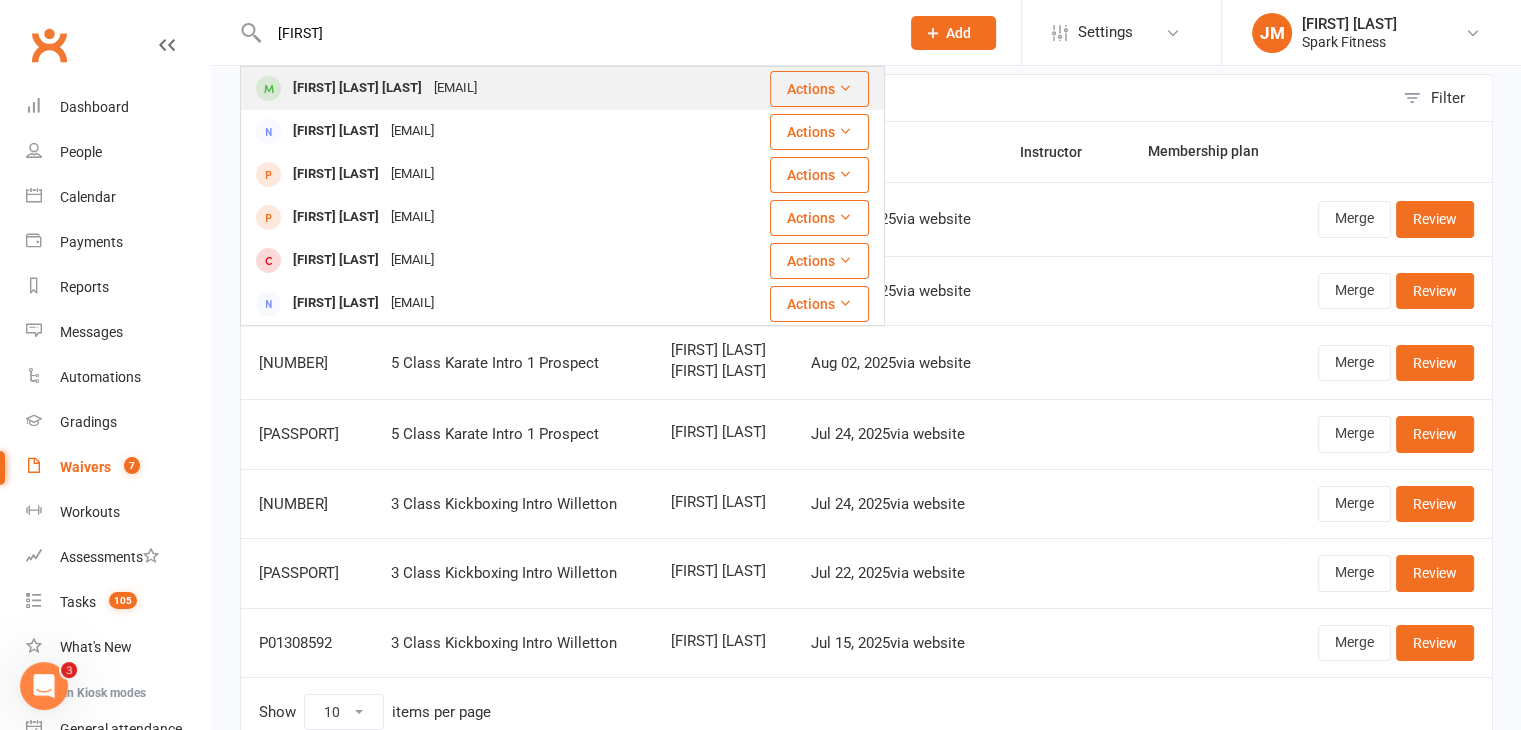 type on "[FIRST]" 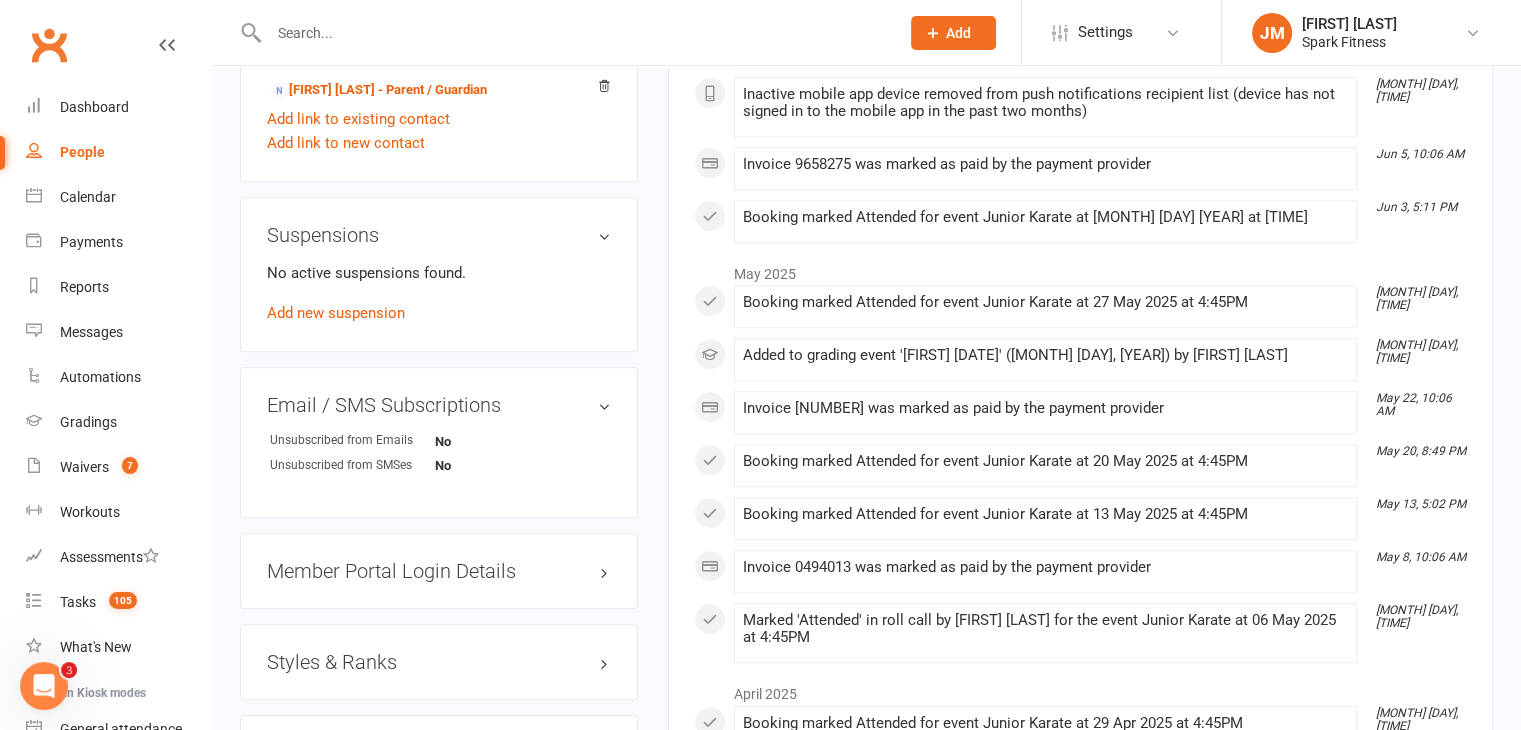 scroll, scrollTop: 1197, scrollLeft: 0, axis: vertical 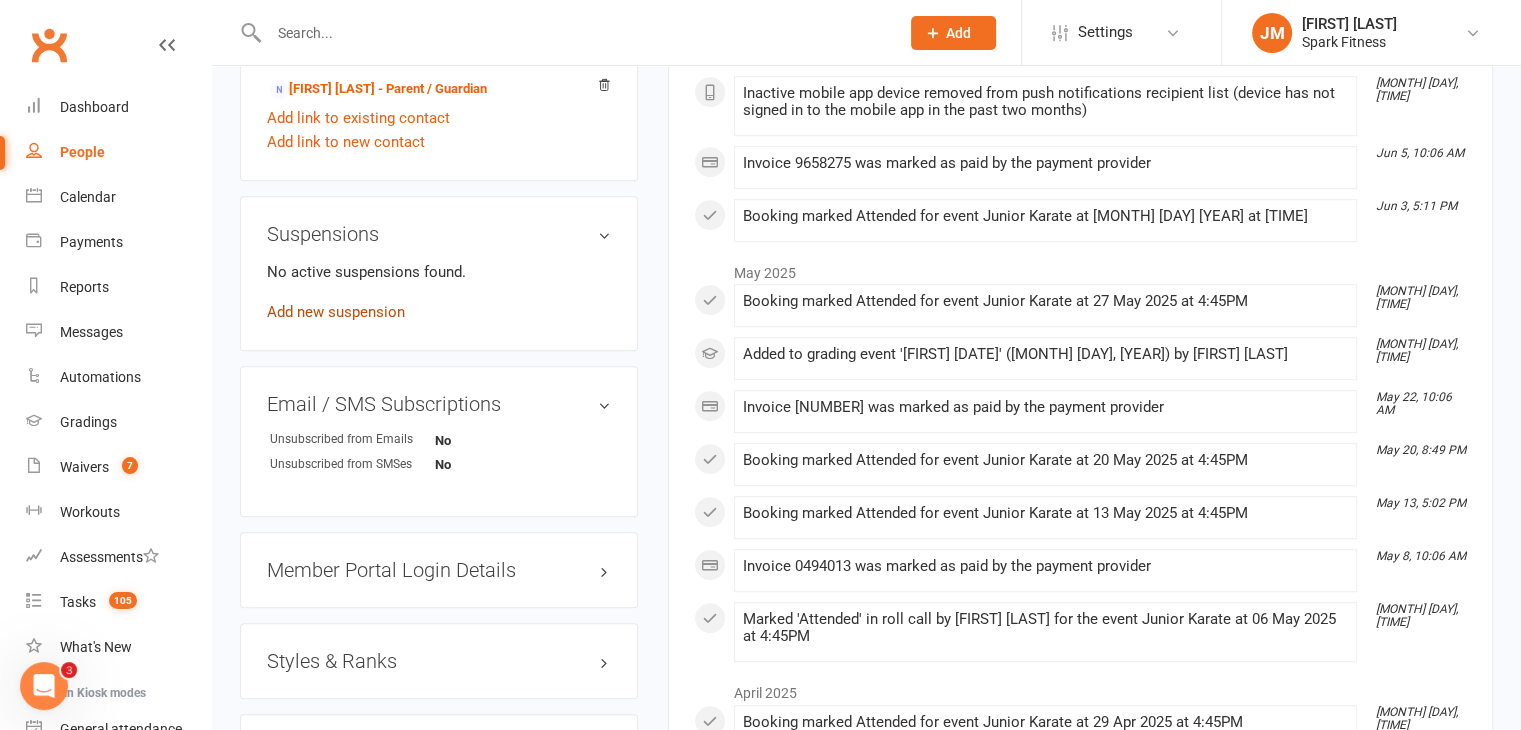 click on "Add new suspension" at bounding box center (336, 312) 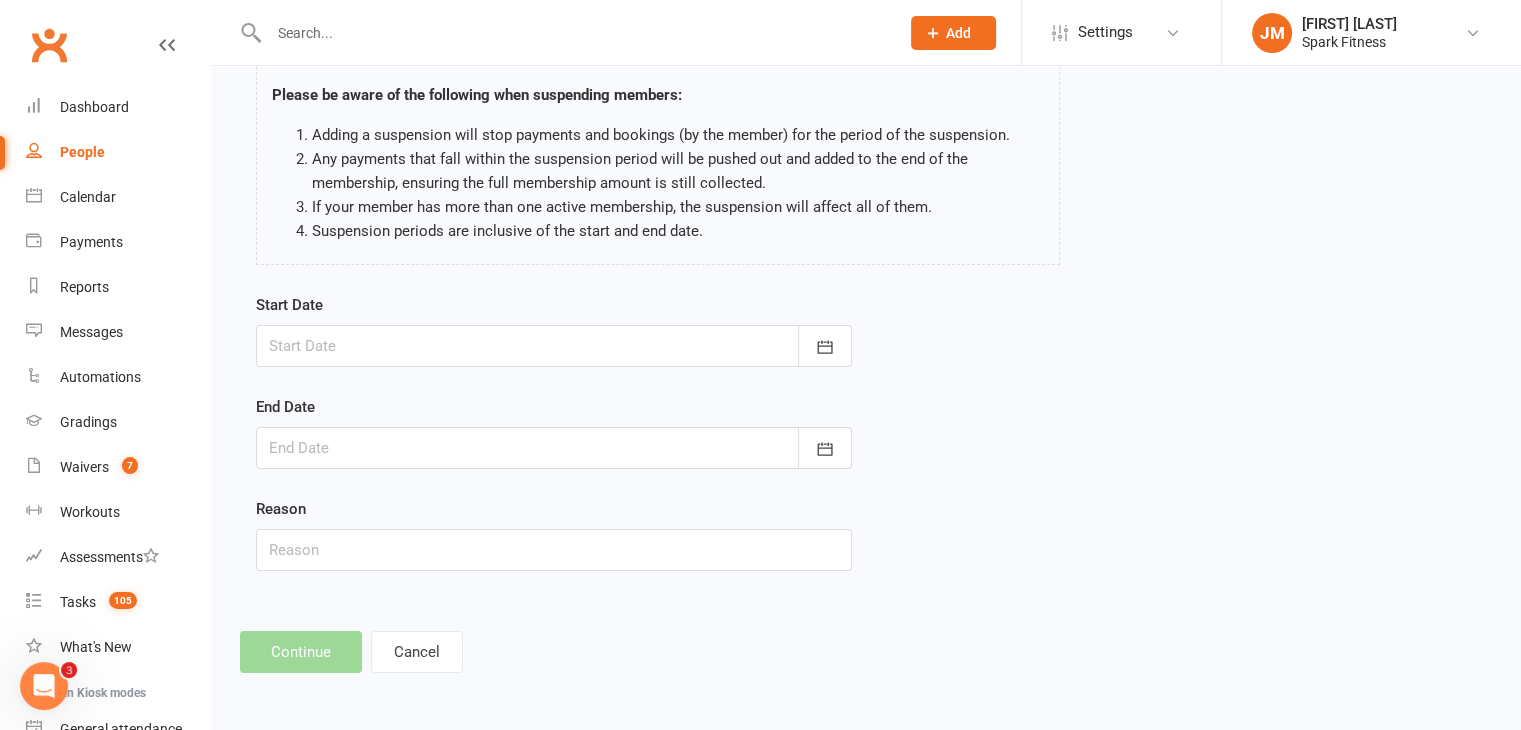scroll, scrollTop: 0, scrollLeft: 0, axis: both 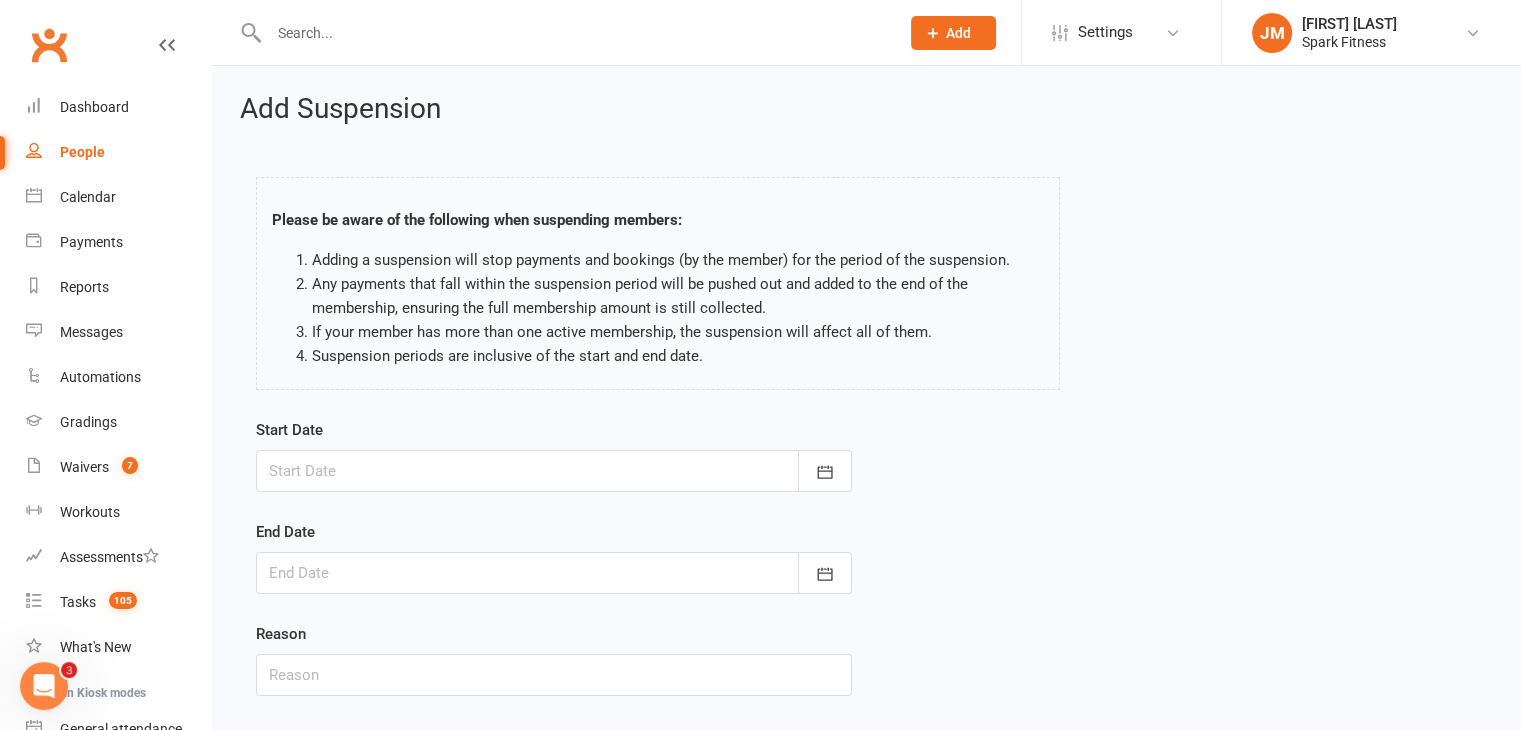 click at bounding box center (554, 471) 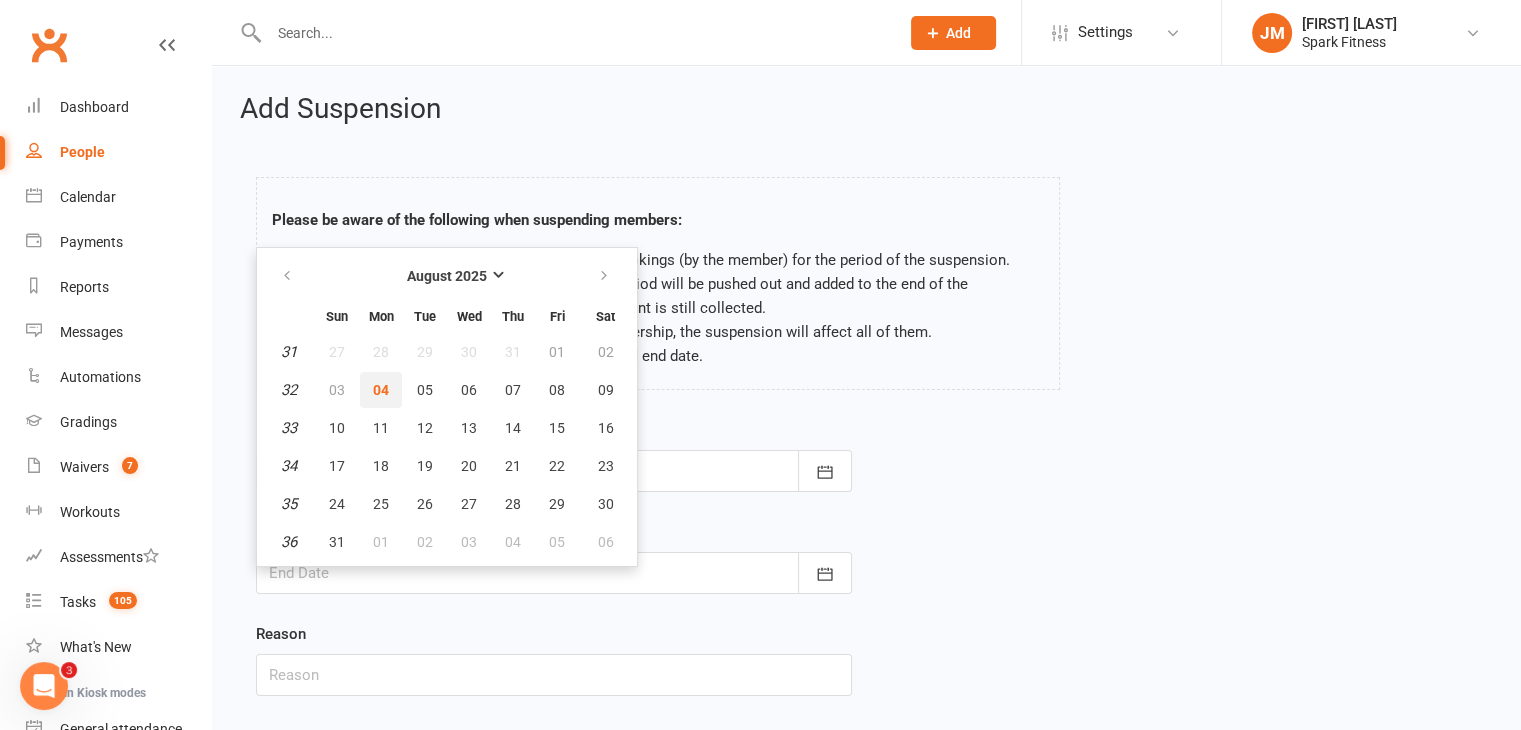 click on "04" at bounding box center (381, 390) 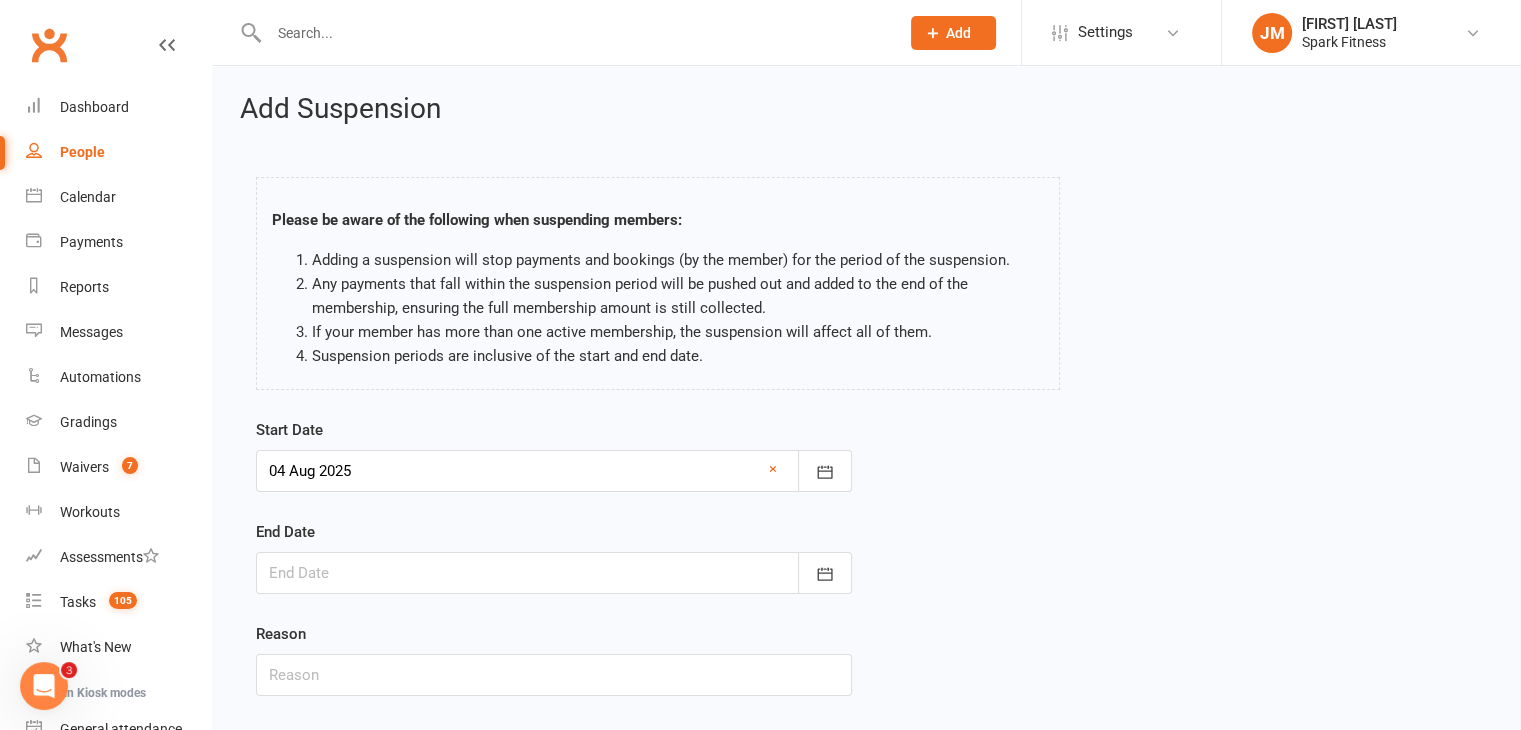 click at bounding box center (554, 573) 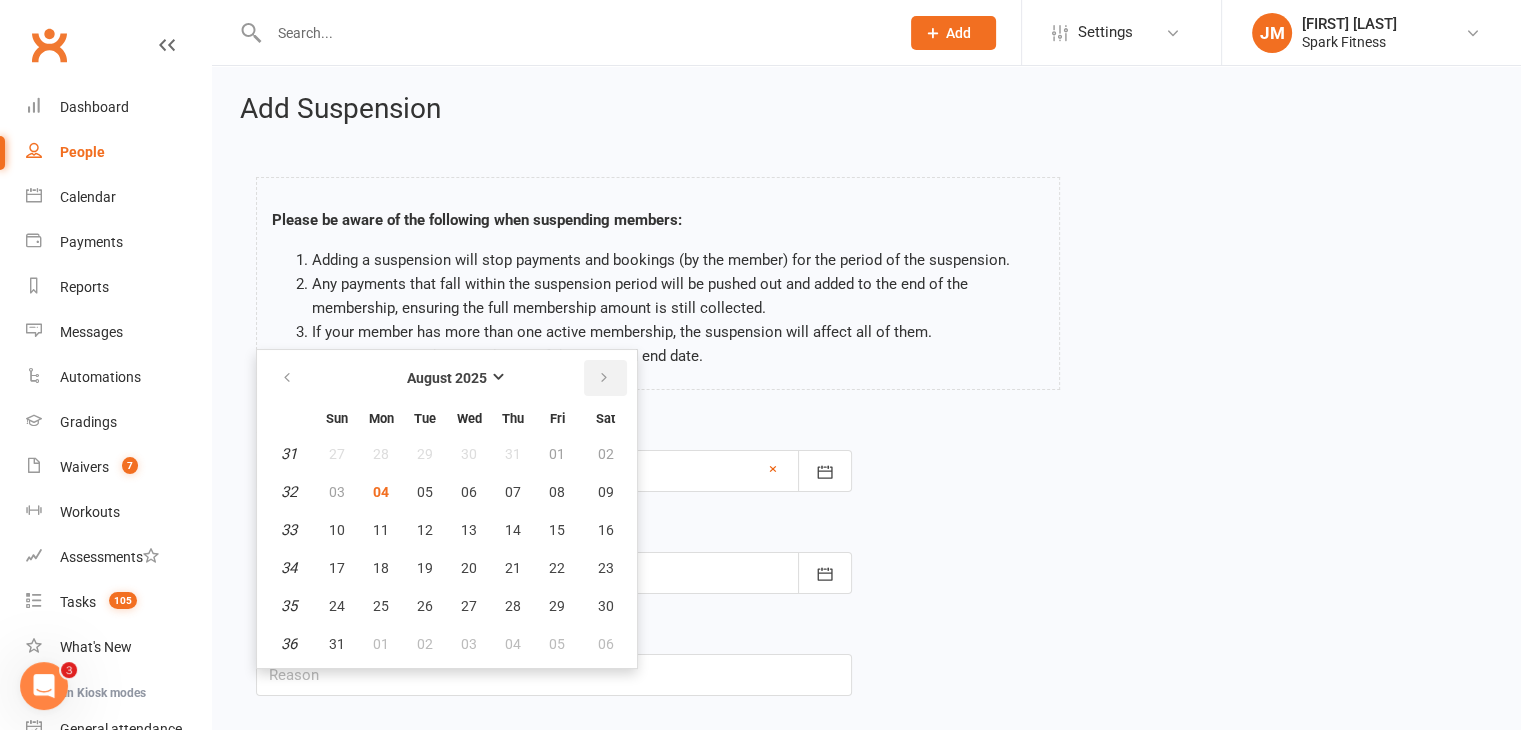 click at bounding box center (604, 378) 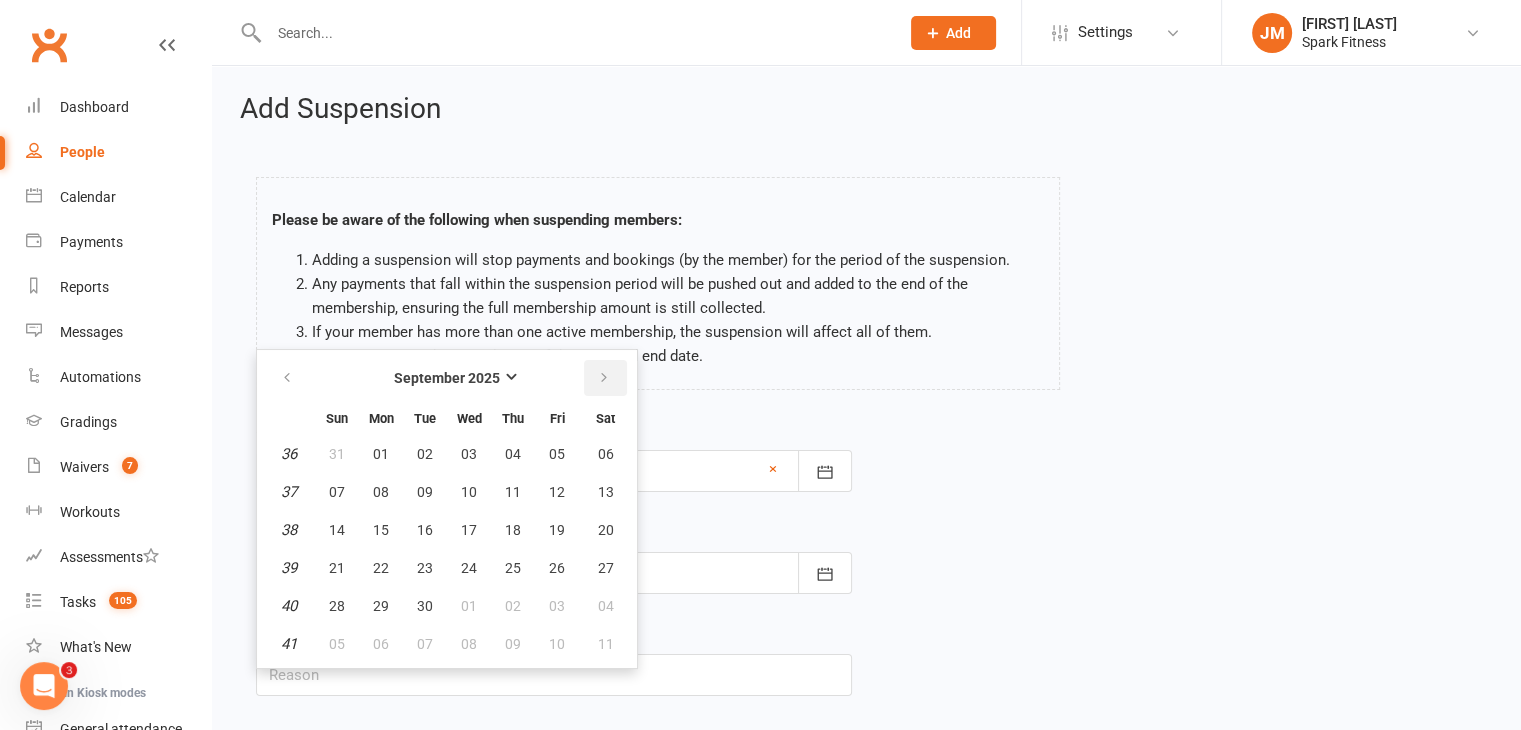 click at bounding box center [604, 378] 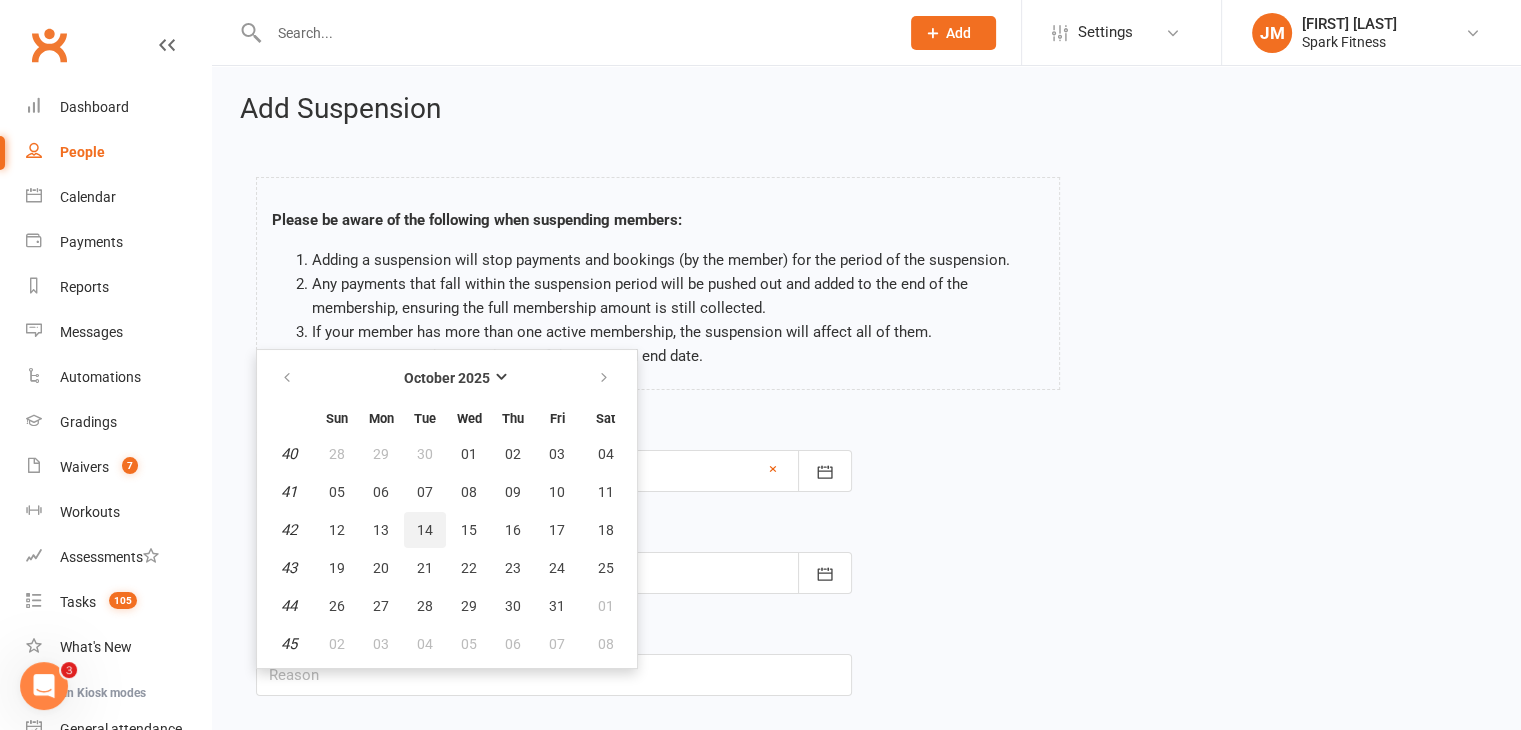 click on "14" at bounding box center (425, 530) 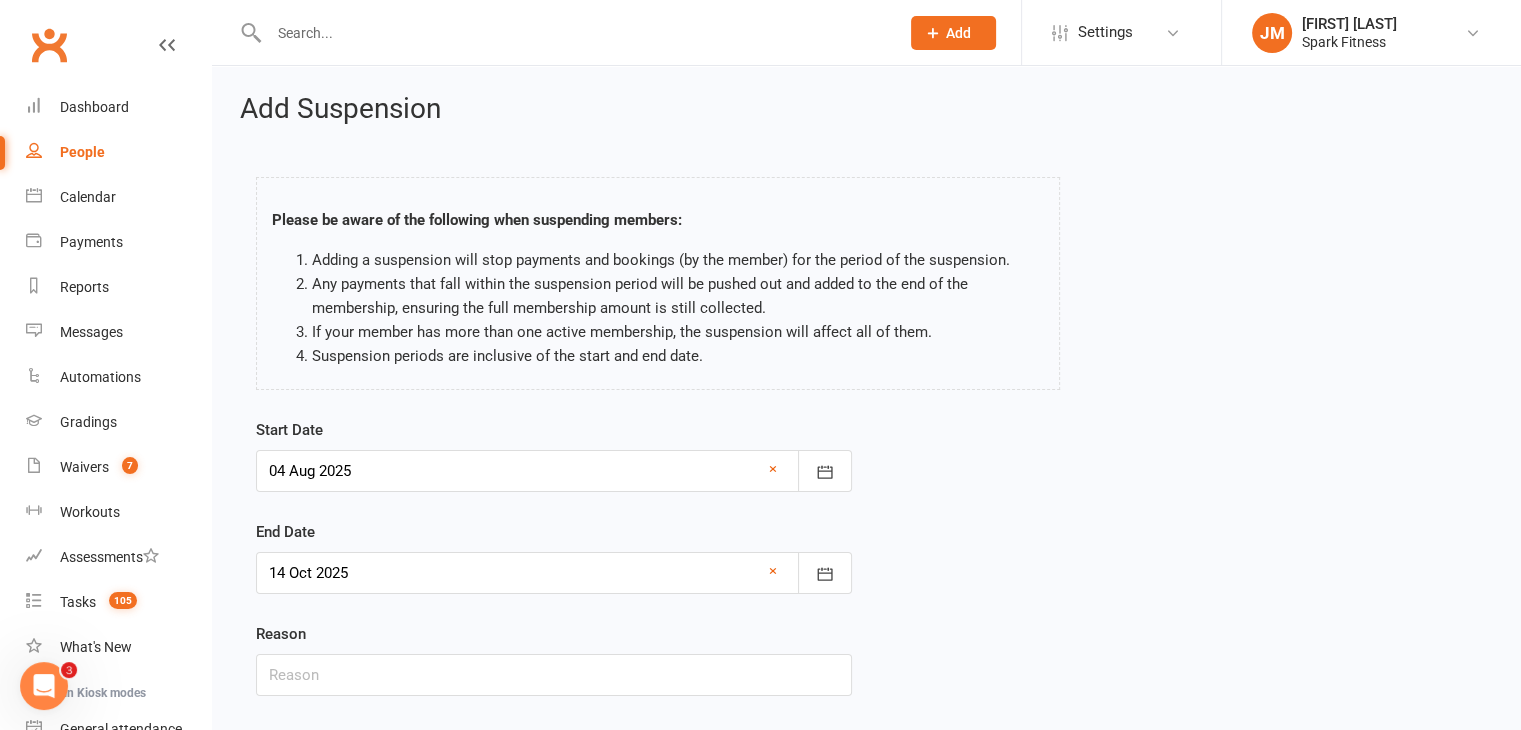 scroll, scrollTop: 123, scrollLeft: 0, axis: vertical 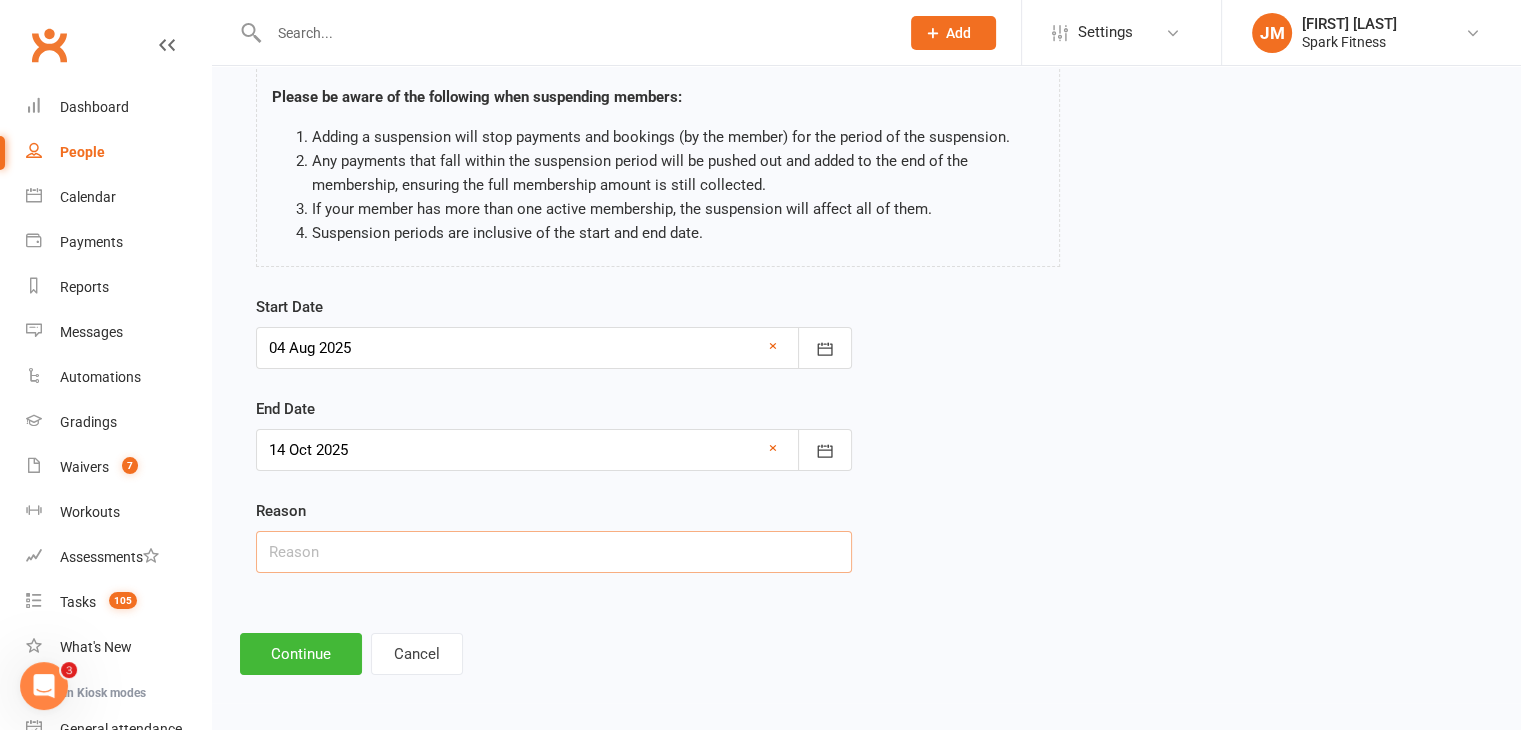 click at bounding box center (554, 552) 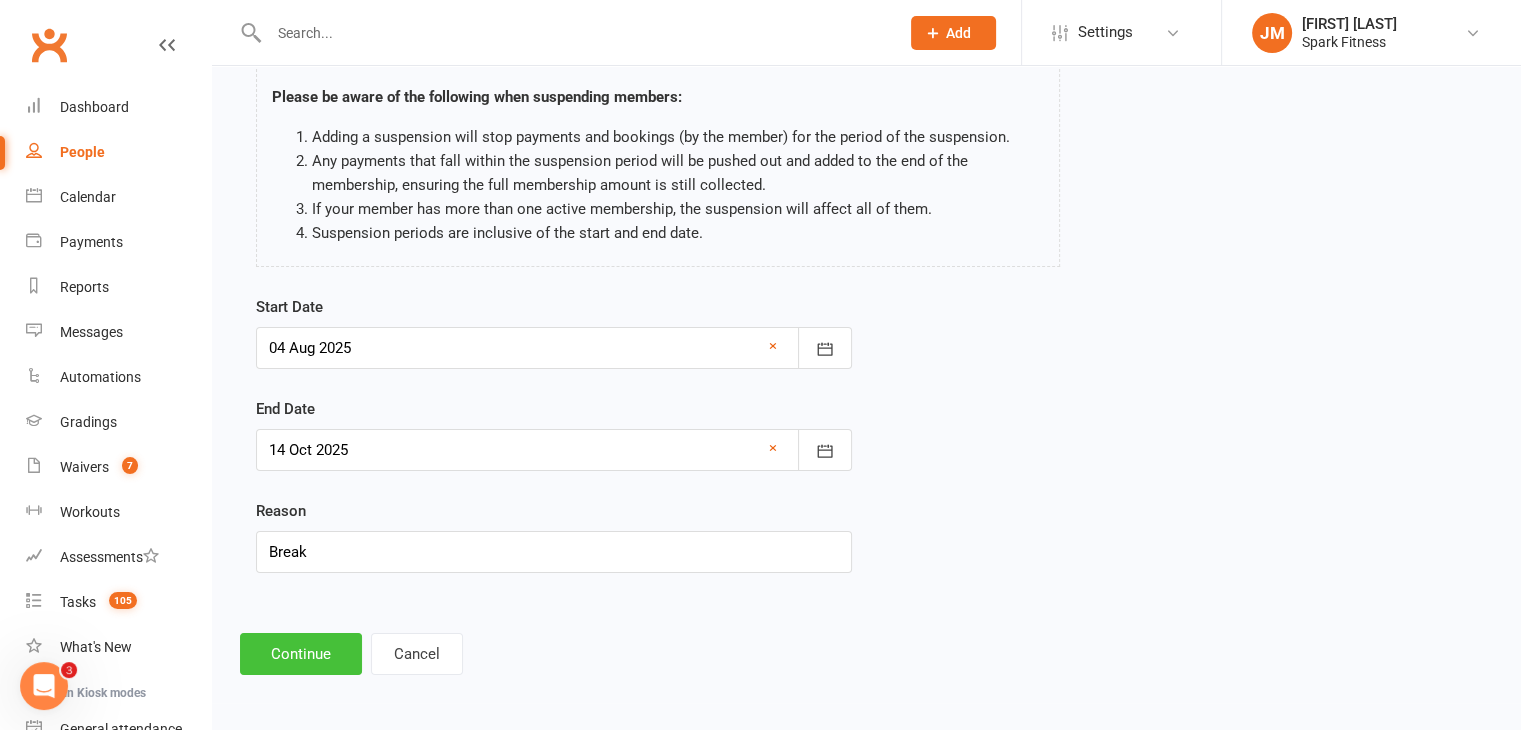 click on "Continue" at bounding box center (301, 654) 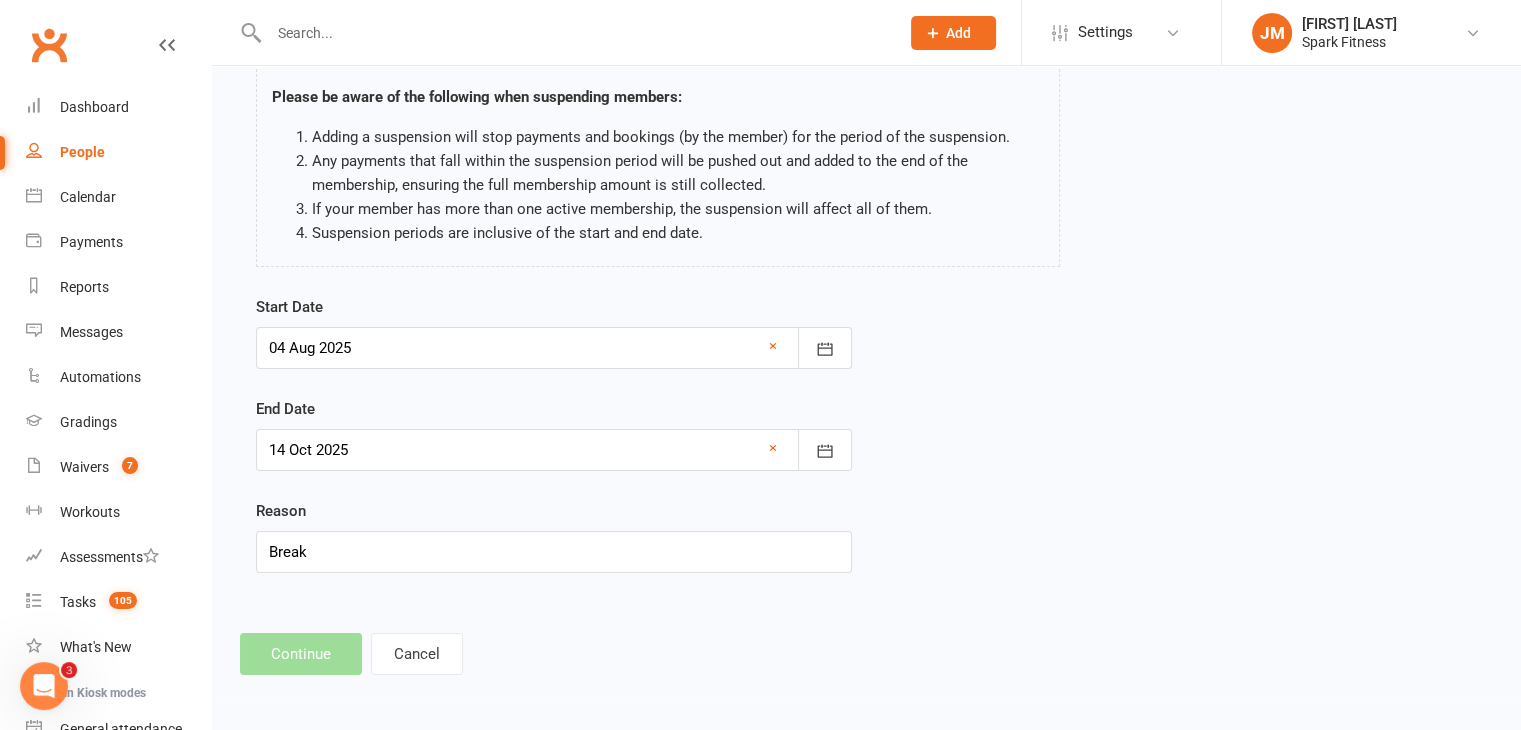 scroll, scrollTop: 0, scrollLeft: 0, axis: both 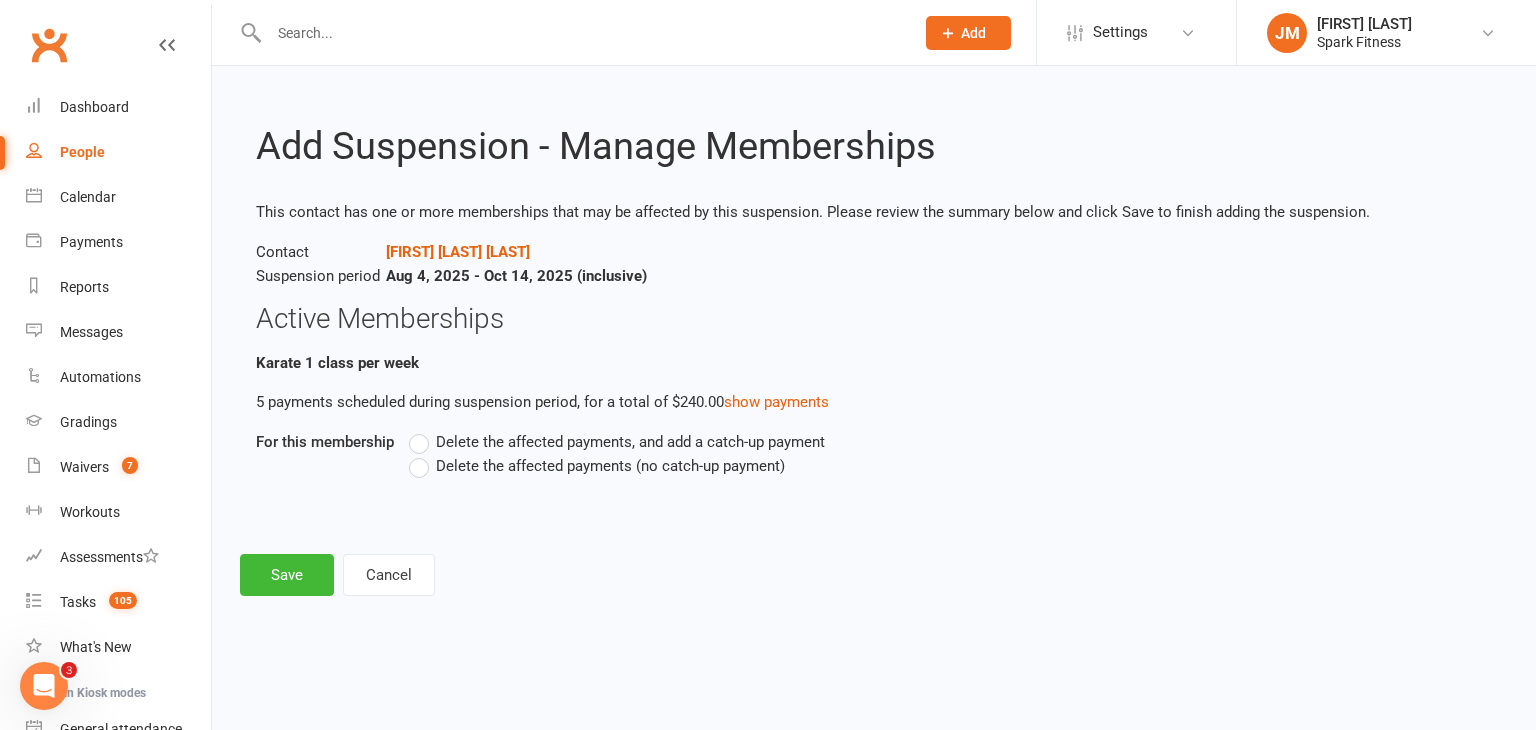 click on "Delete the affected payments, and add a catch-up payment" at bounding box center (630, 440) 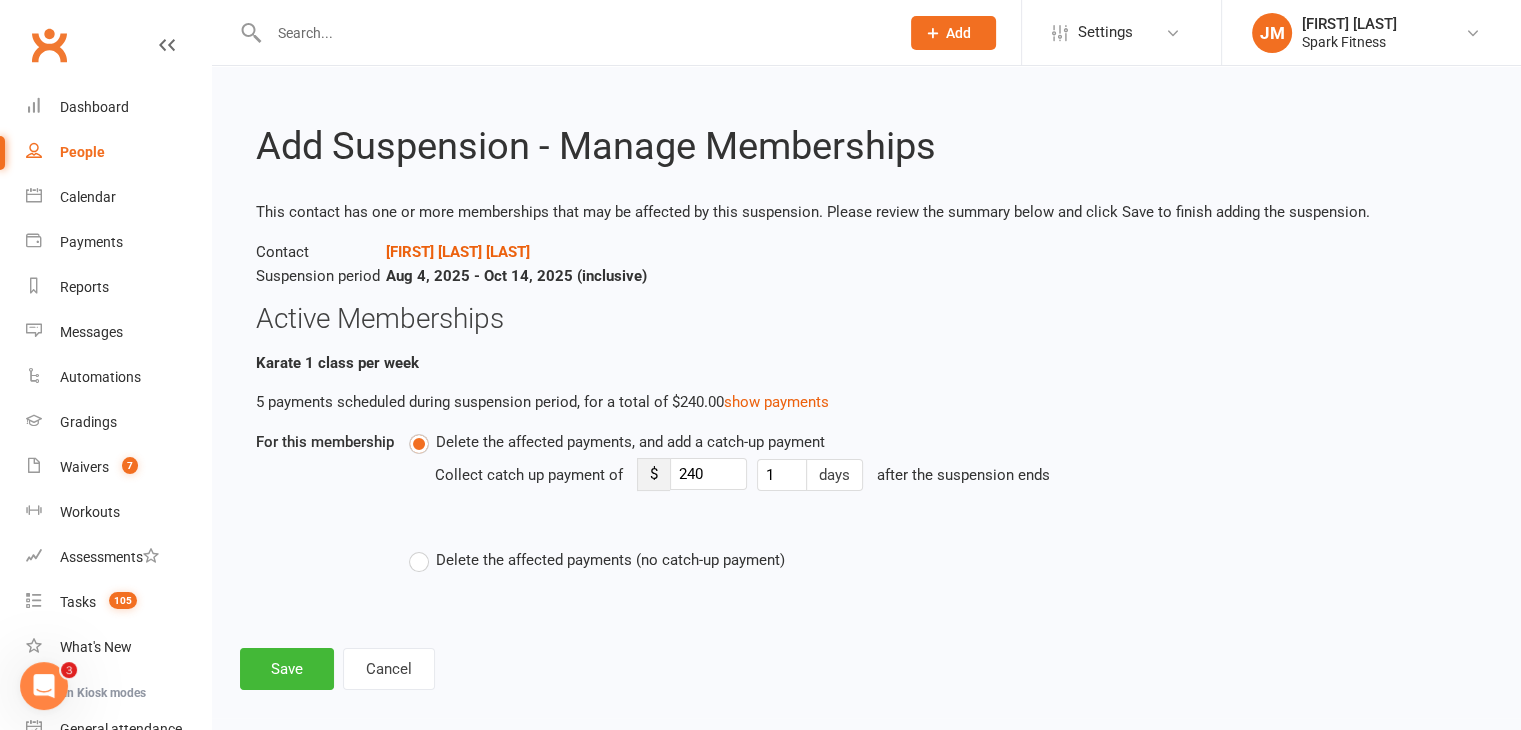 click on "Delete the affected payments (no catch-up payment)" at bounding box center [610, 558] 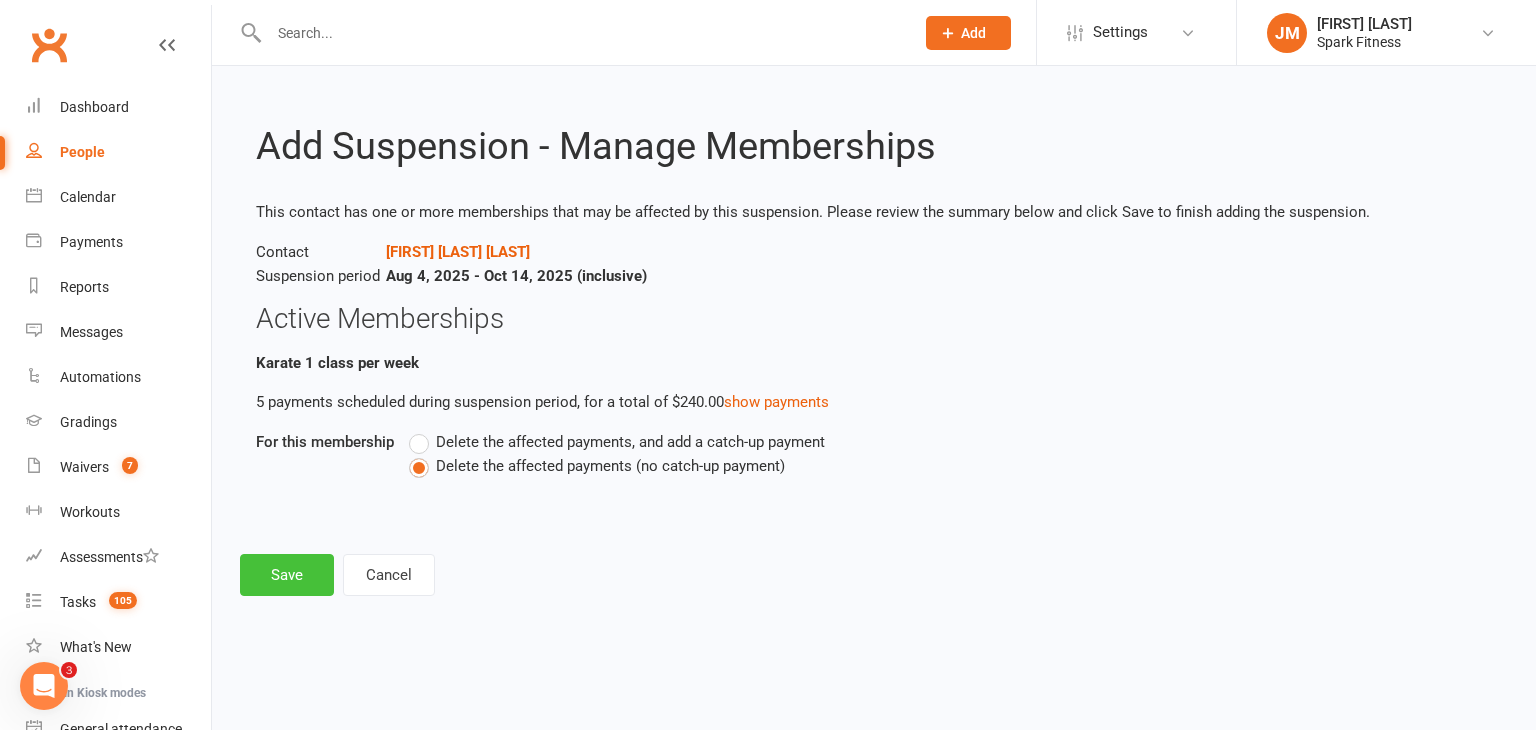 click on "Save" at bounding box center (287, 575) 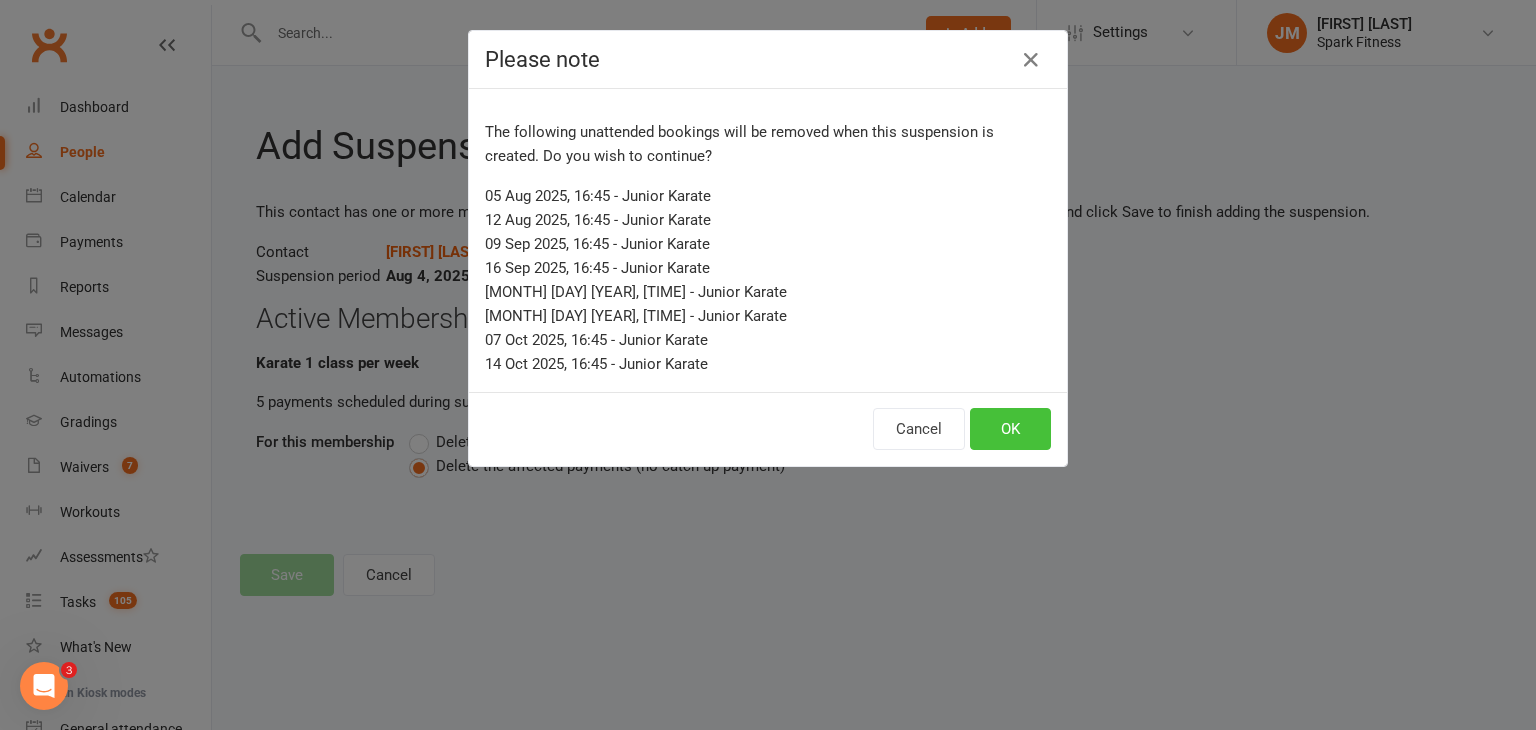 click on "OK" at bounding box center [1010, 429] 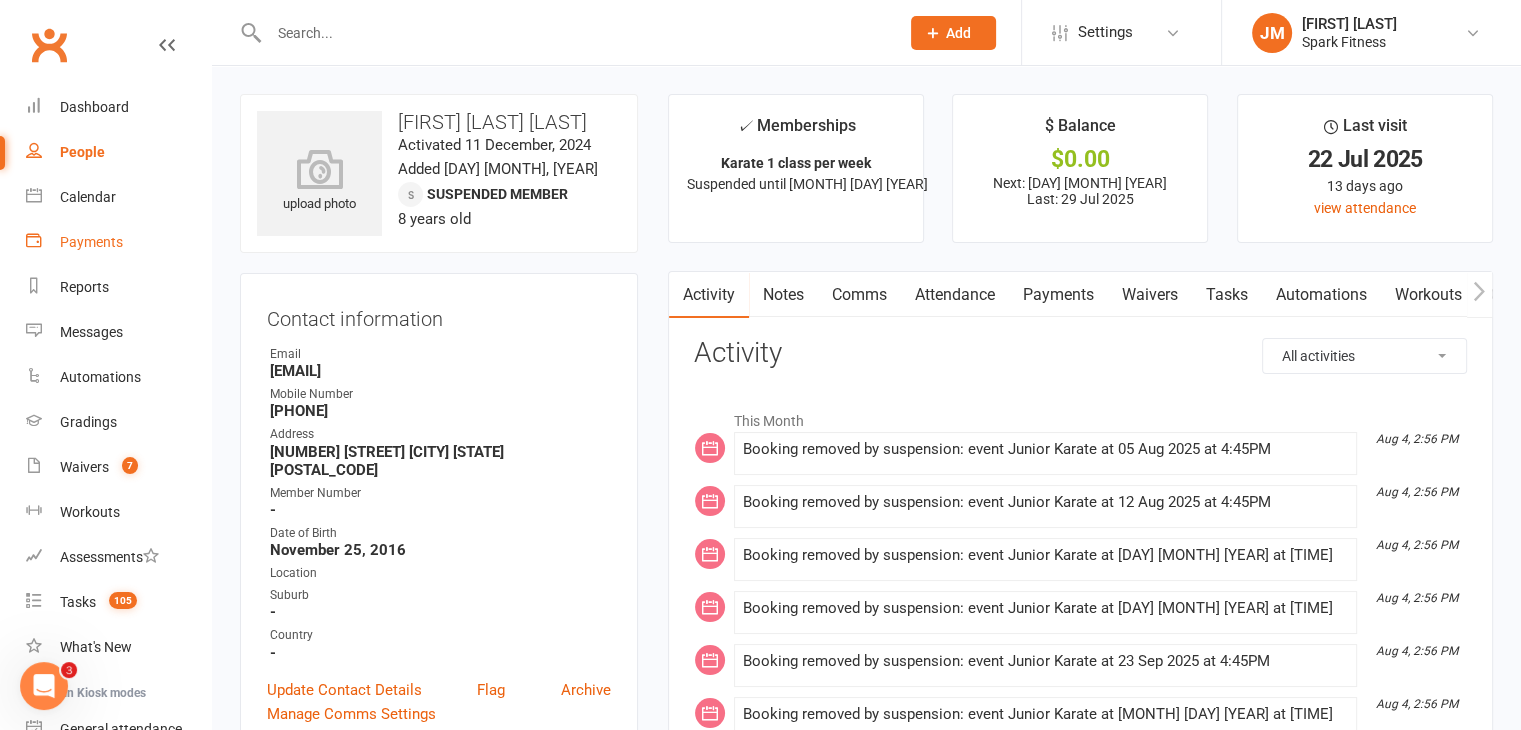 click on "Payments" at bounding box center [118, 242] 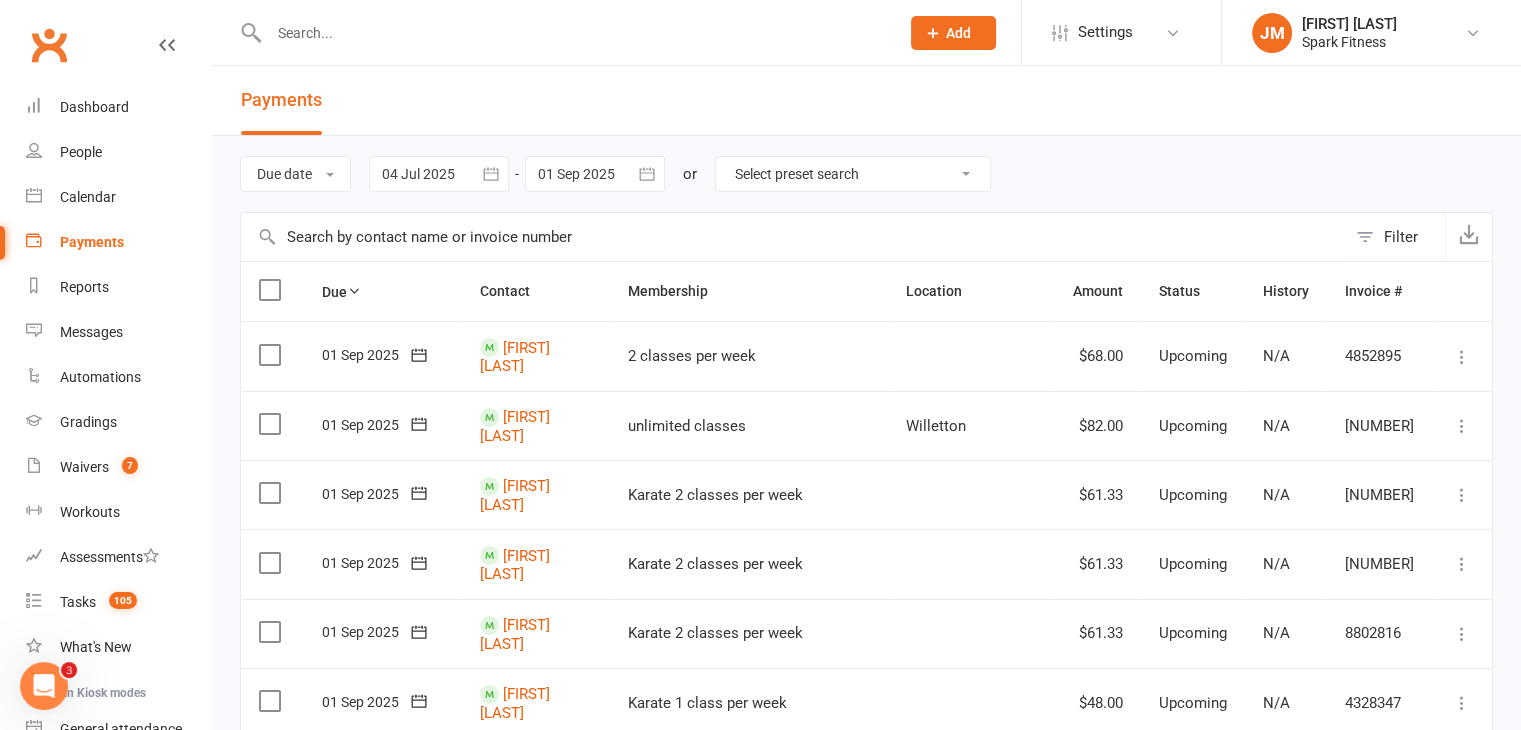 click at bounding box center (439, 174) 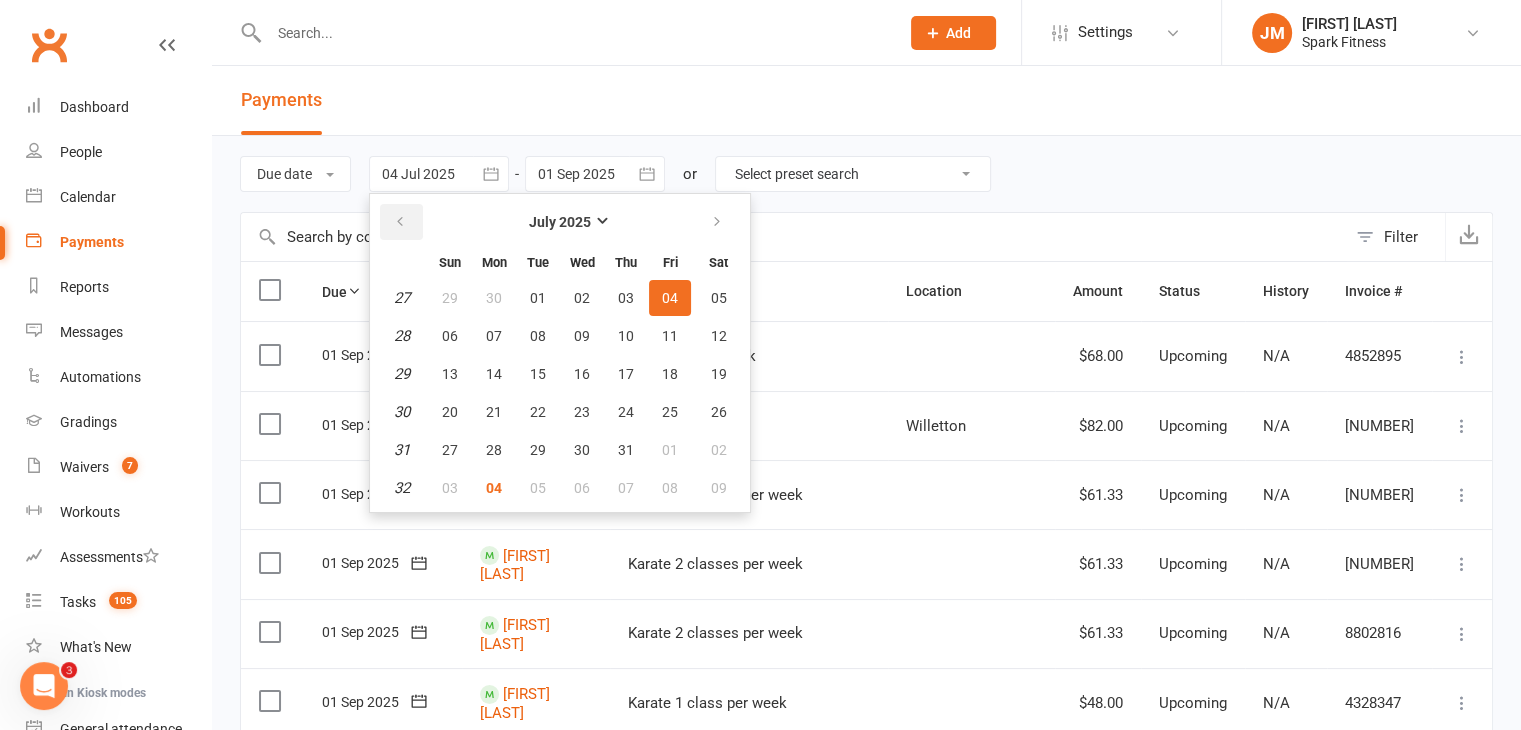 click at bounding box center (400, 222) 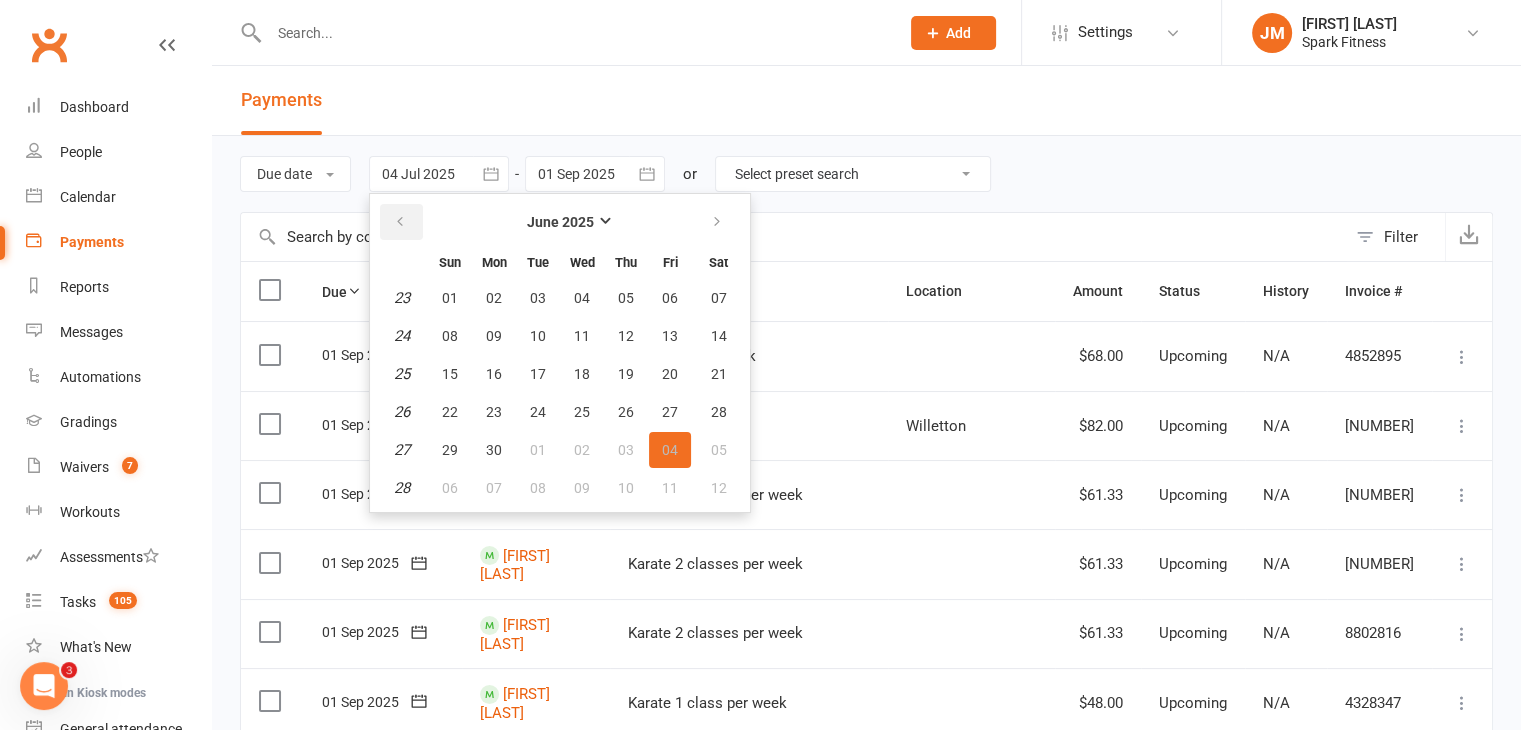 click at bounding box center [401, 222] 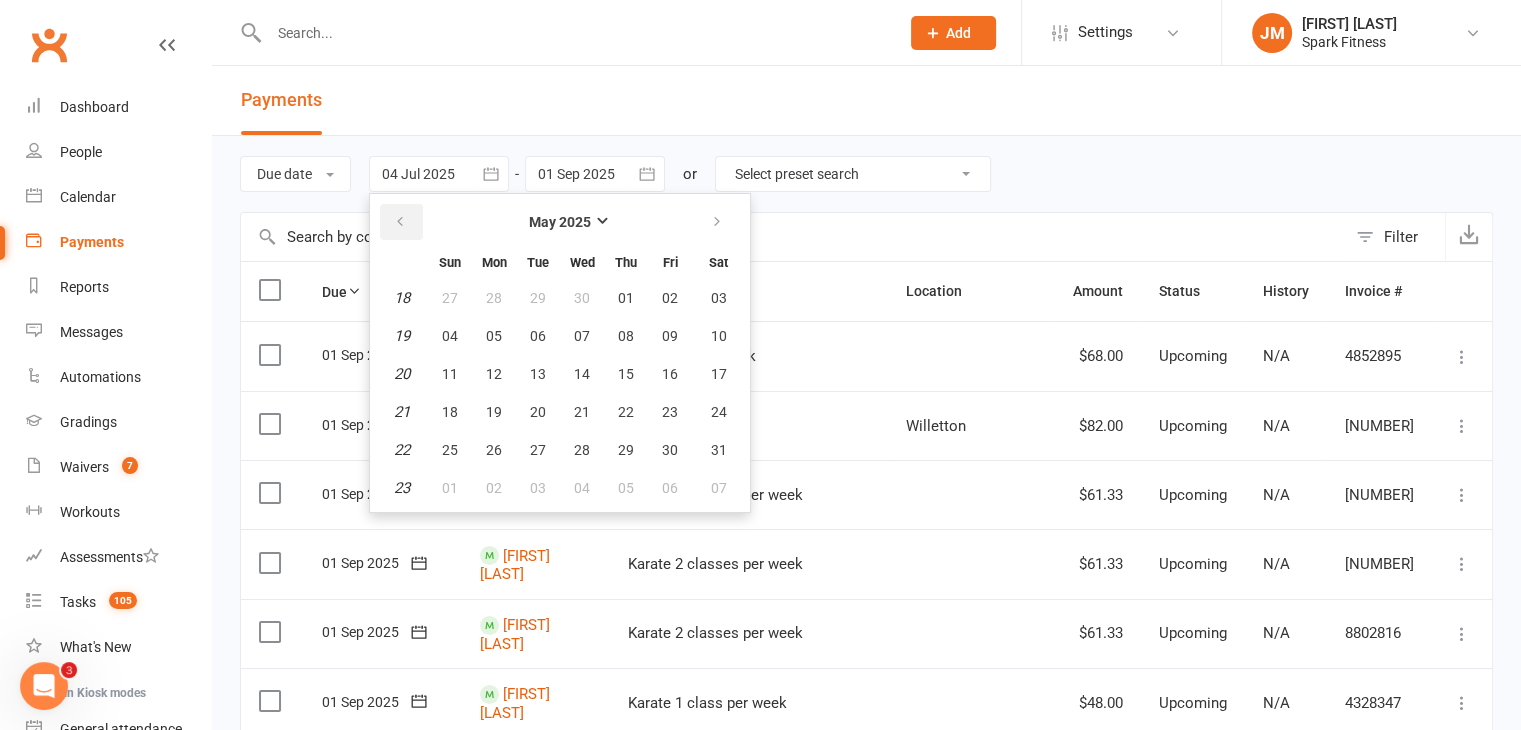 click at bounding box center [401, 222] 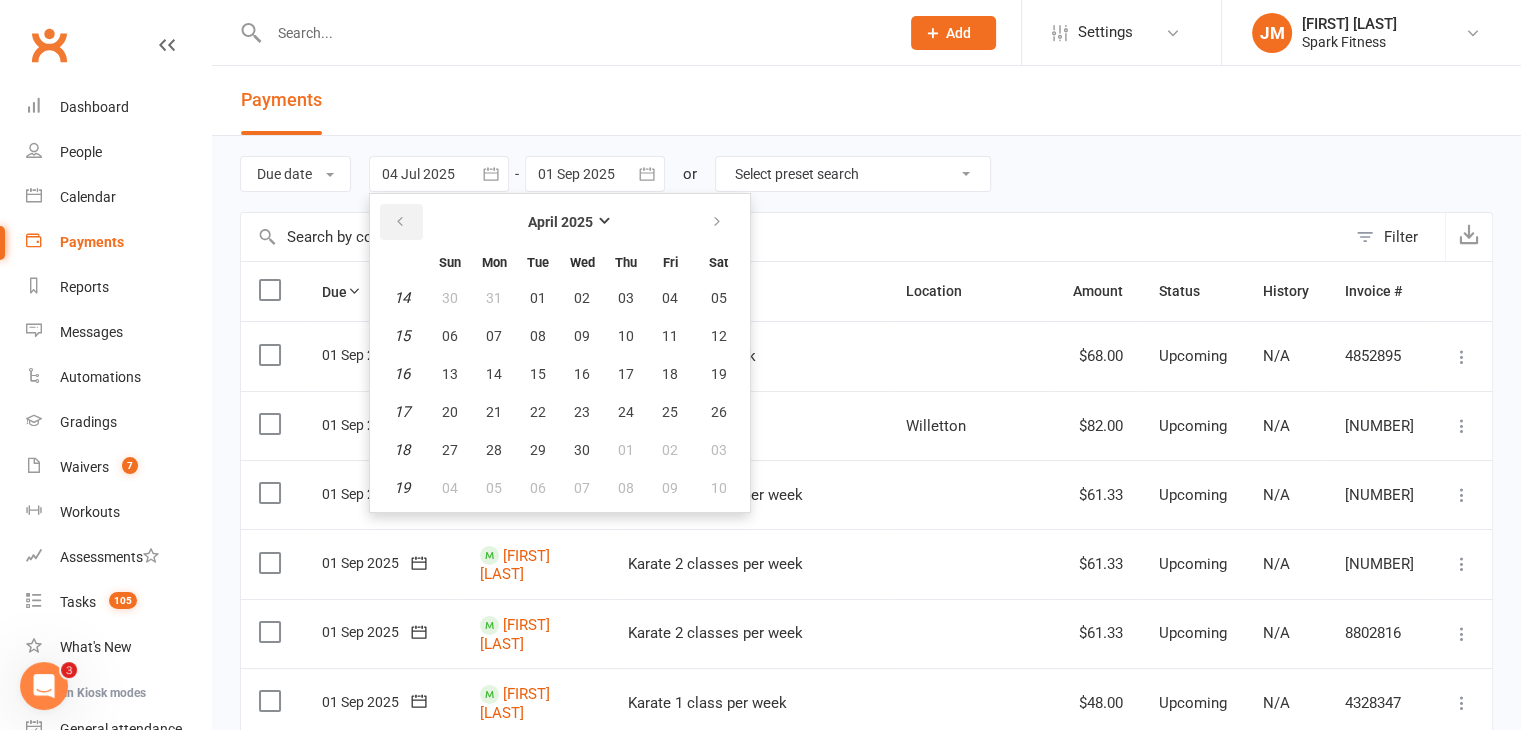 click at bounding box center (401, 222) 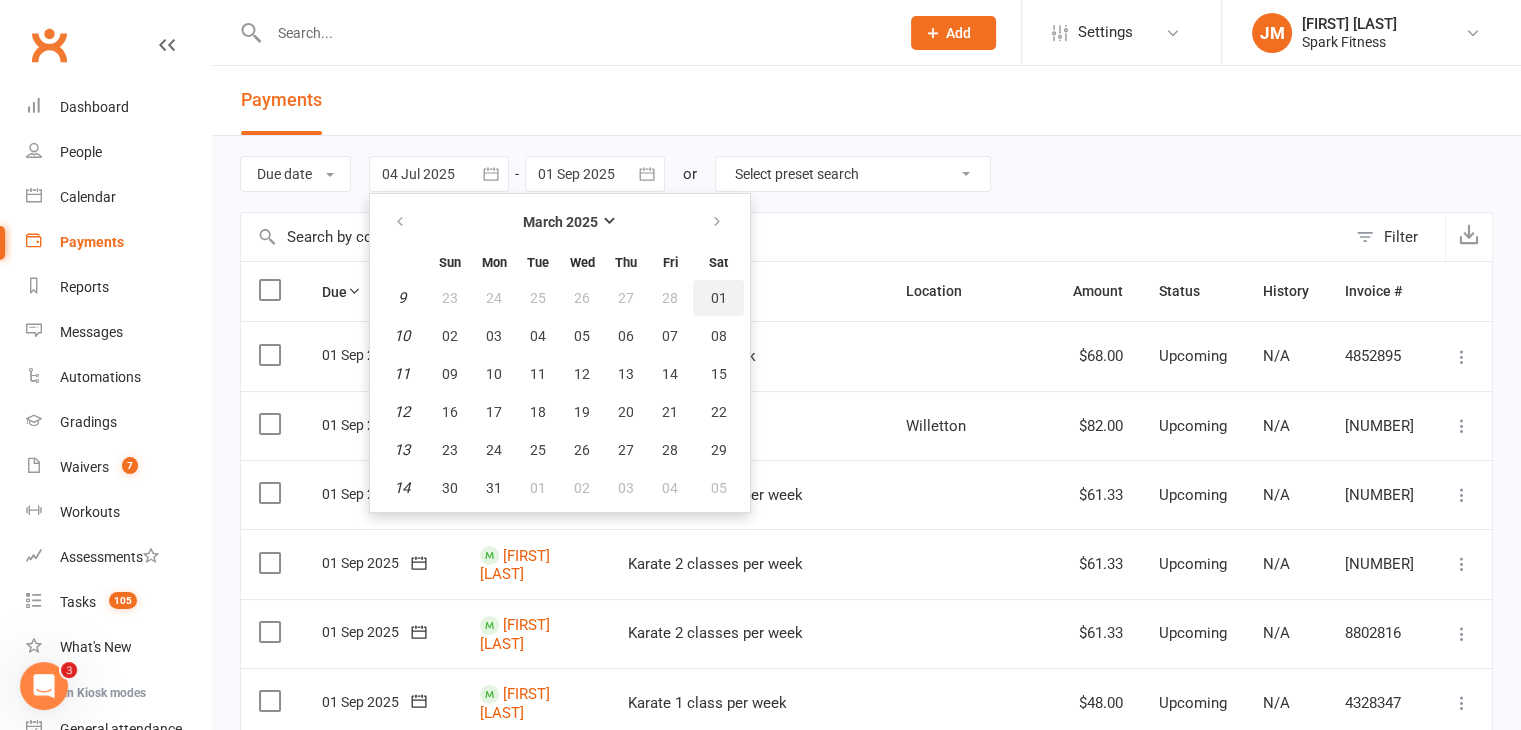 click on "01" at bounding box center (719, 298) 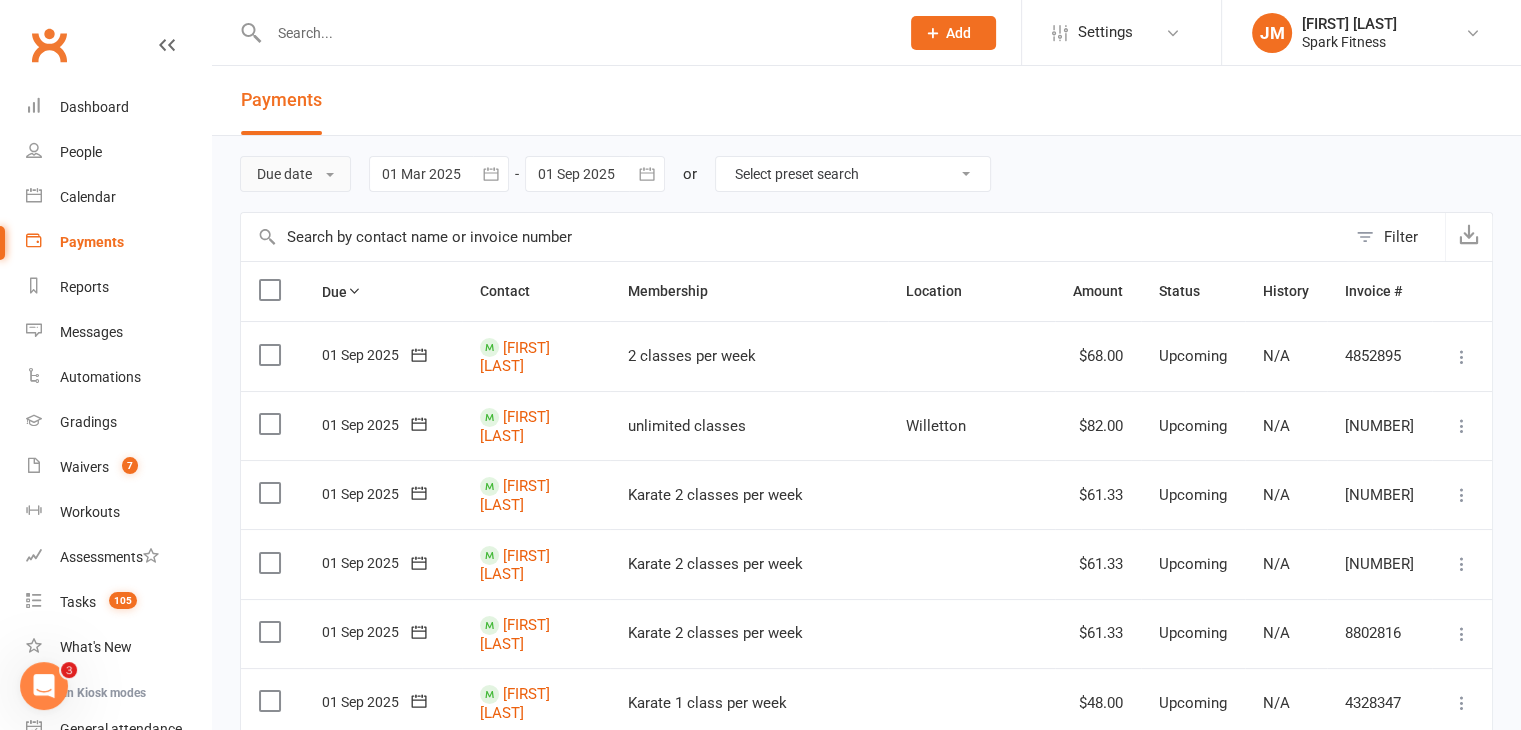click on "Due date" at bounding box center [295, 174] 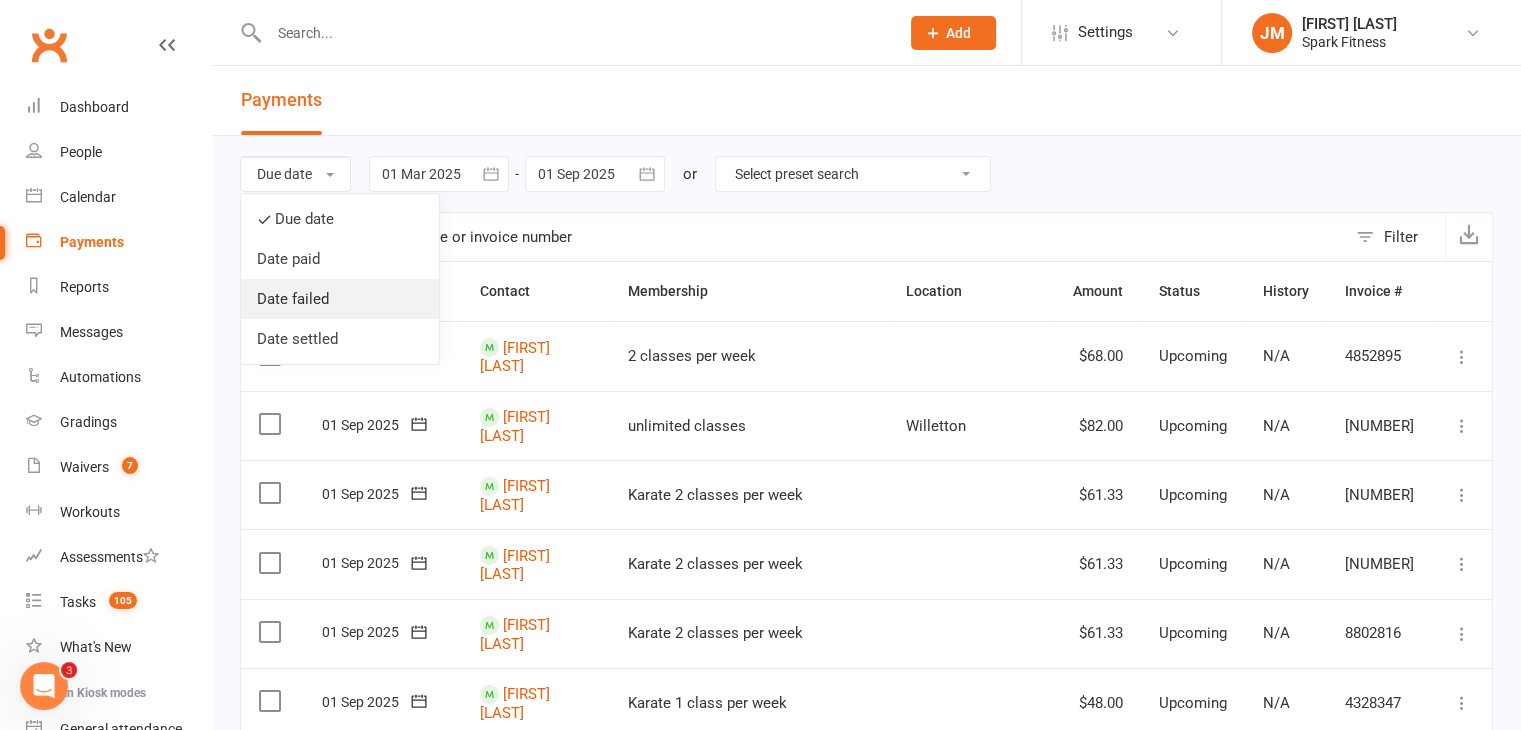 click on "Date failed" at bounding box center (340, 299) 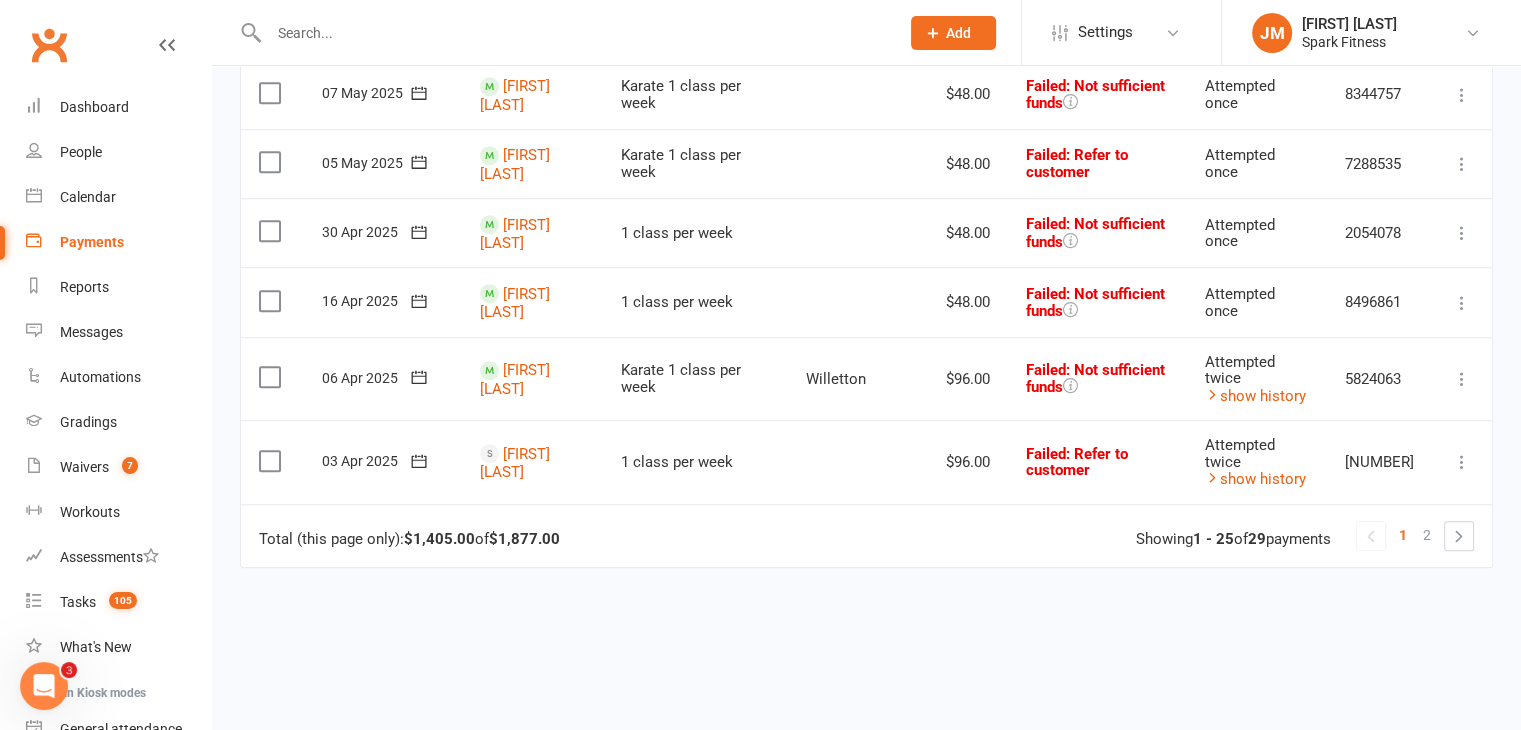 scroll, scrollTop: 1628, scrollLeft: 0, axis: vertical 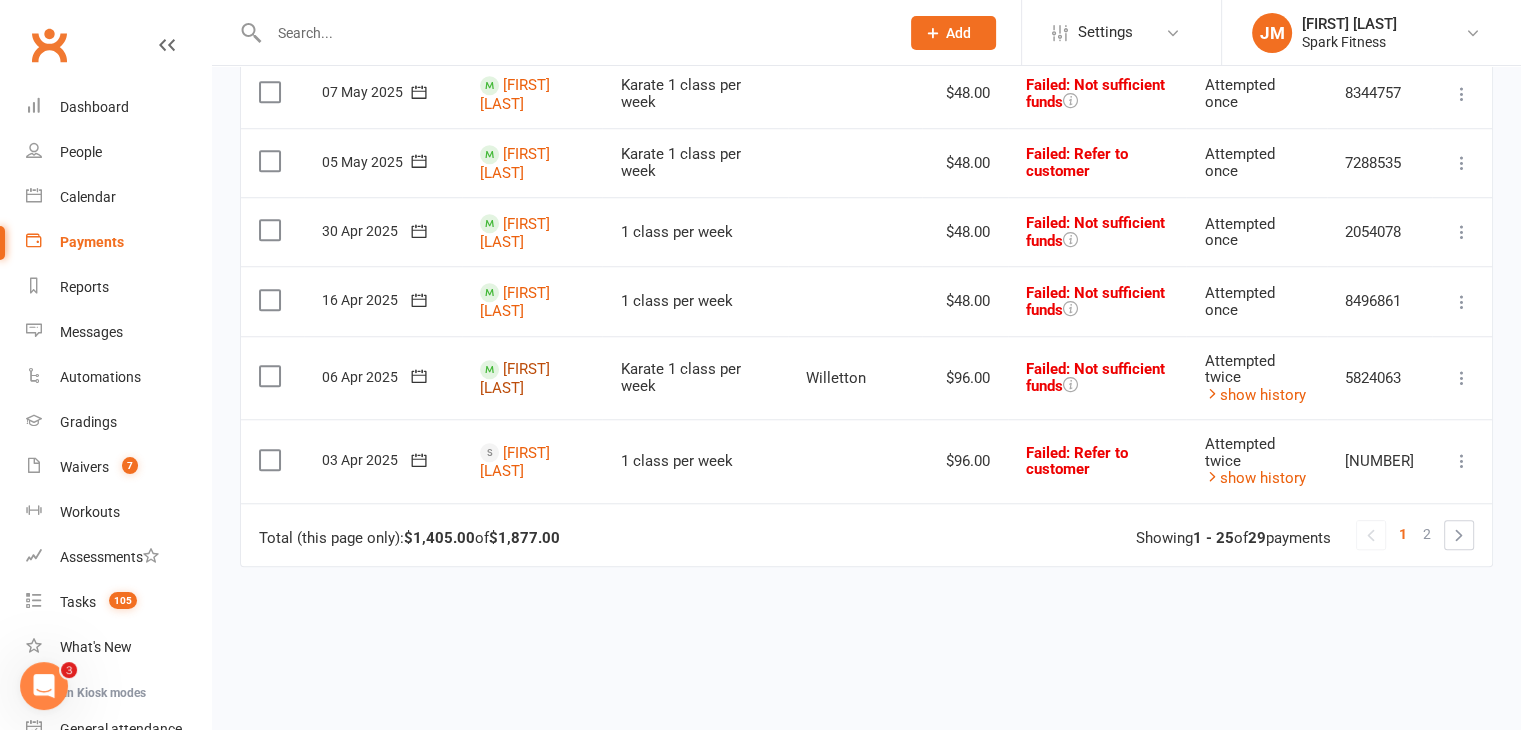 click on "[FIRST] [LAST]" at bounding box center [515, 378] 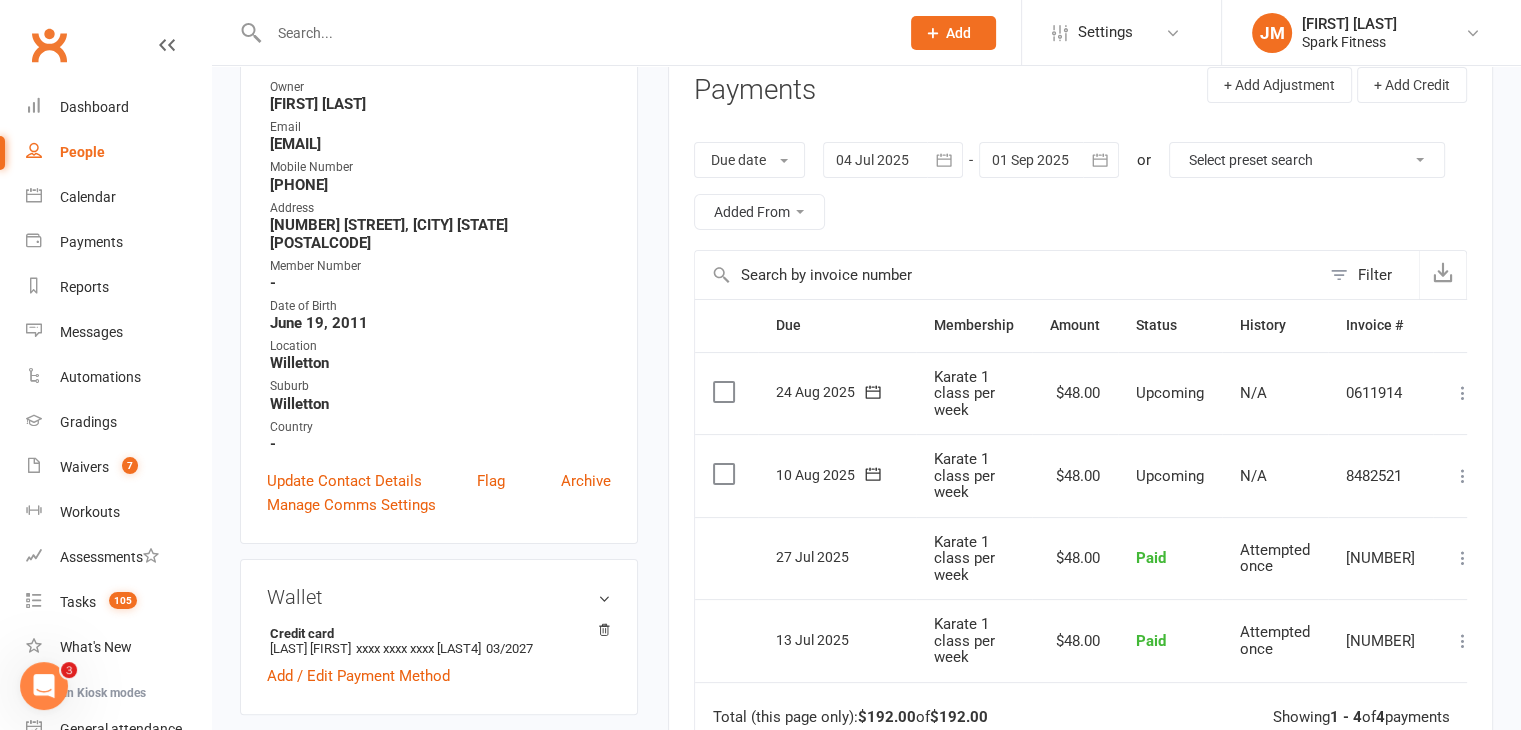 scroll, scrollTop: 146, scrollLeft: 0, axis: vertical 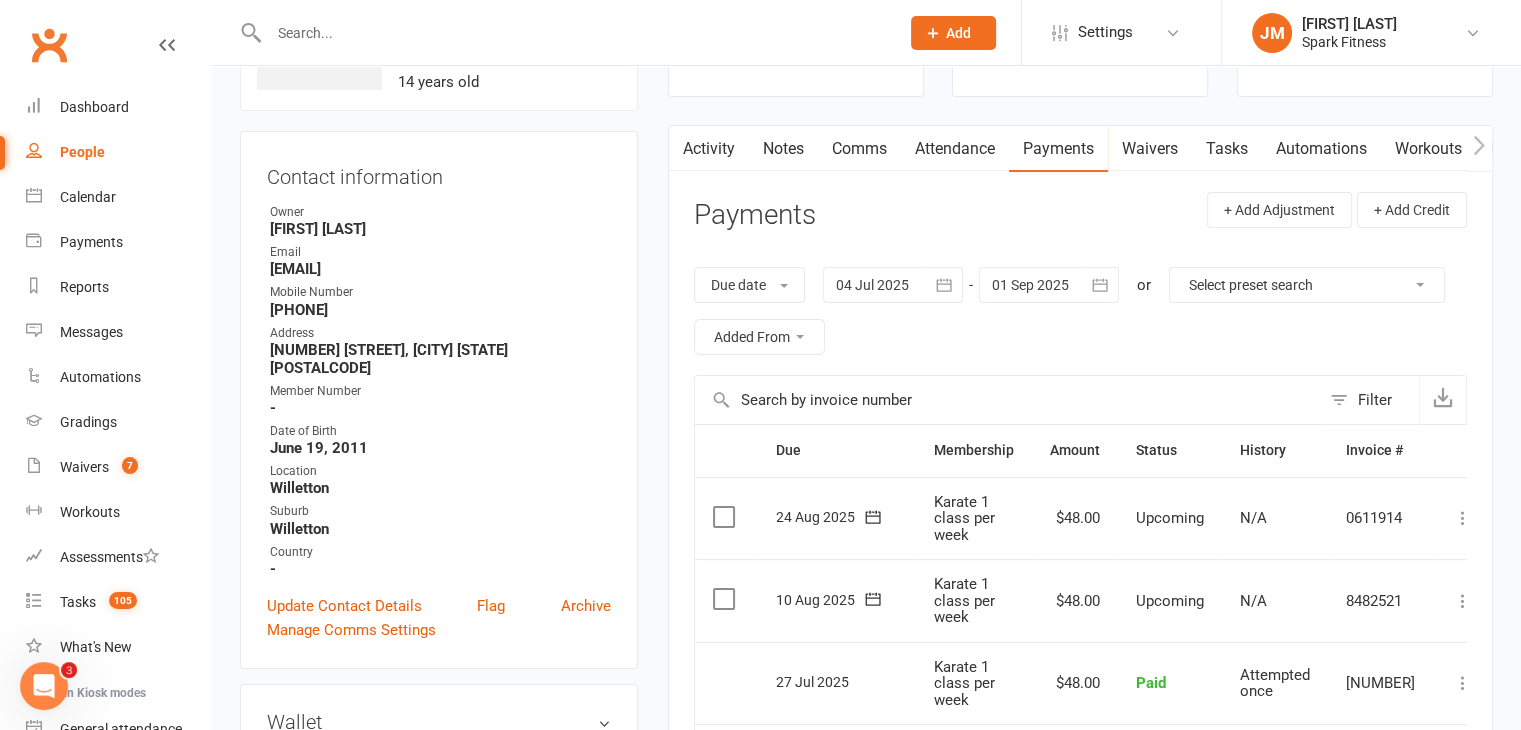 click at bounding box center [893, 285] 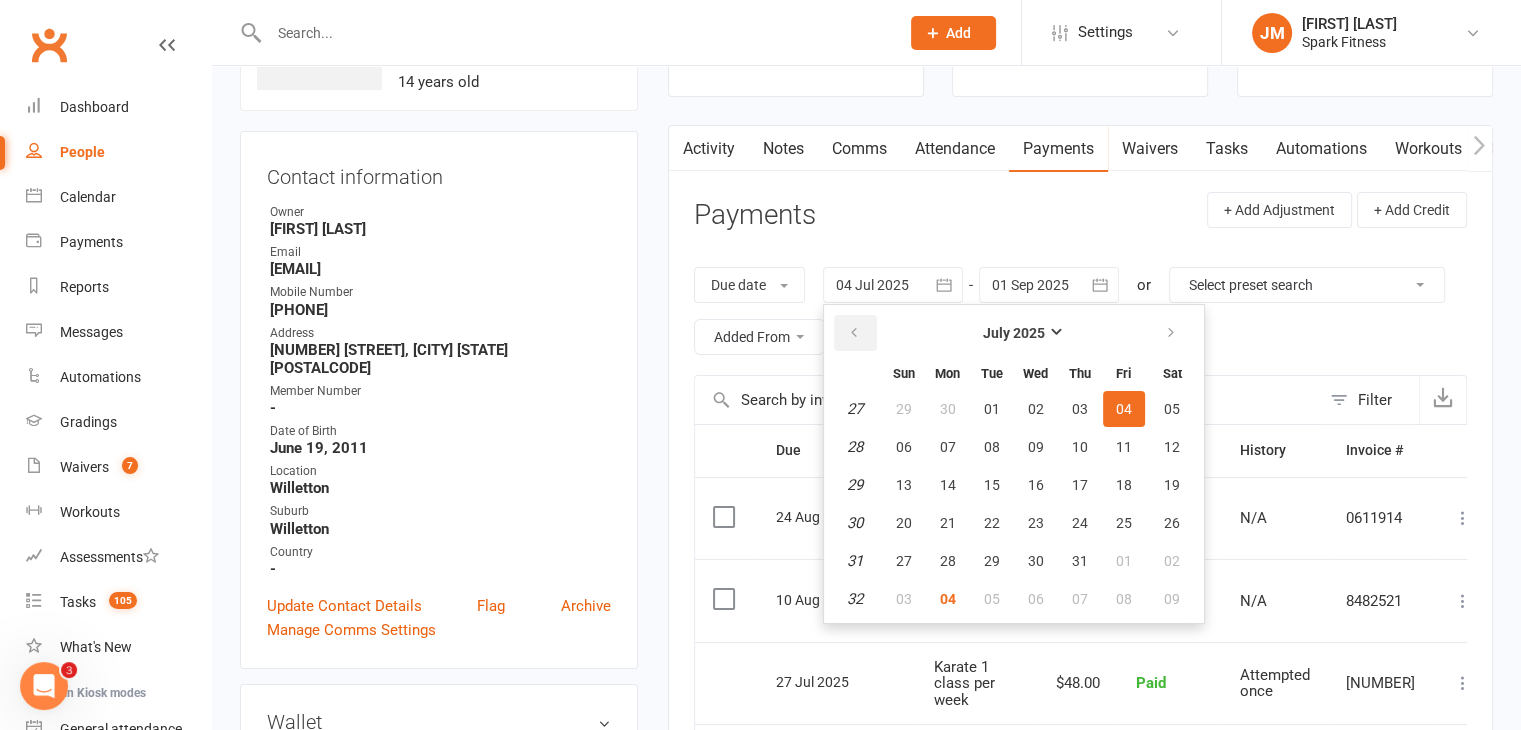 click at bounding box center (854, 333) 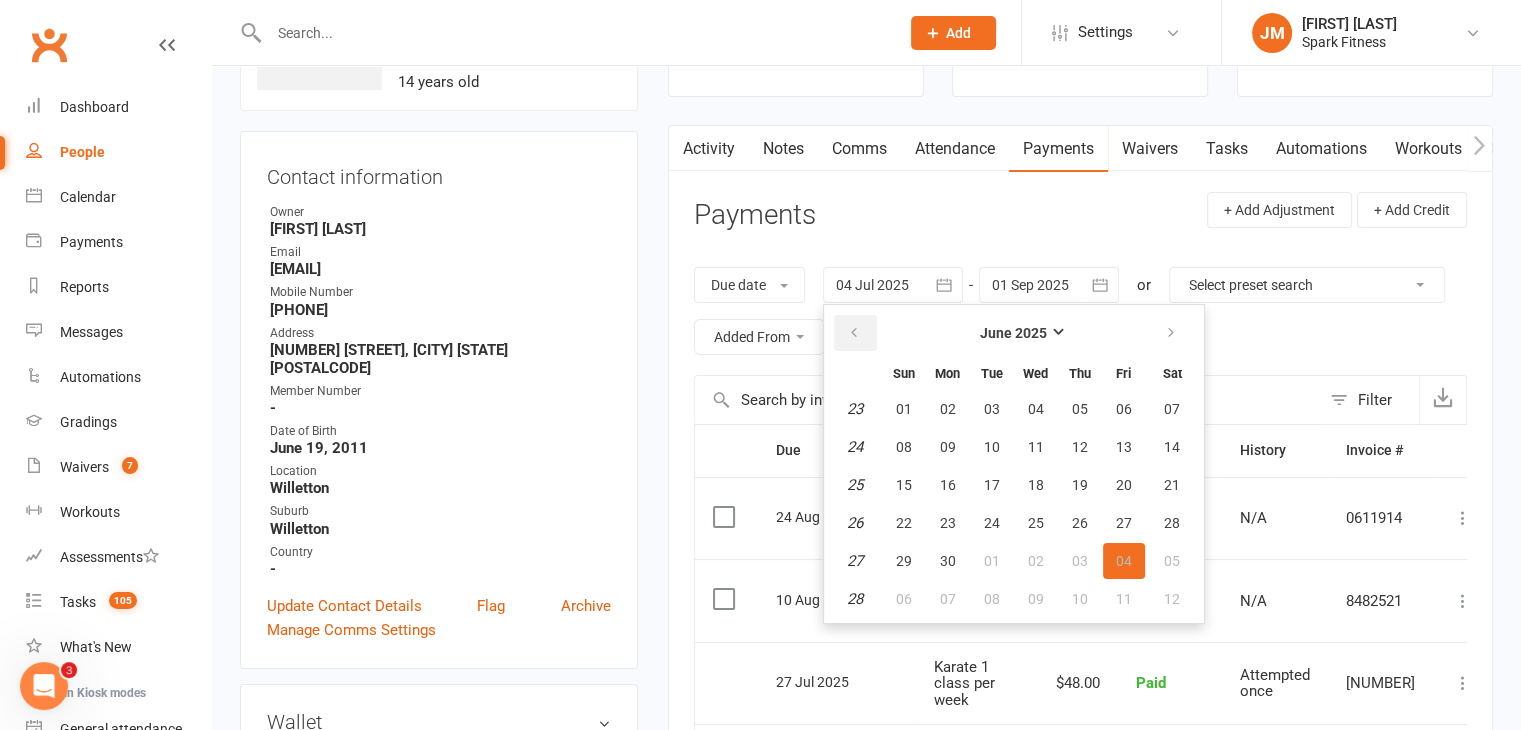 click at bounding box center (854, 333) 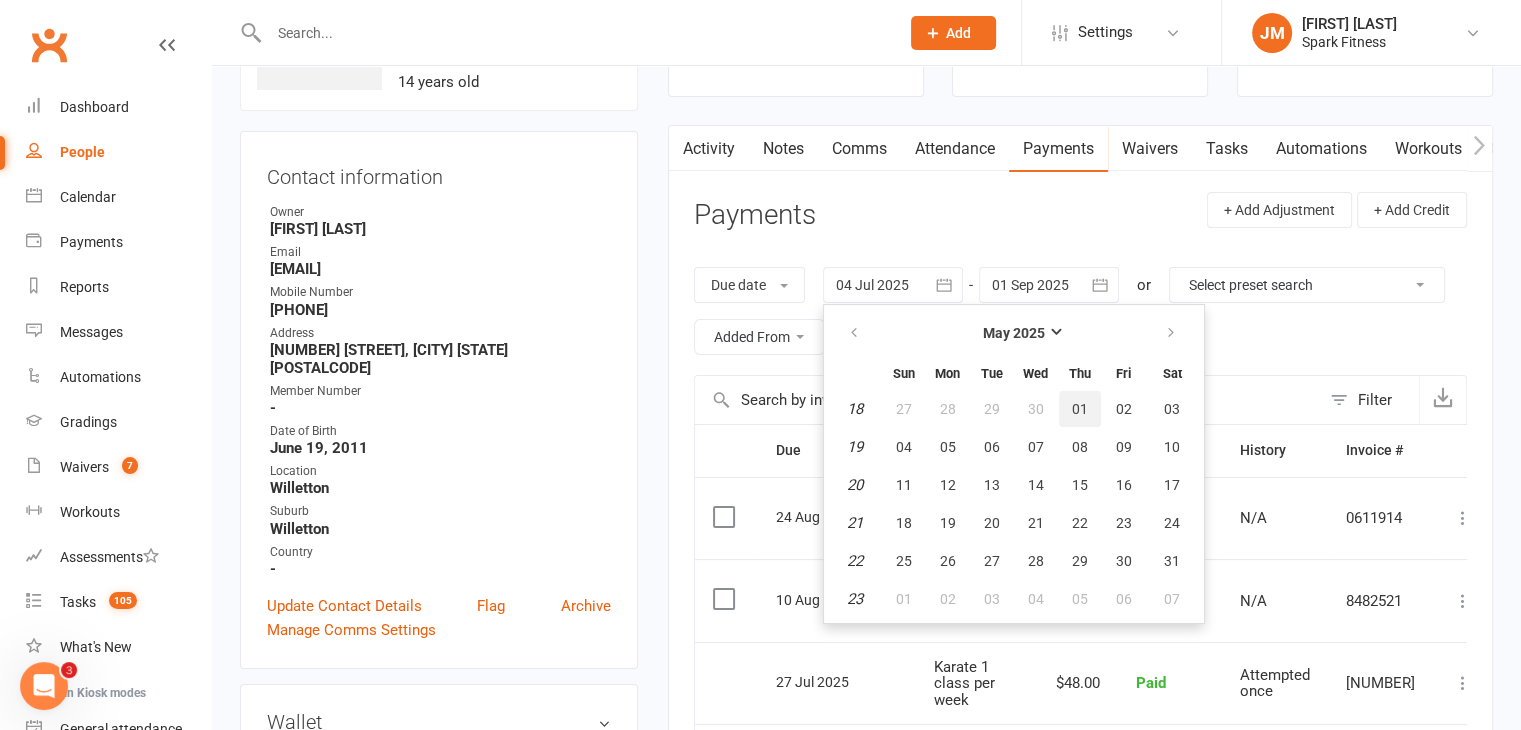 click on "01" at bounding box center [1080, 409] 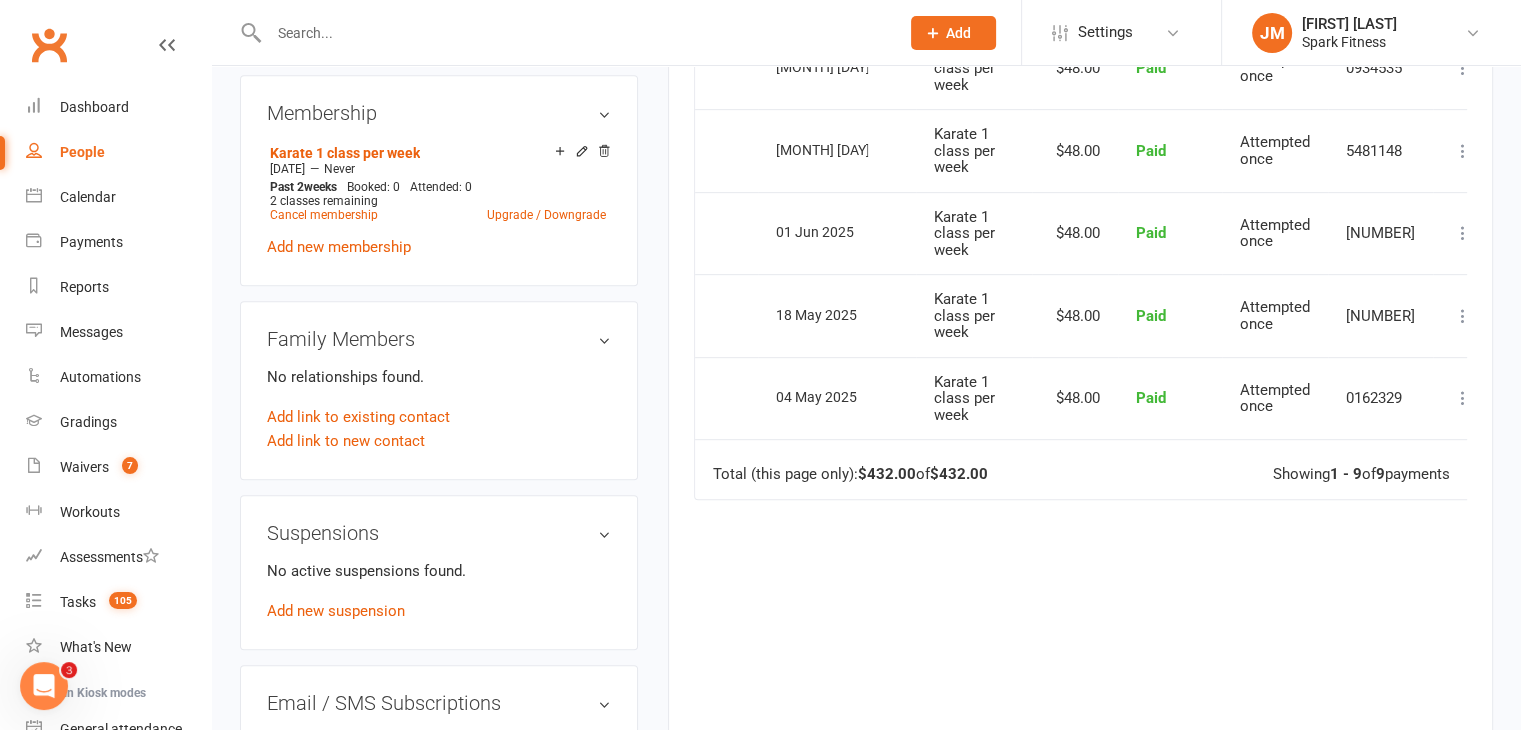 scroll, scrollTop: 932, scrollLeft: 0, axis: vertical 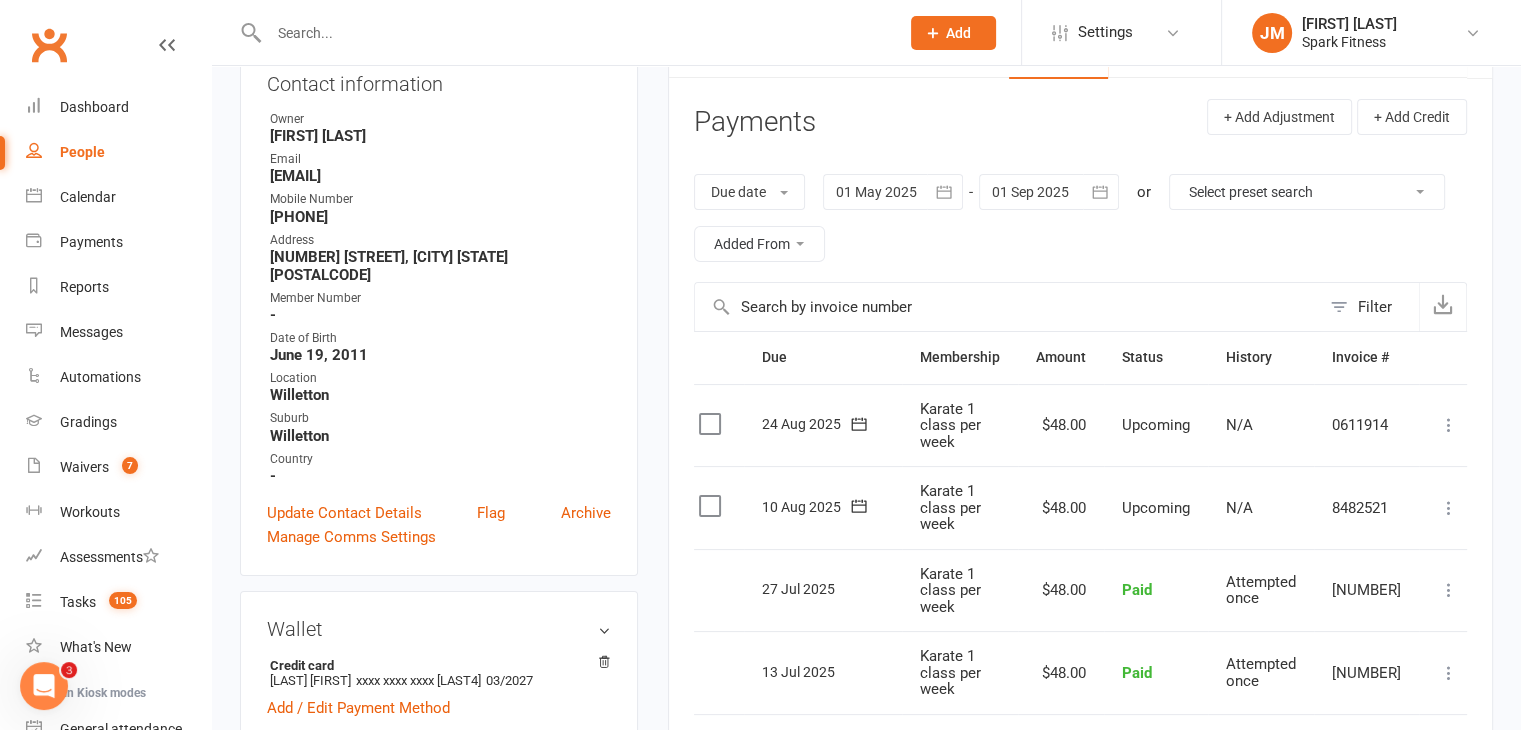click at bounding box center [893, 192] 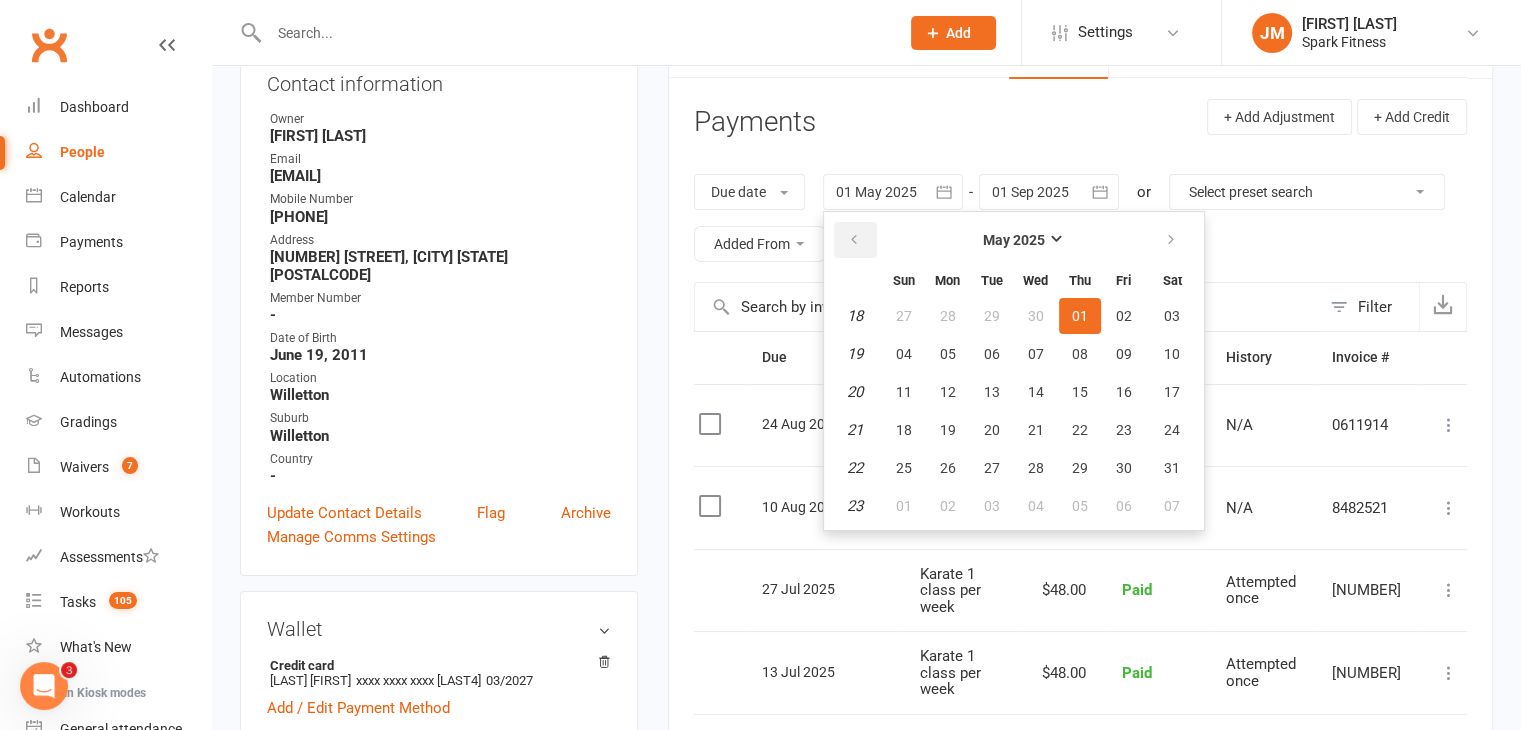 click at bounding box center [855, 240] 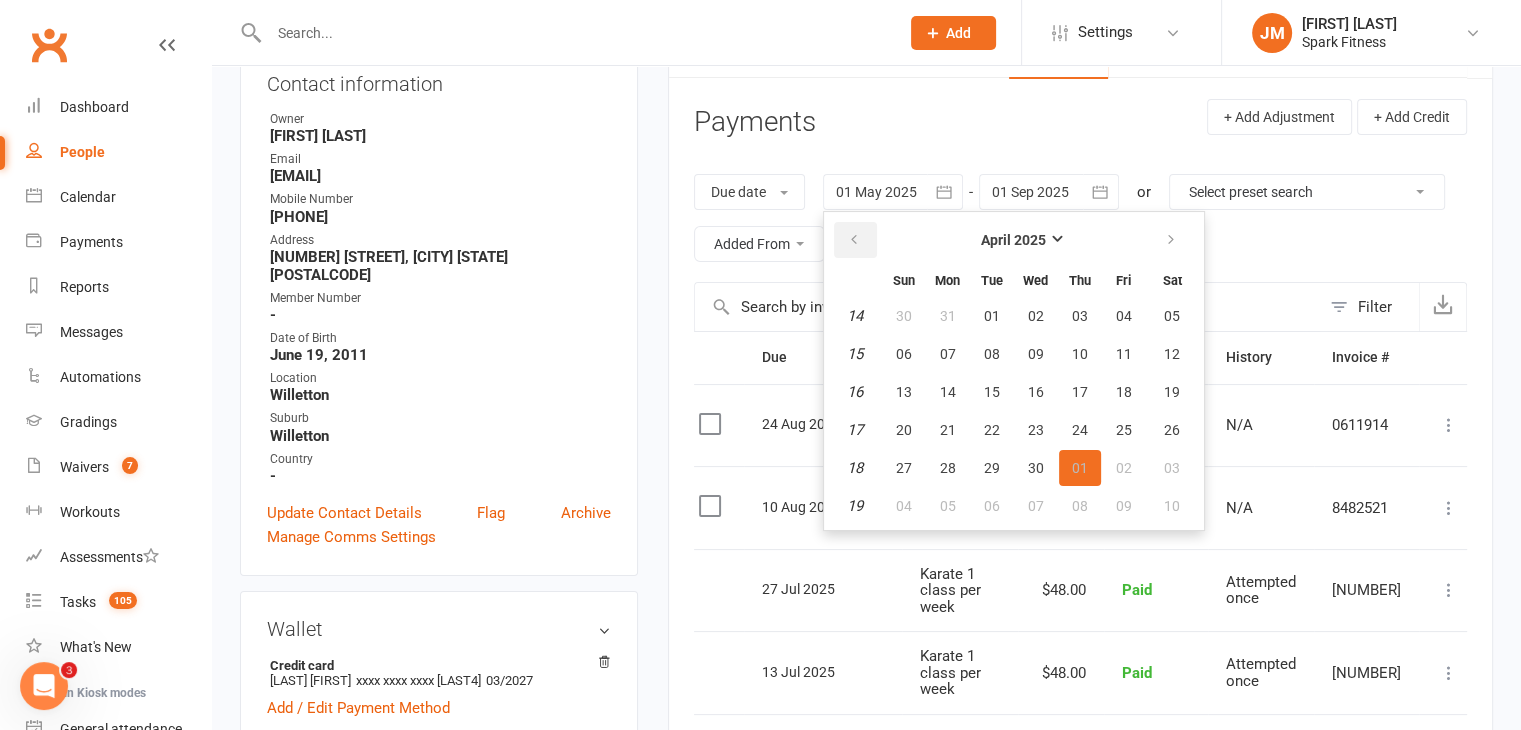 click at bounding box center (854, 240) 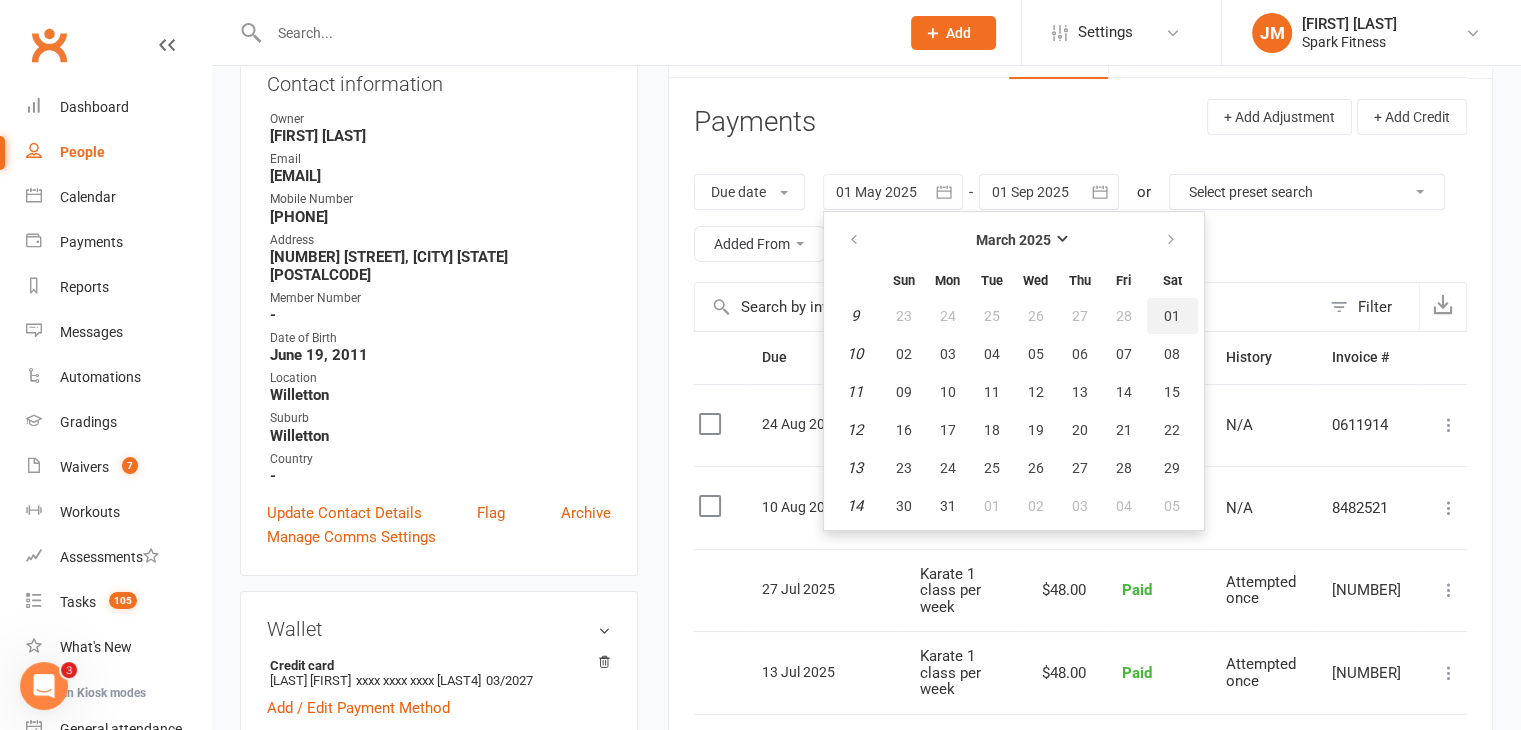 click on "01" at bounding box center (1172, 316) 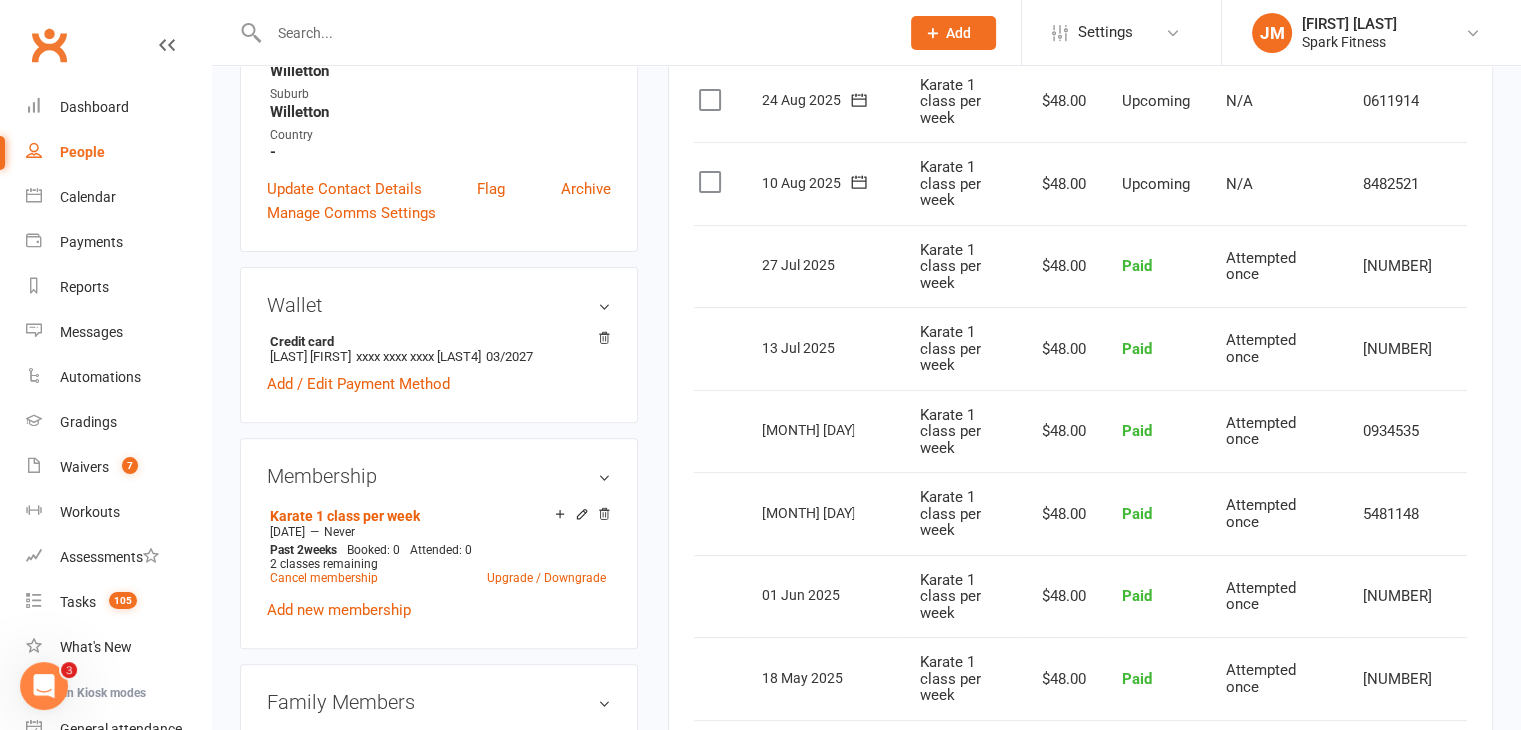scroll, scrollTop: 572, scrollLeft: 0, axis: vertical 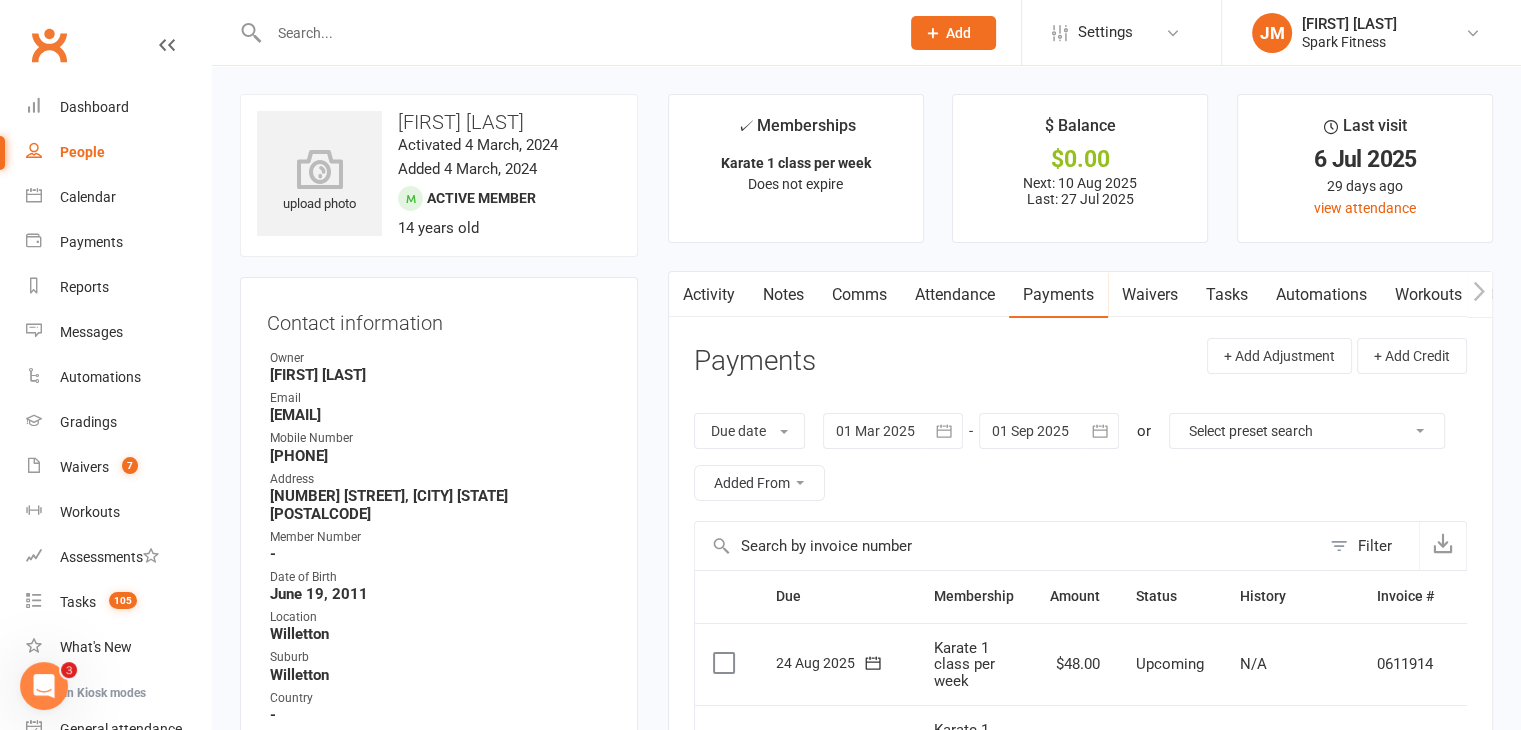 click on "Attendance" at bounding box center (955, 295) 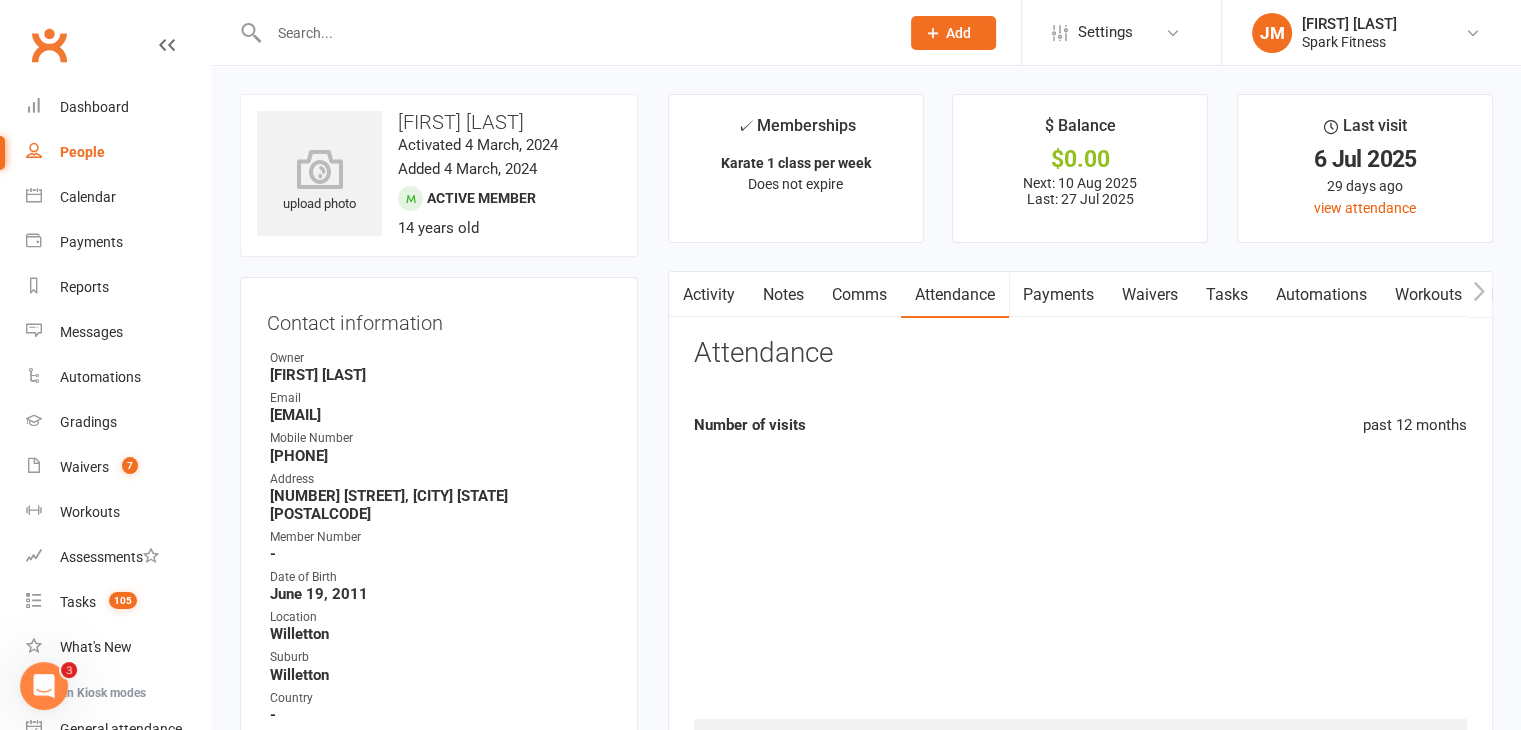 scroll, scrollTop: 0, scrollLeft: 0, axis: both 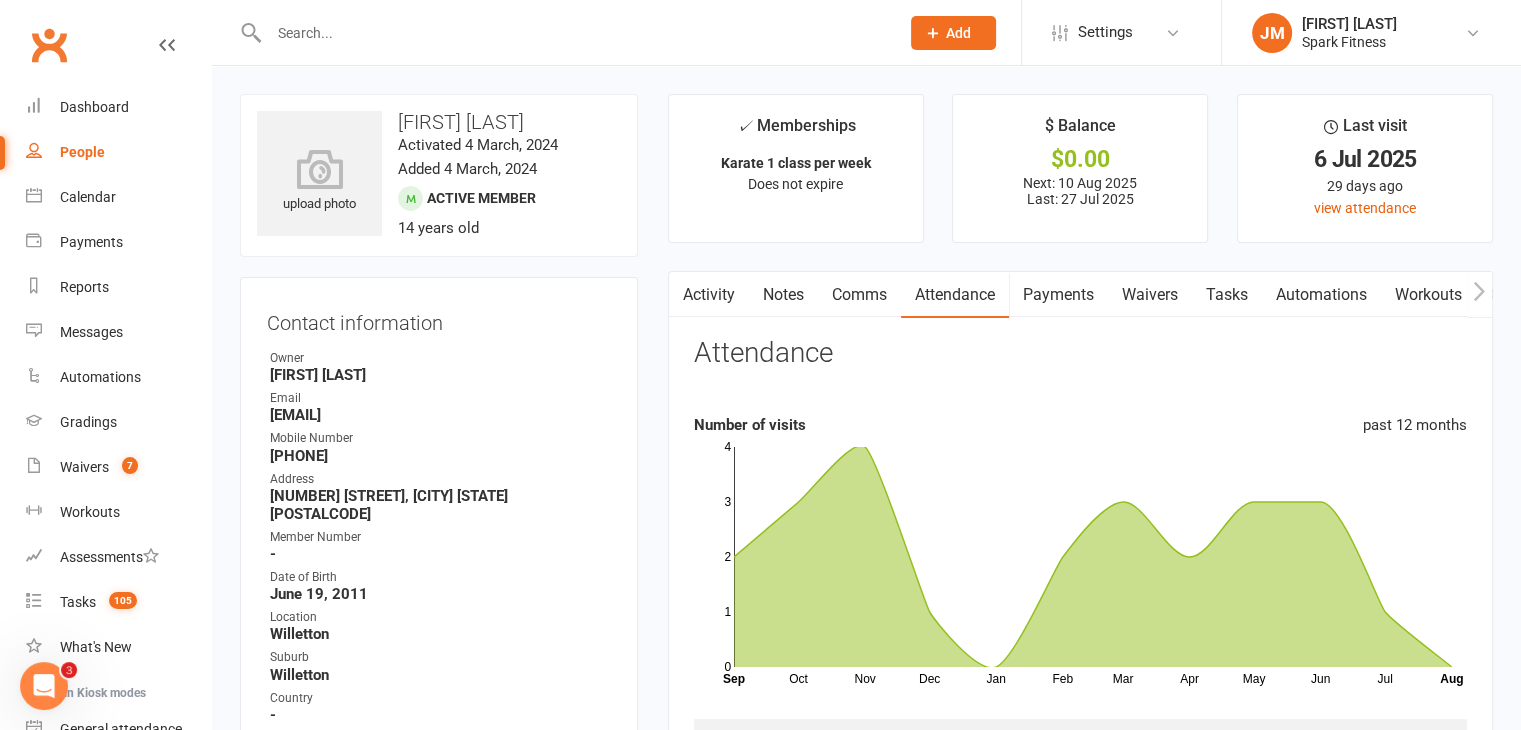 click on "Payments" at bounding box center (1058, 295) 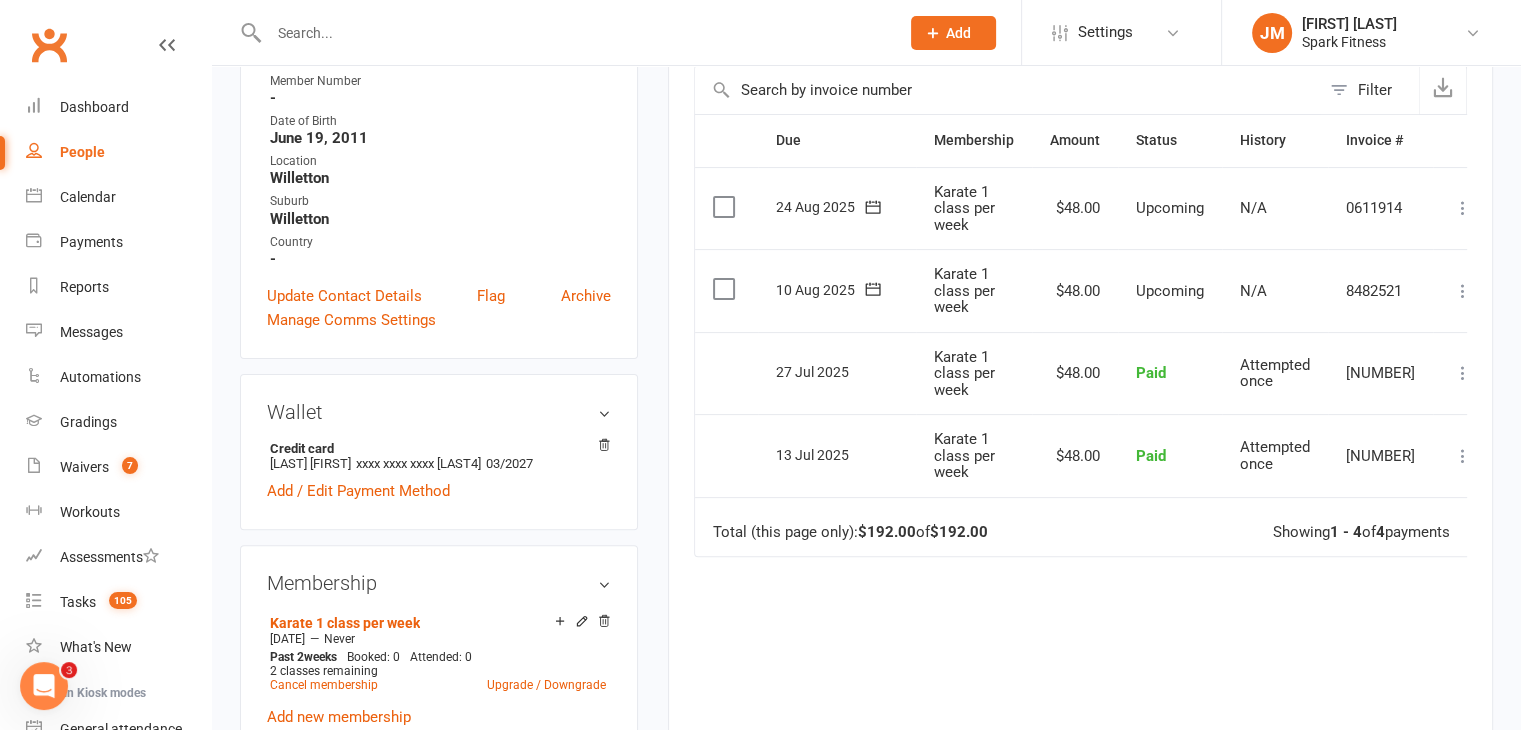 scroll, scrollTop: 226, scrollLeft: 0, axis: vertical 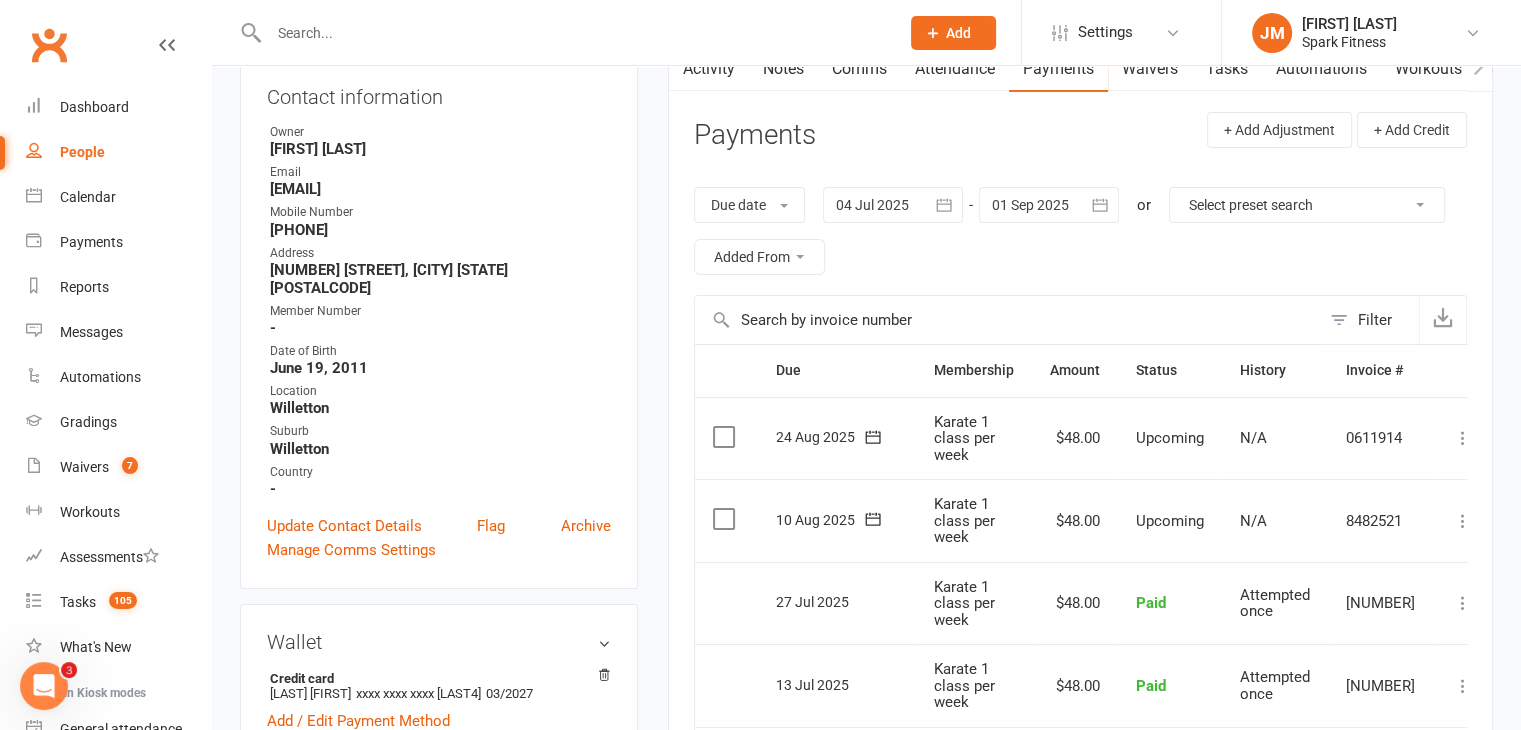 click at bounding box center [893, 205] 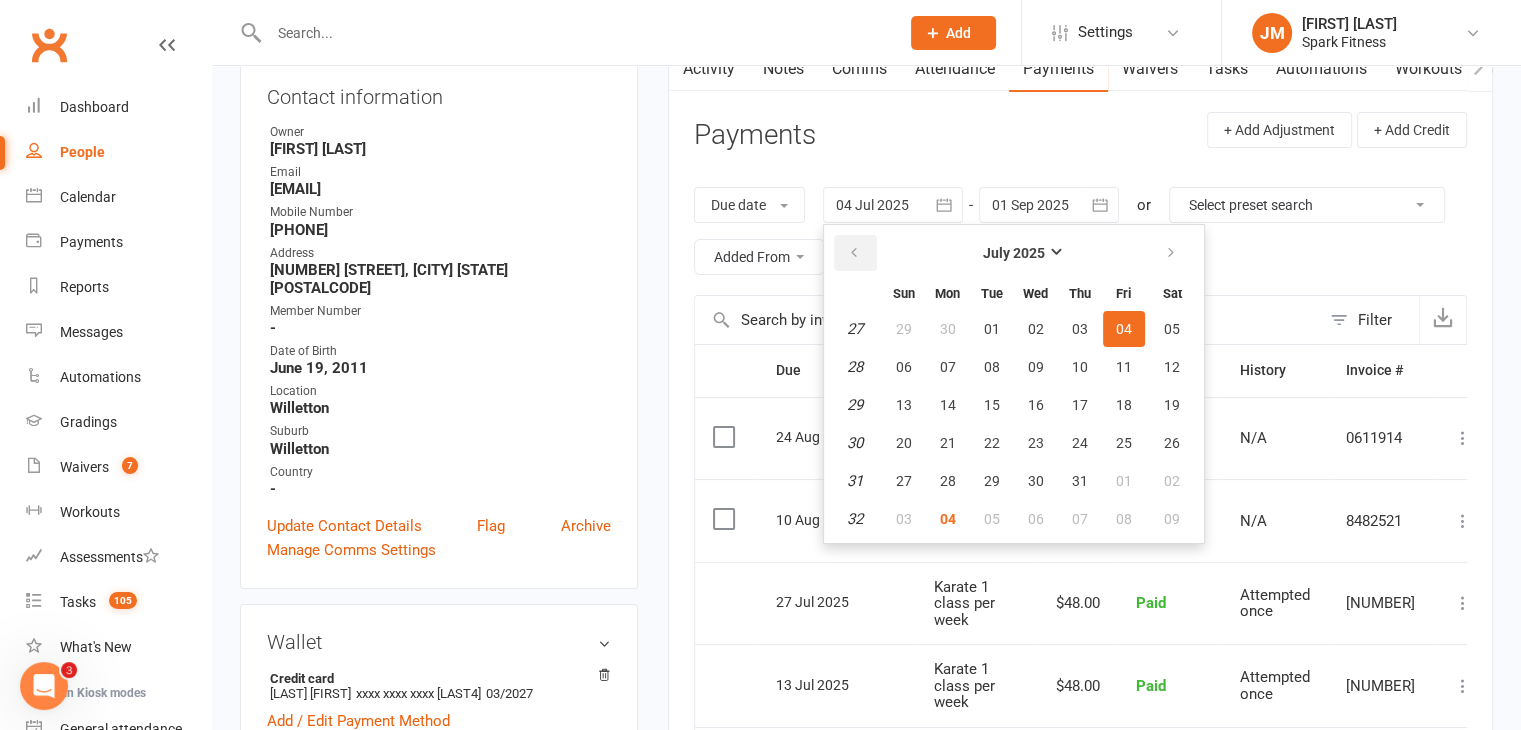 click at bounding box center [854, 253] 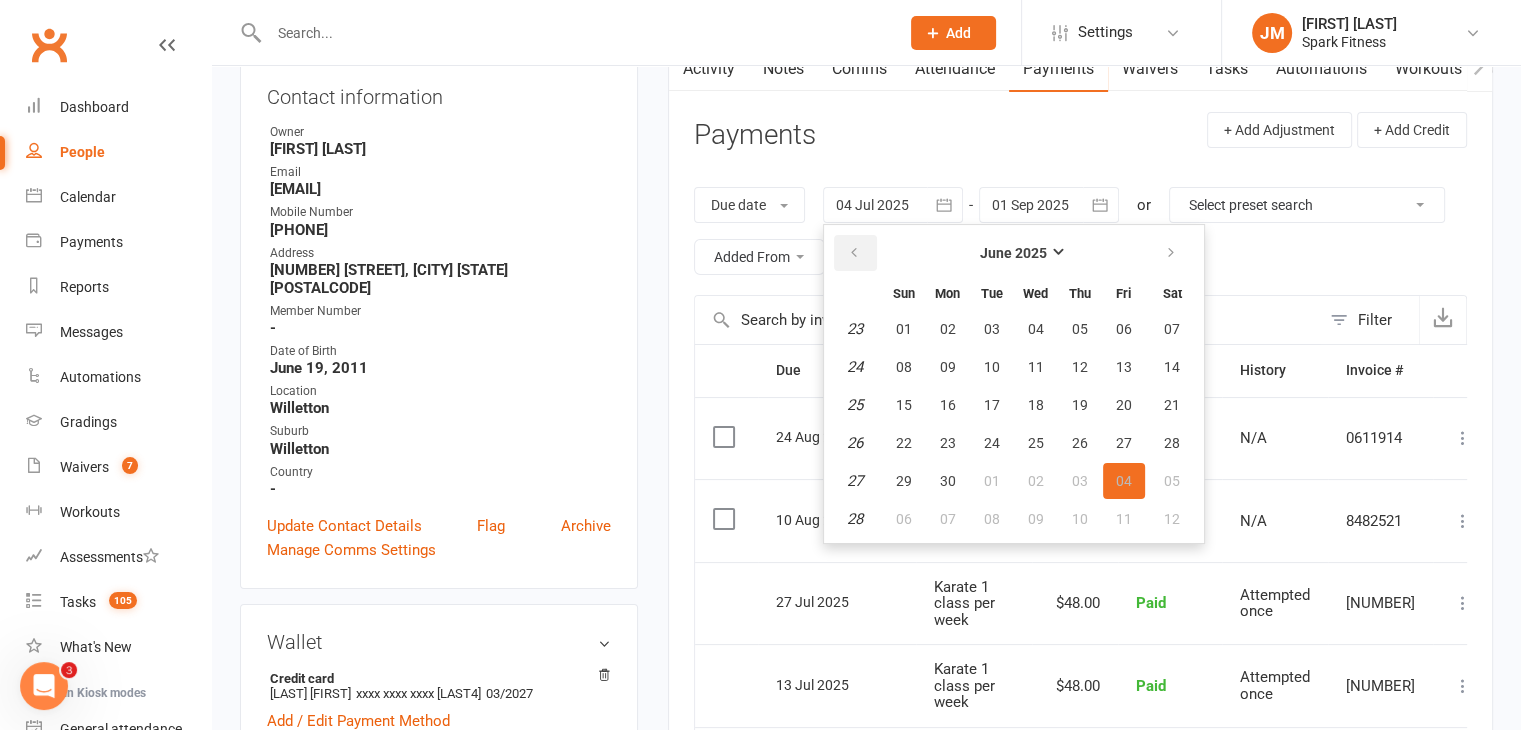click at bounding box center (854, 253) 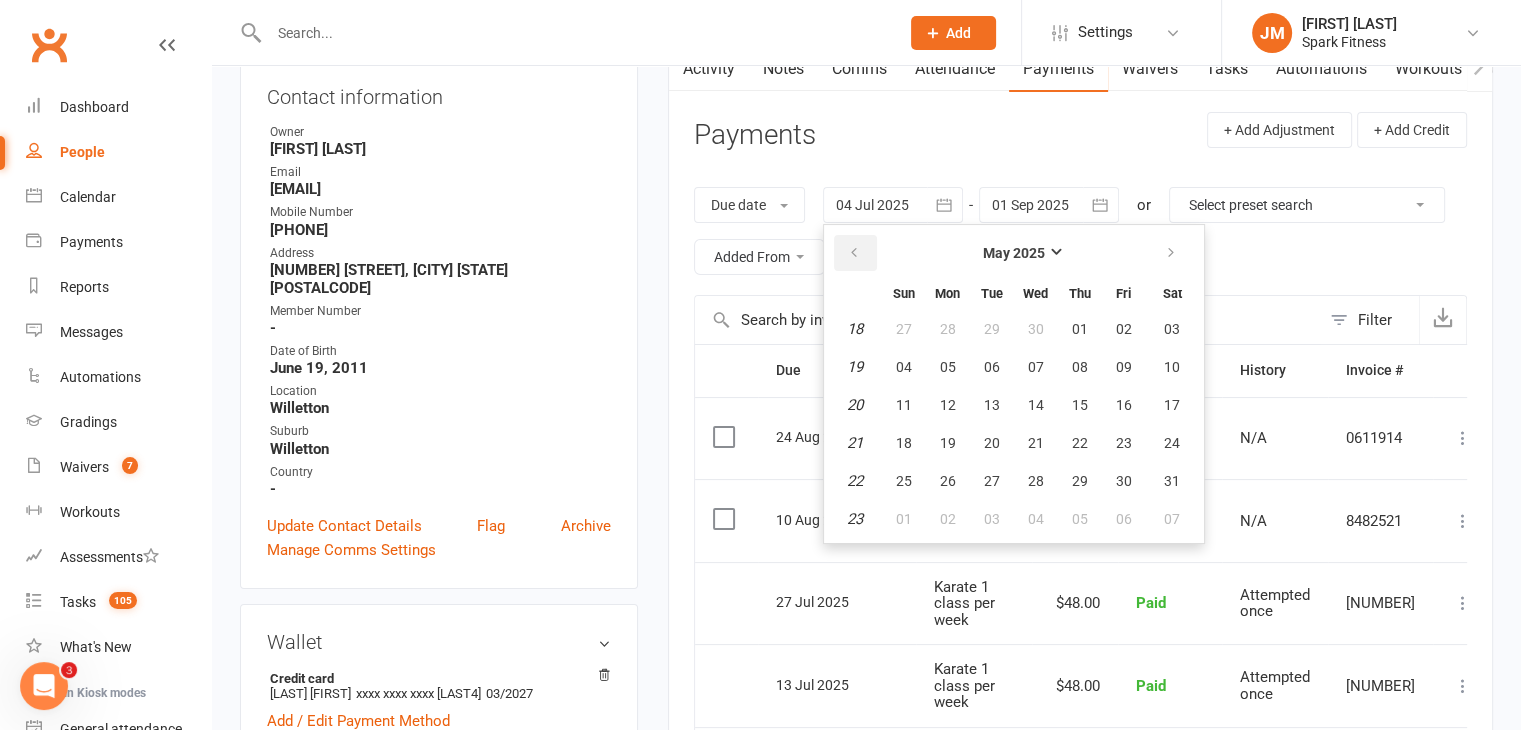 click at bounding box center [854, 253] 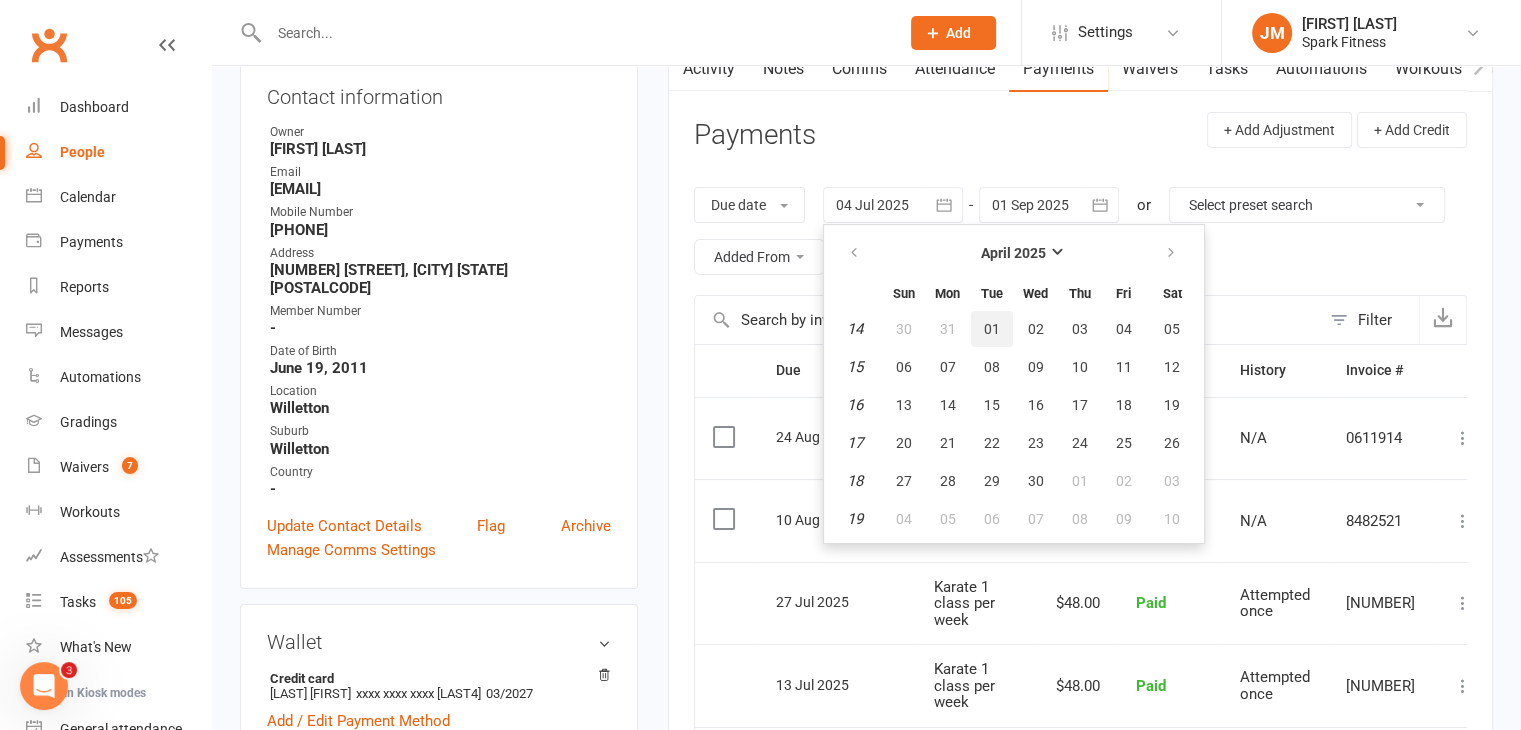 click on "01" at bounding box center [992, 329] 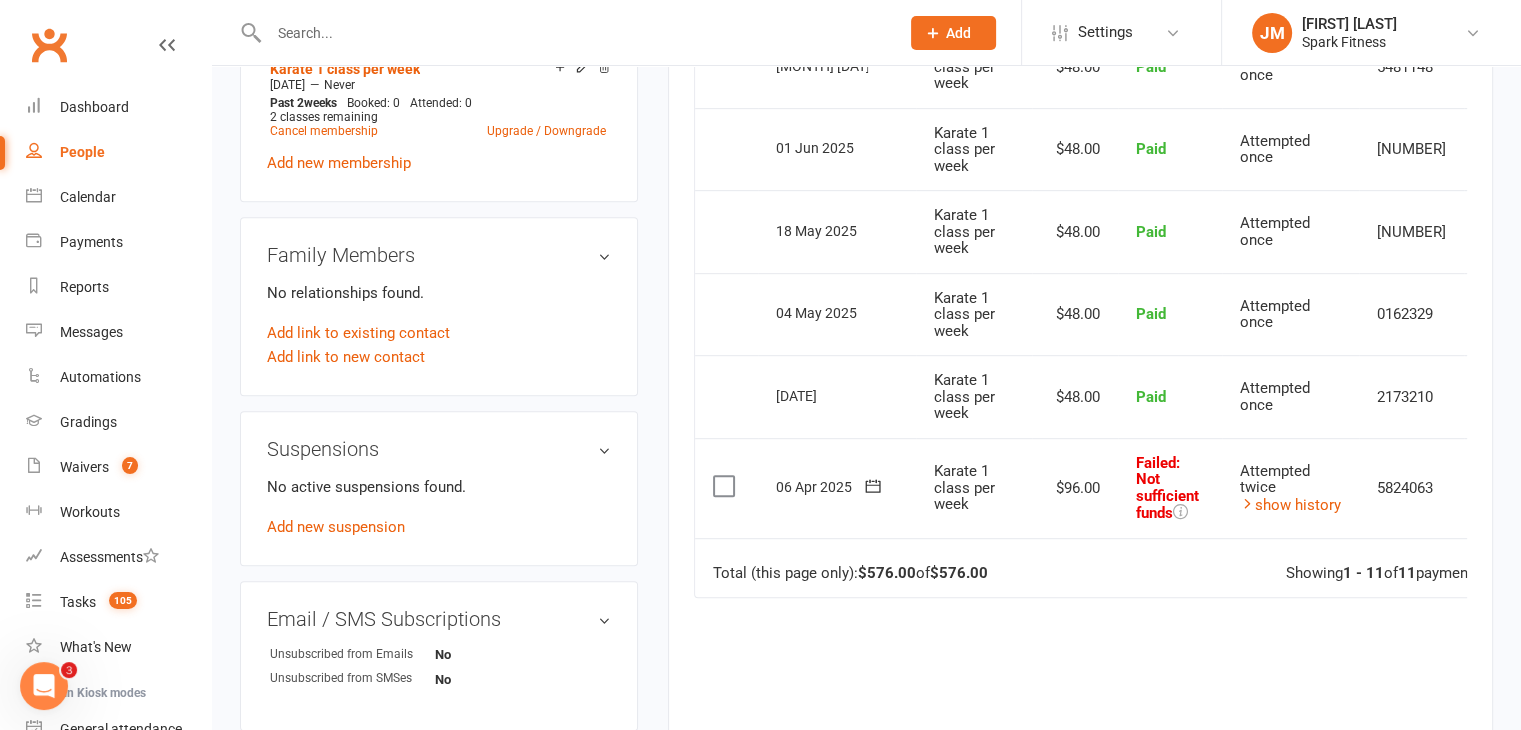 scroll, scrollTop: 1154, scrollLeft: 0, axis: vertical 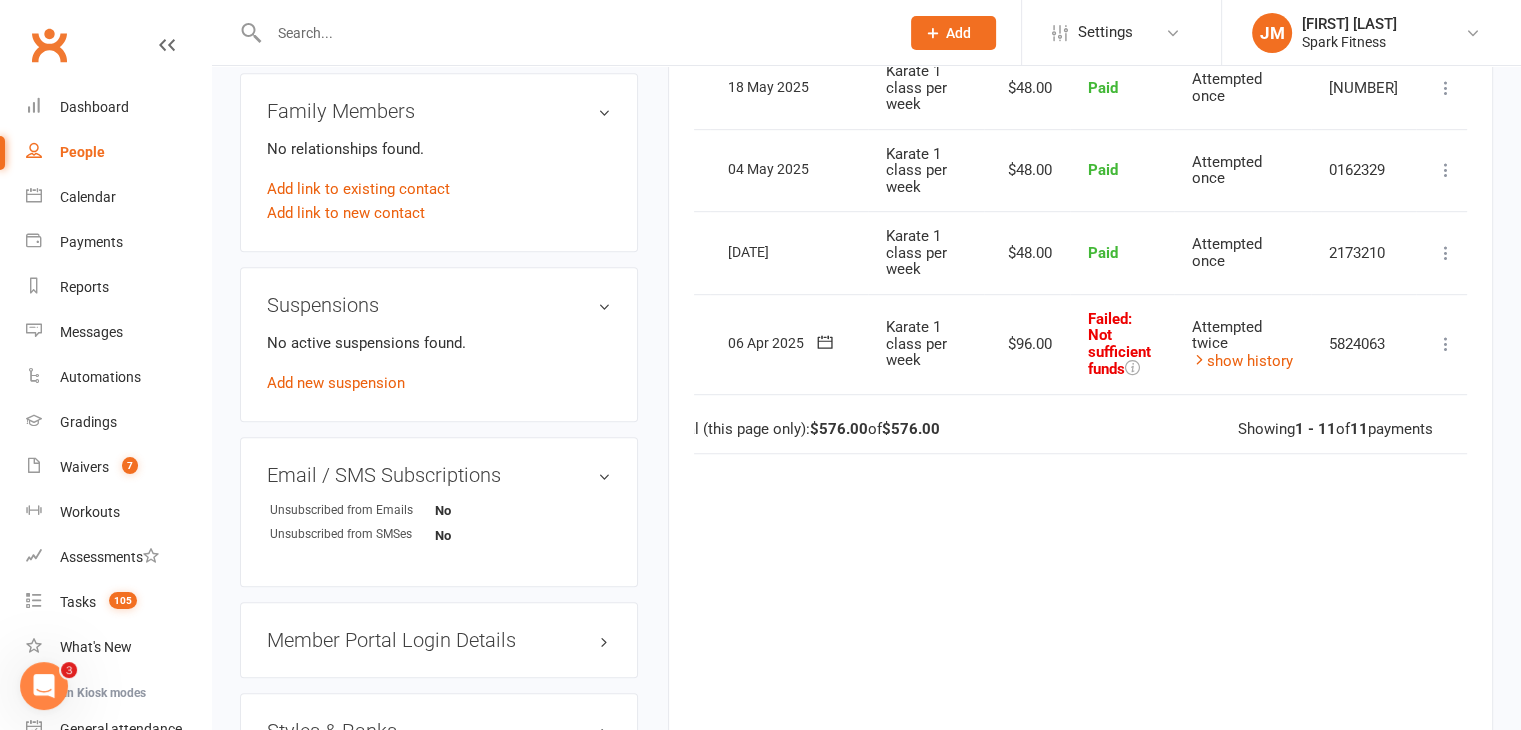 click on "Mark as Paid (Cash)  Mark as Paid (POS)  Mark as Paid (Other)  Skip  More Info Send message" at bounding box center (1446, 344) 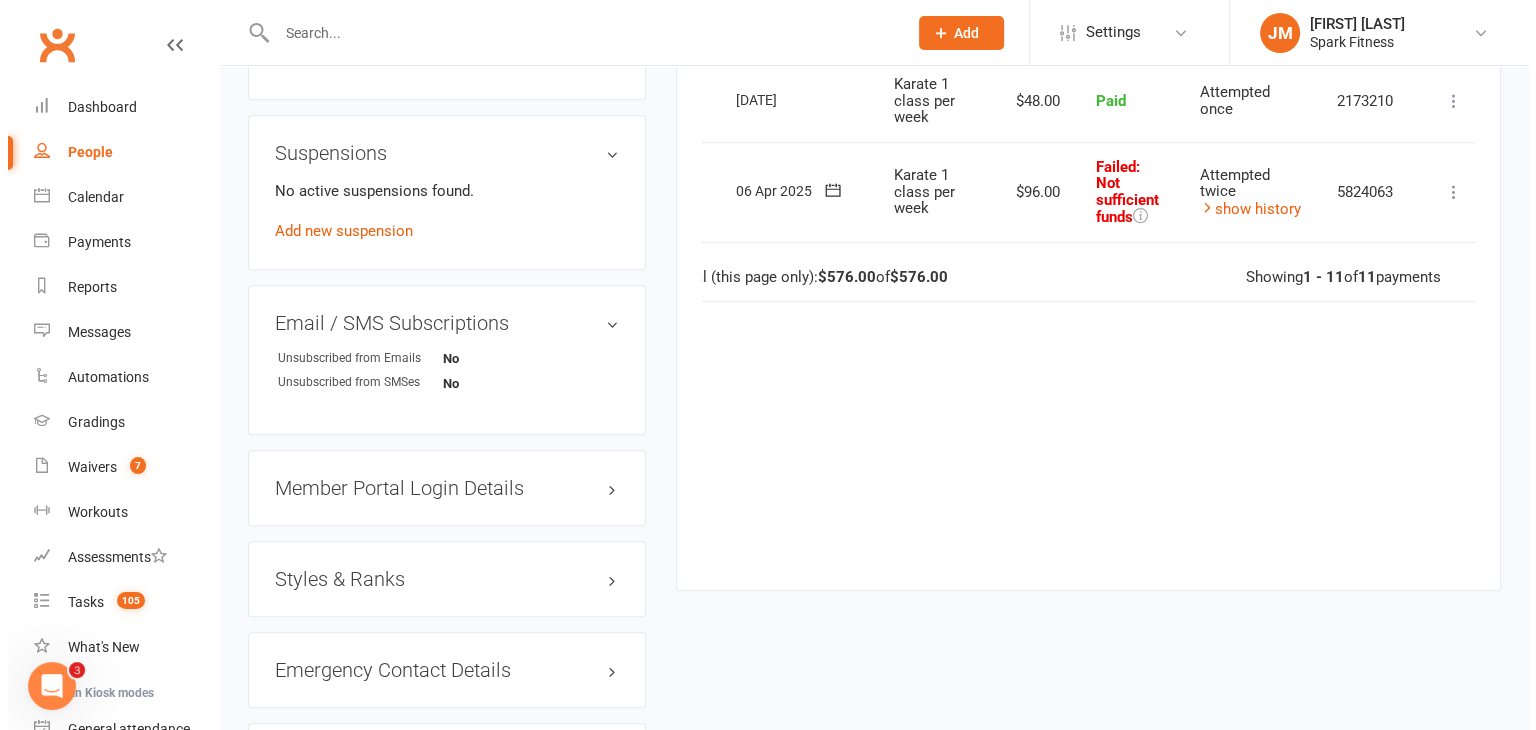 scroll, scrollTop: 1304, scrollLeft: 0, axis: vertical 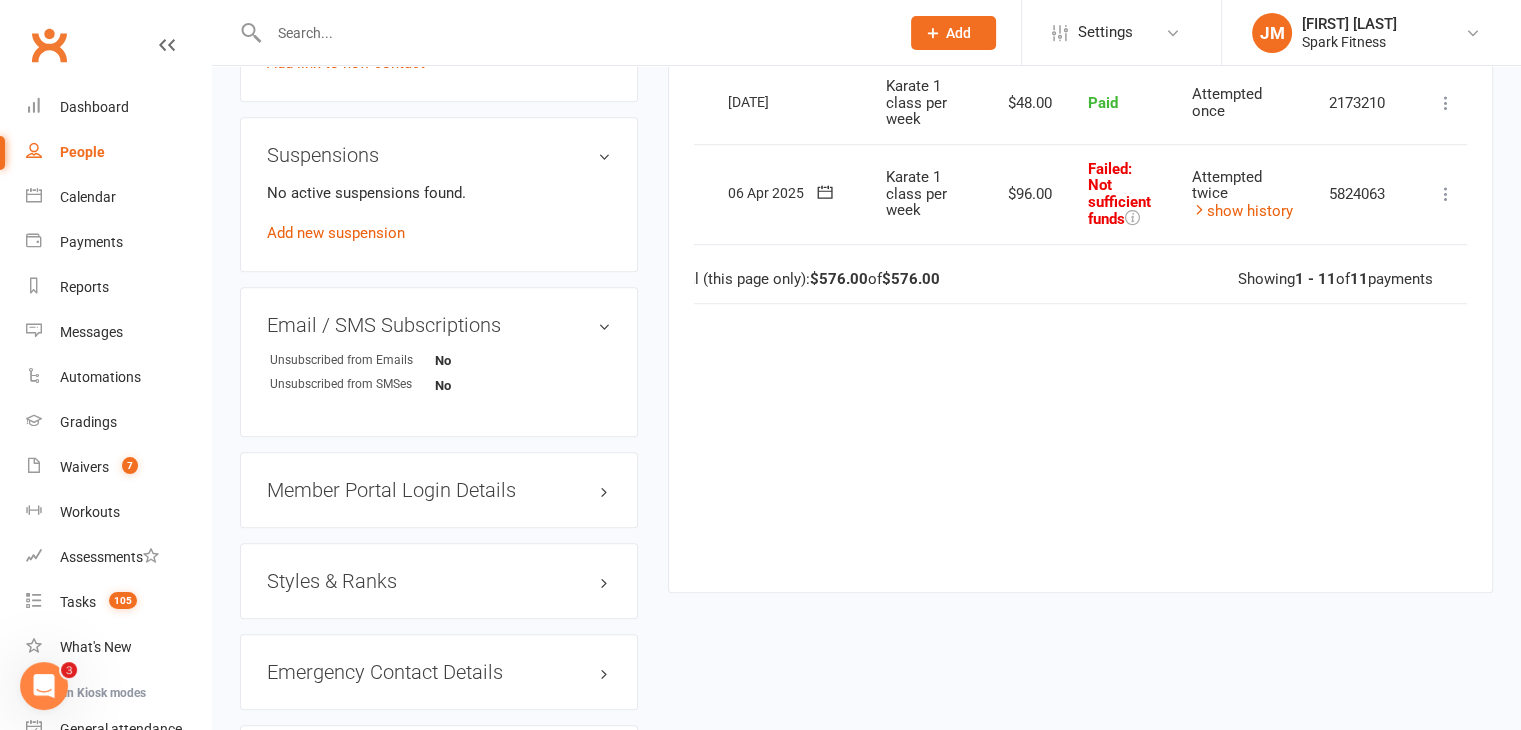click at bounding box center [1446, 194] 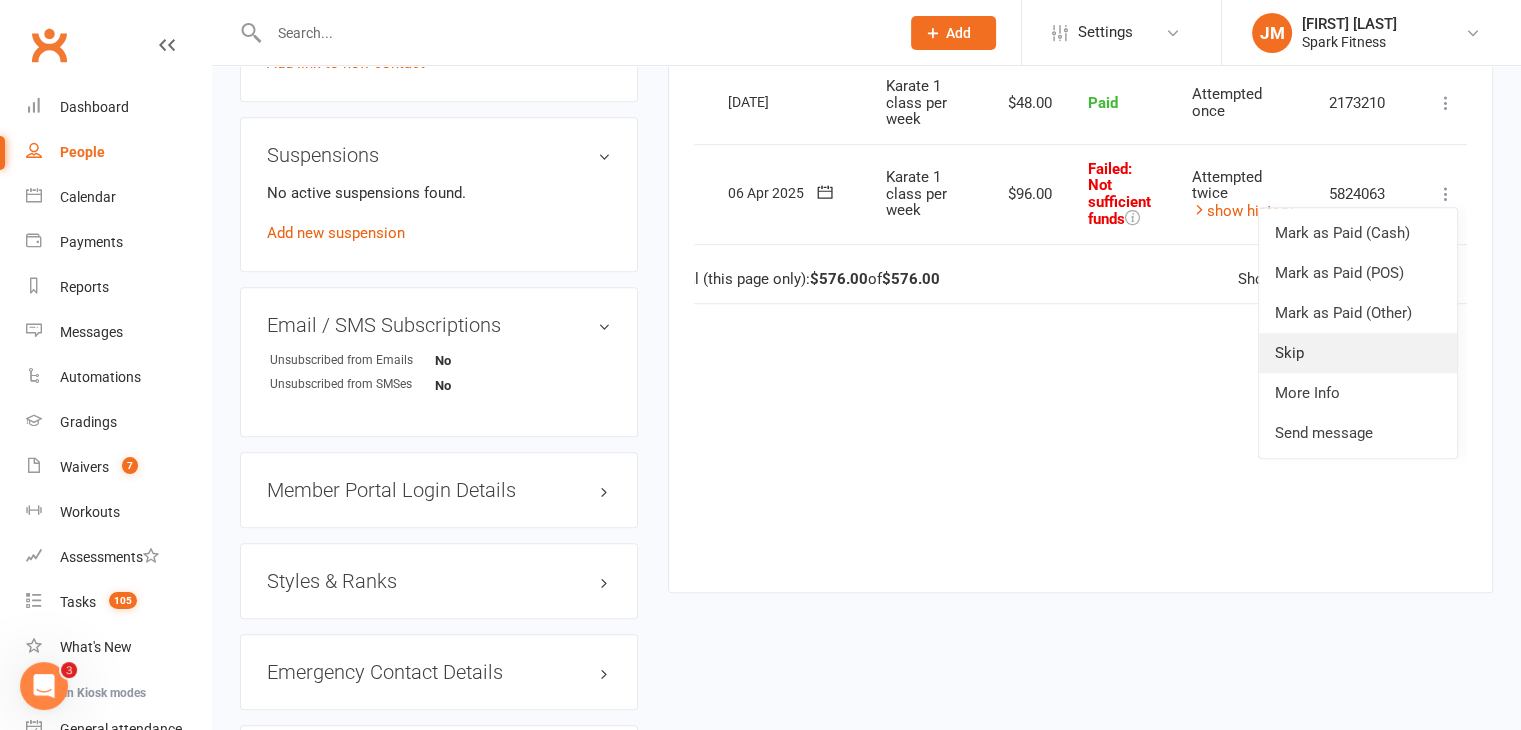 click on "Skip" at bounding box center (1358, 353) 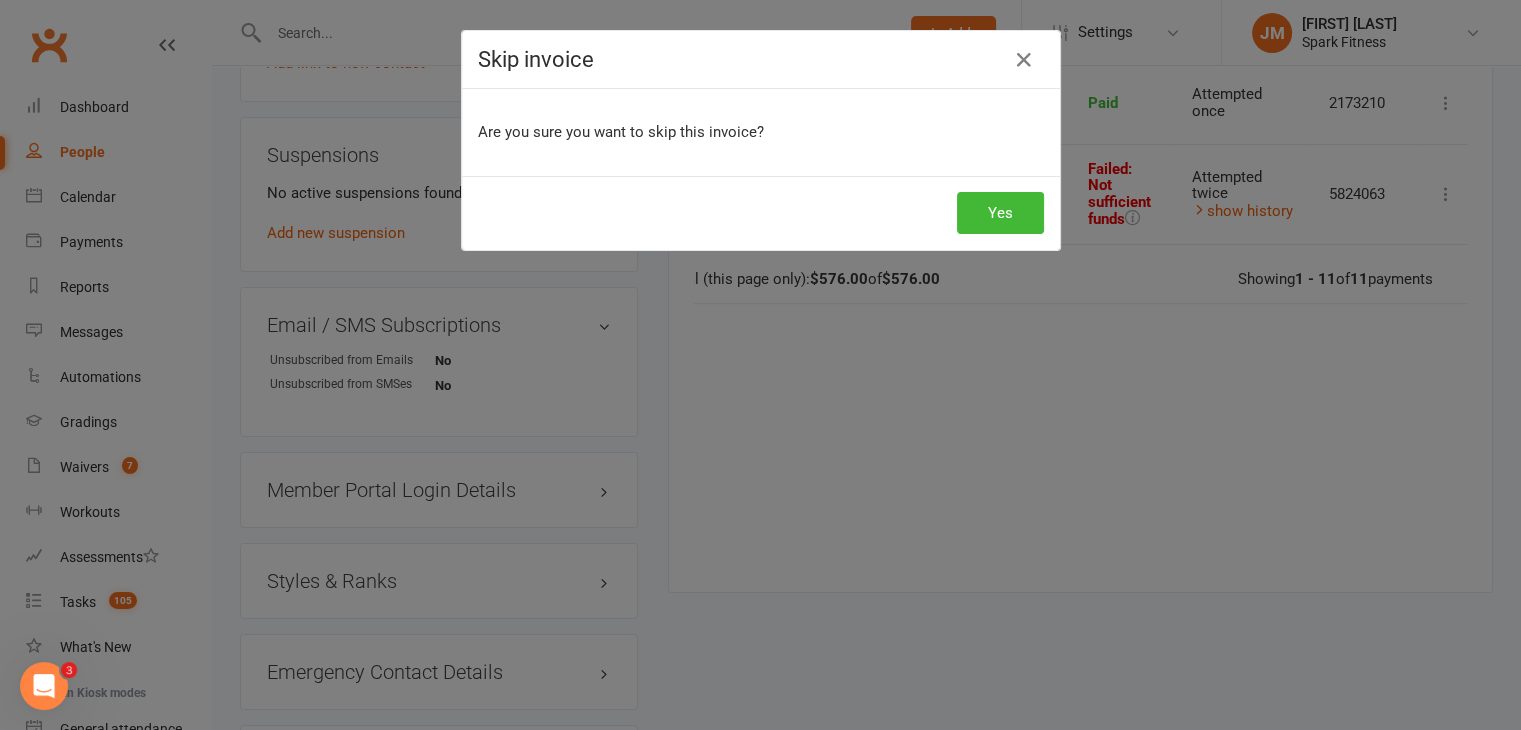 scroll, scrollTop: 0, scrollLeft: 37, axis: horizontal 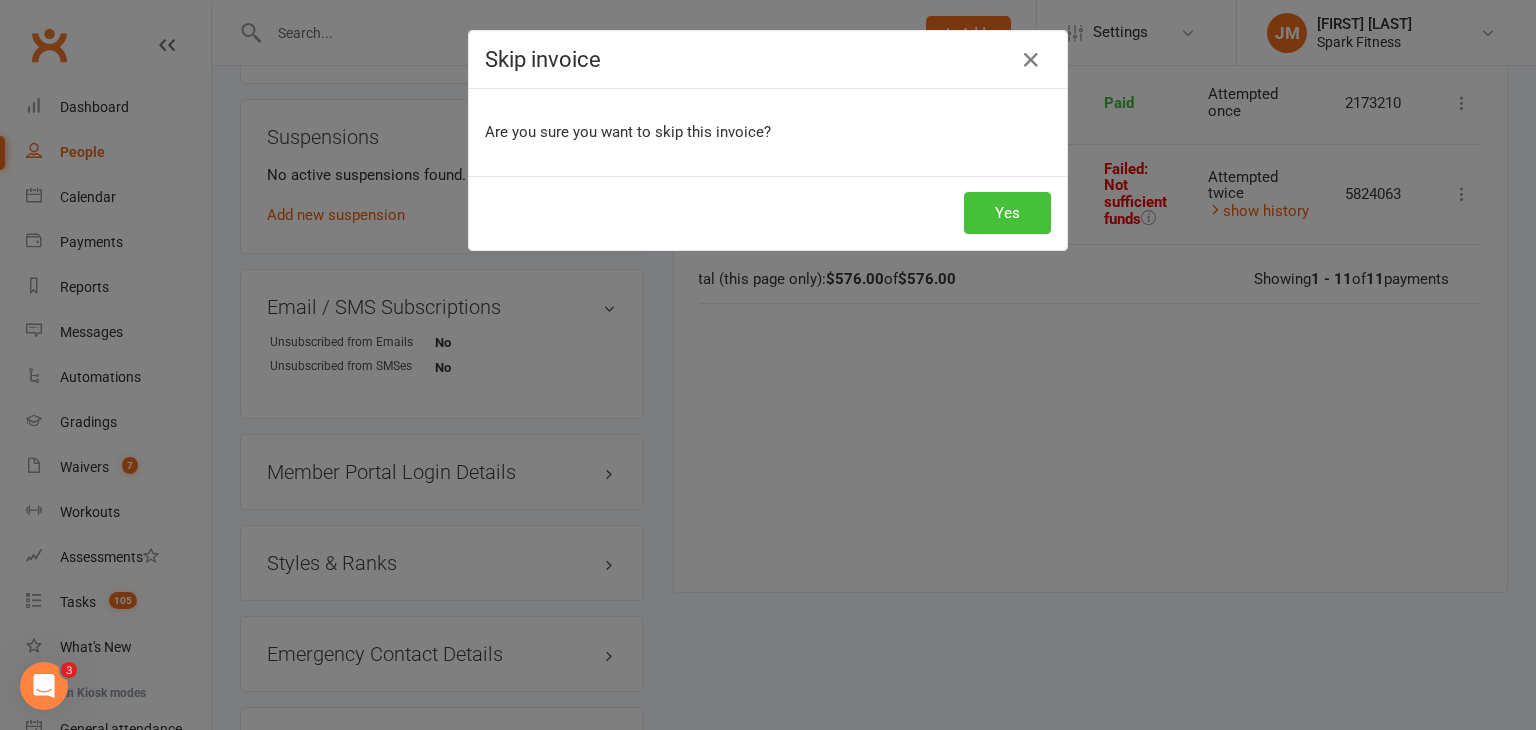 click on "Yes" at bounding box center [1007, 213] 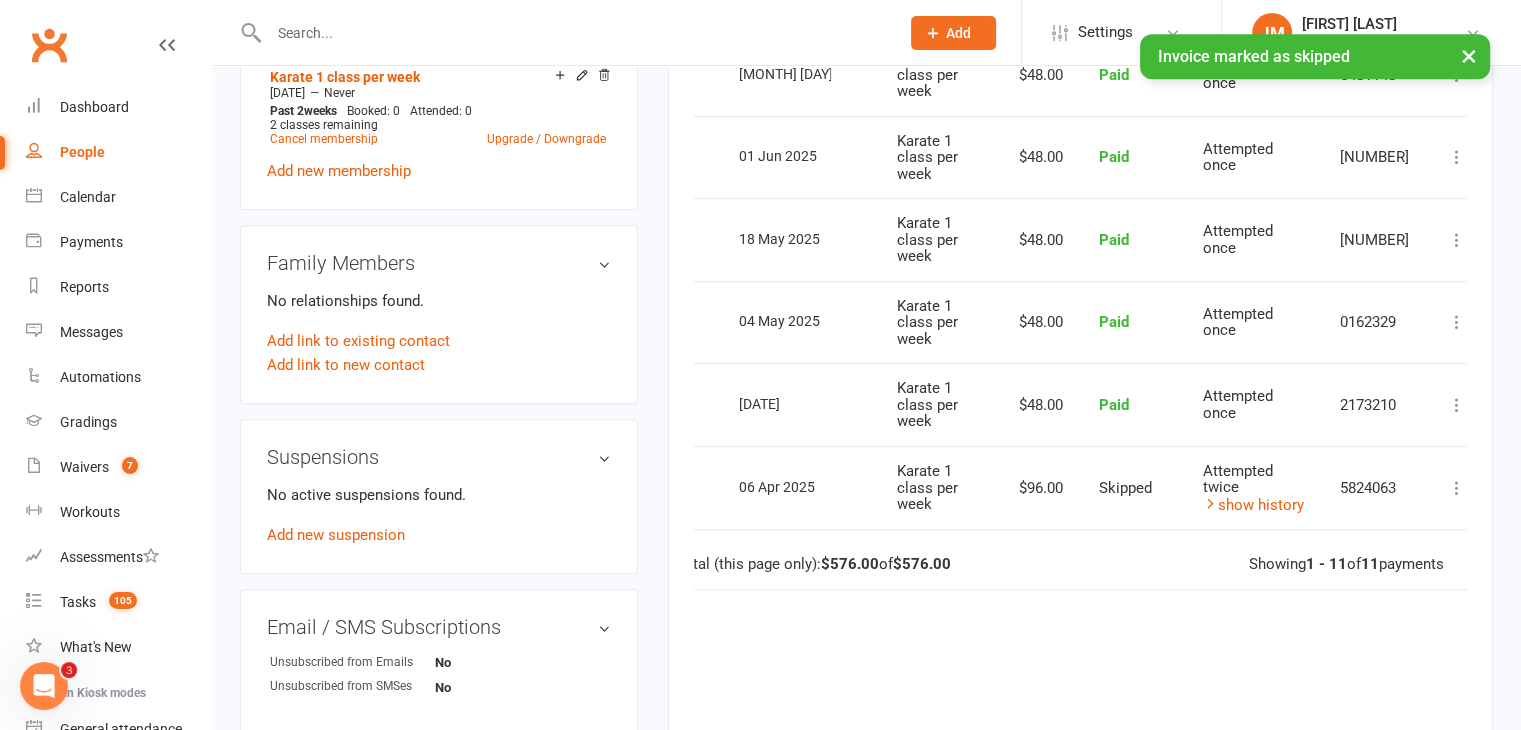 scroll, scrollTop: 996, scrollLeft: 0, axis: vertical 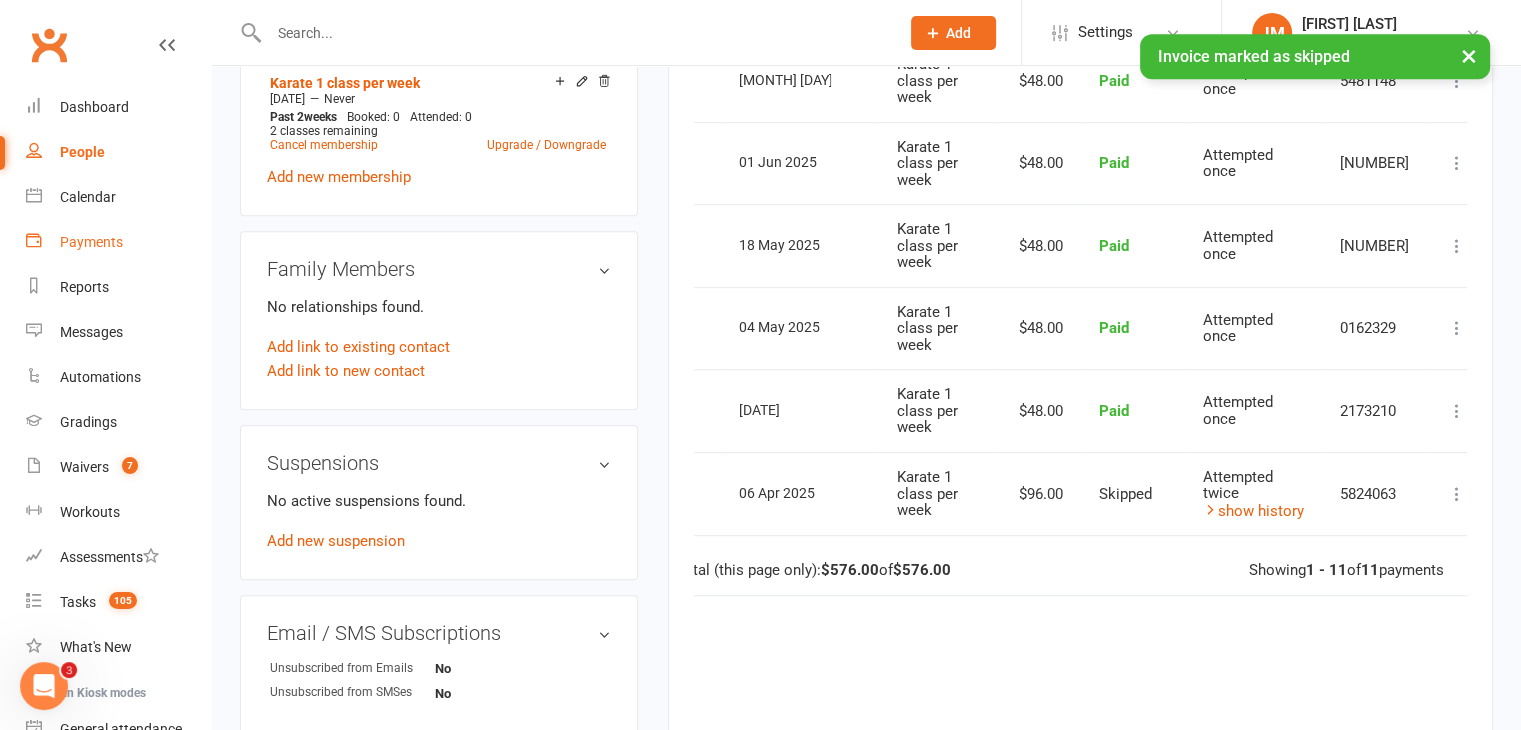 click on "Payments" at bounding box center (91, 242) 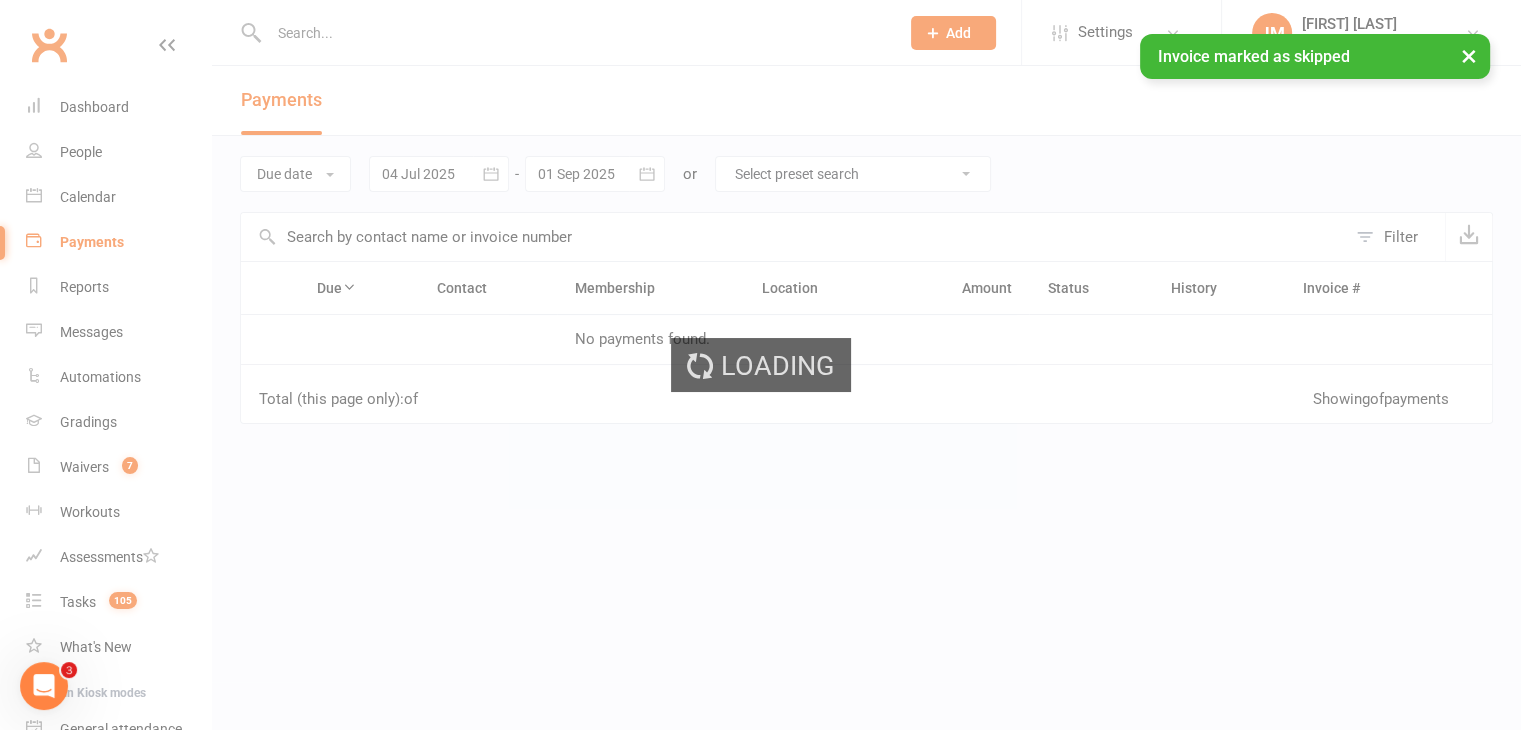 scroll, scrollTop: 0, scrollLeft: 0, axis: both 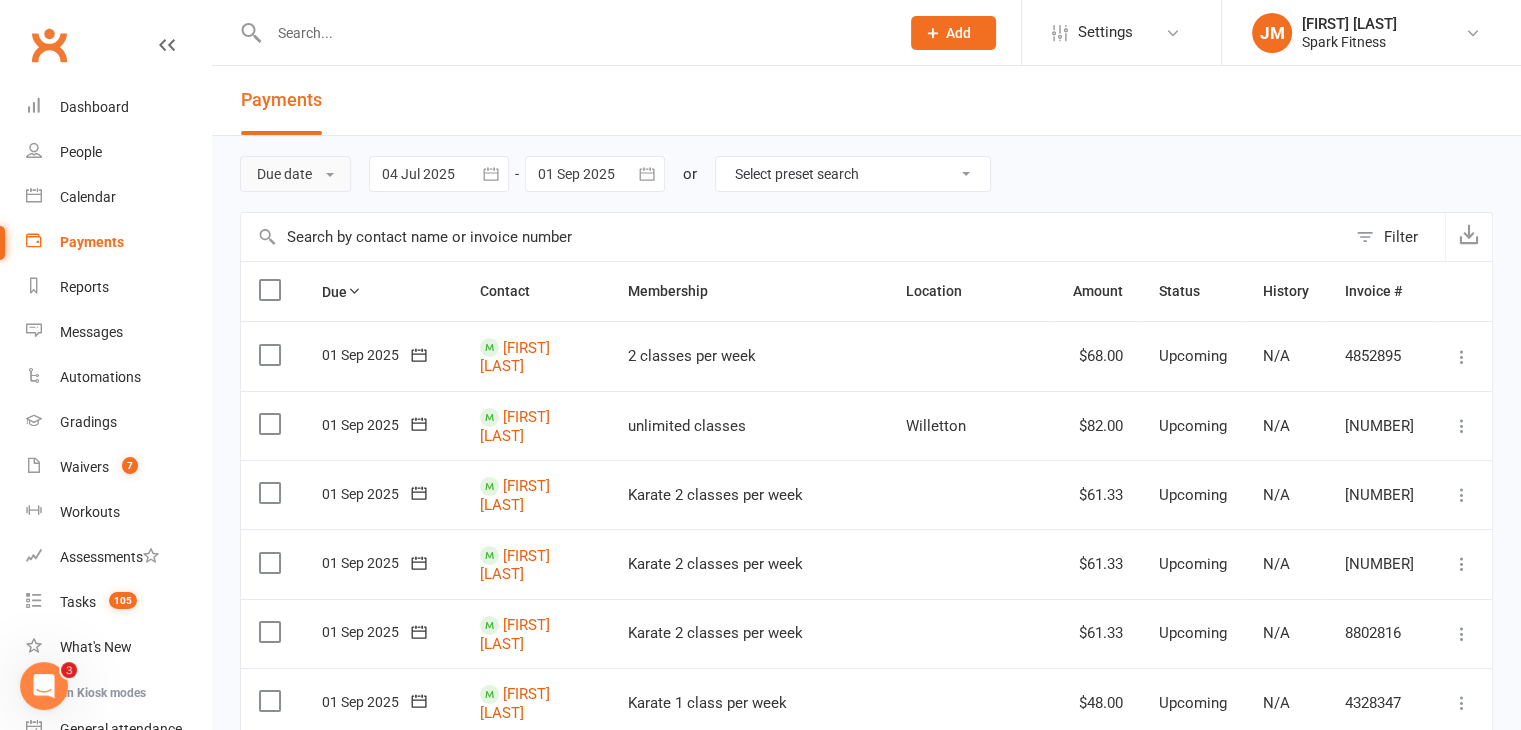 click on "Due date" at bounding box center (295, 174) 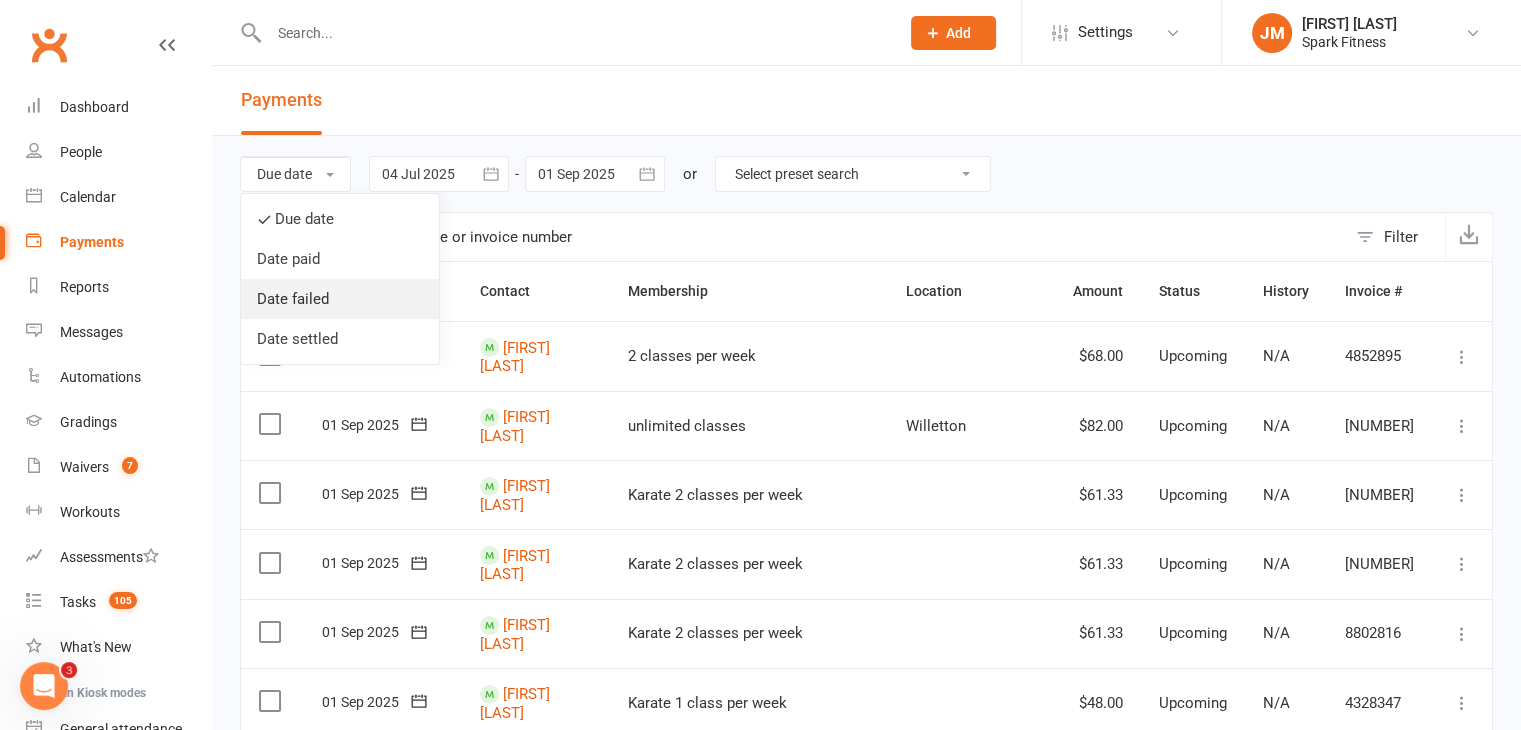 click on "Date failed" at bounding box center [340, 299] 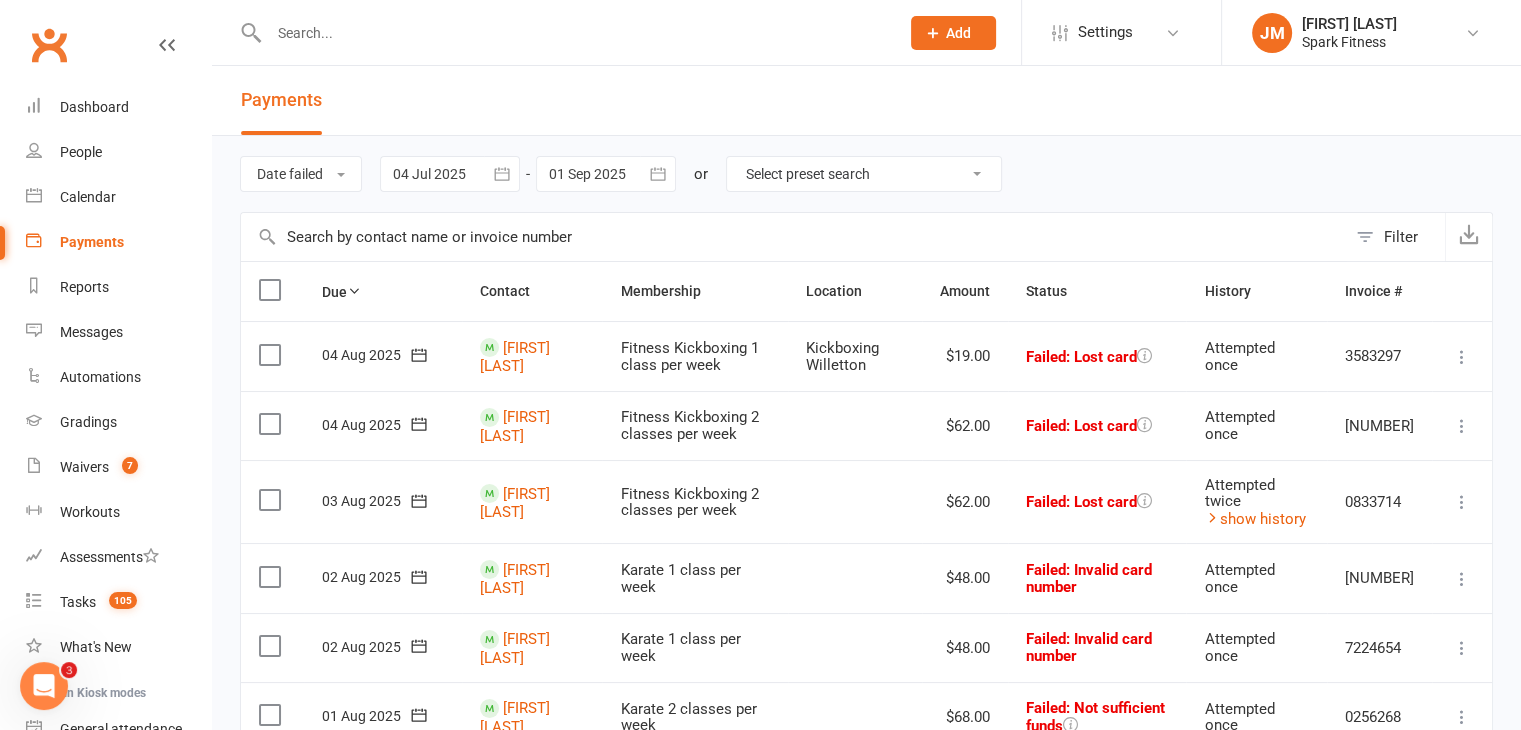 click at bounding box center [450, 174] 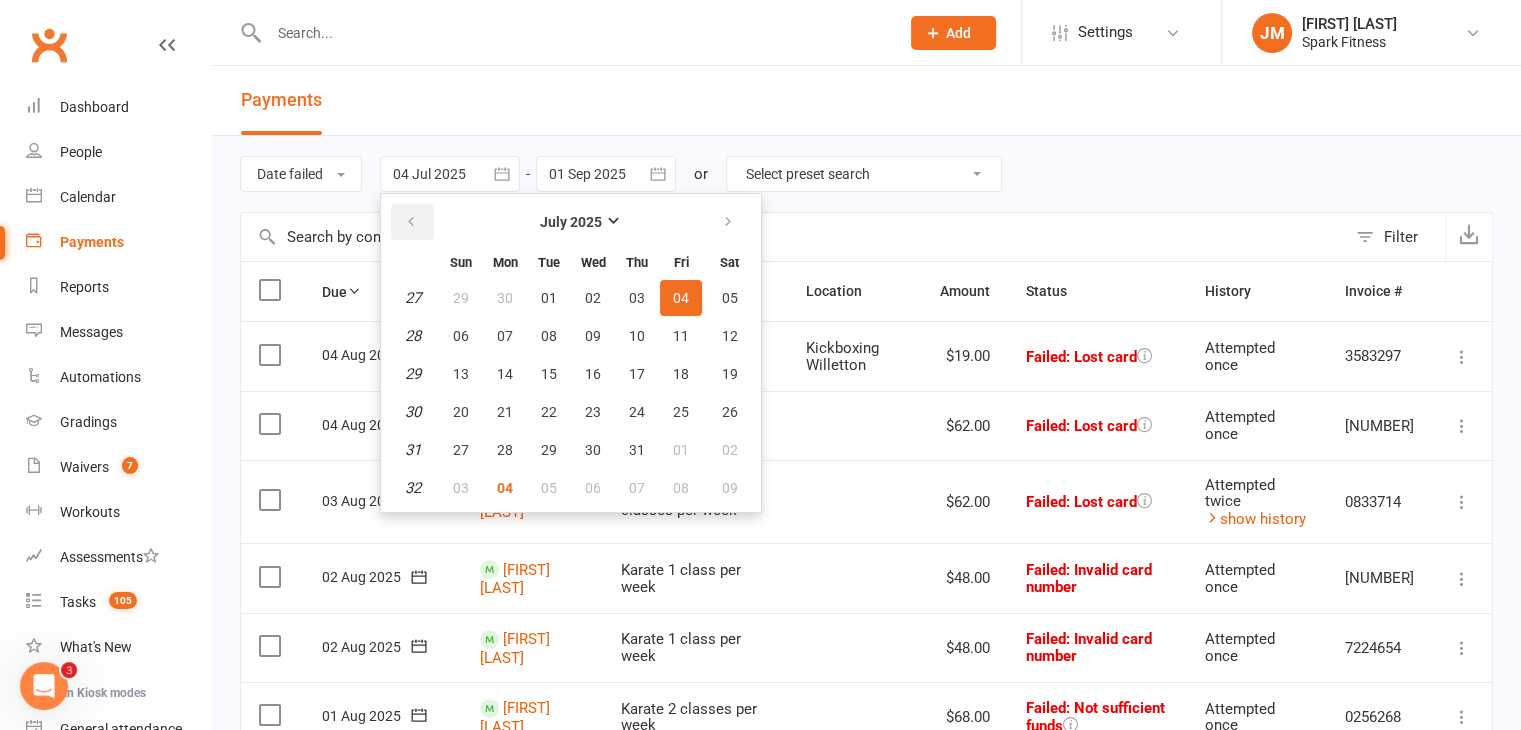 click at bounding box center (412, 222) 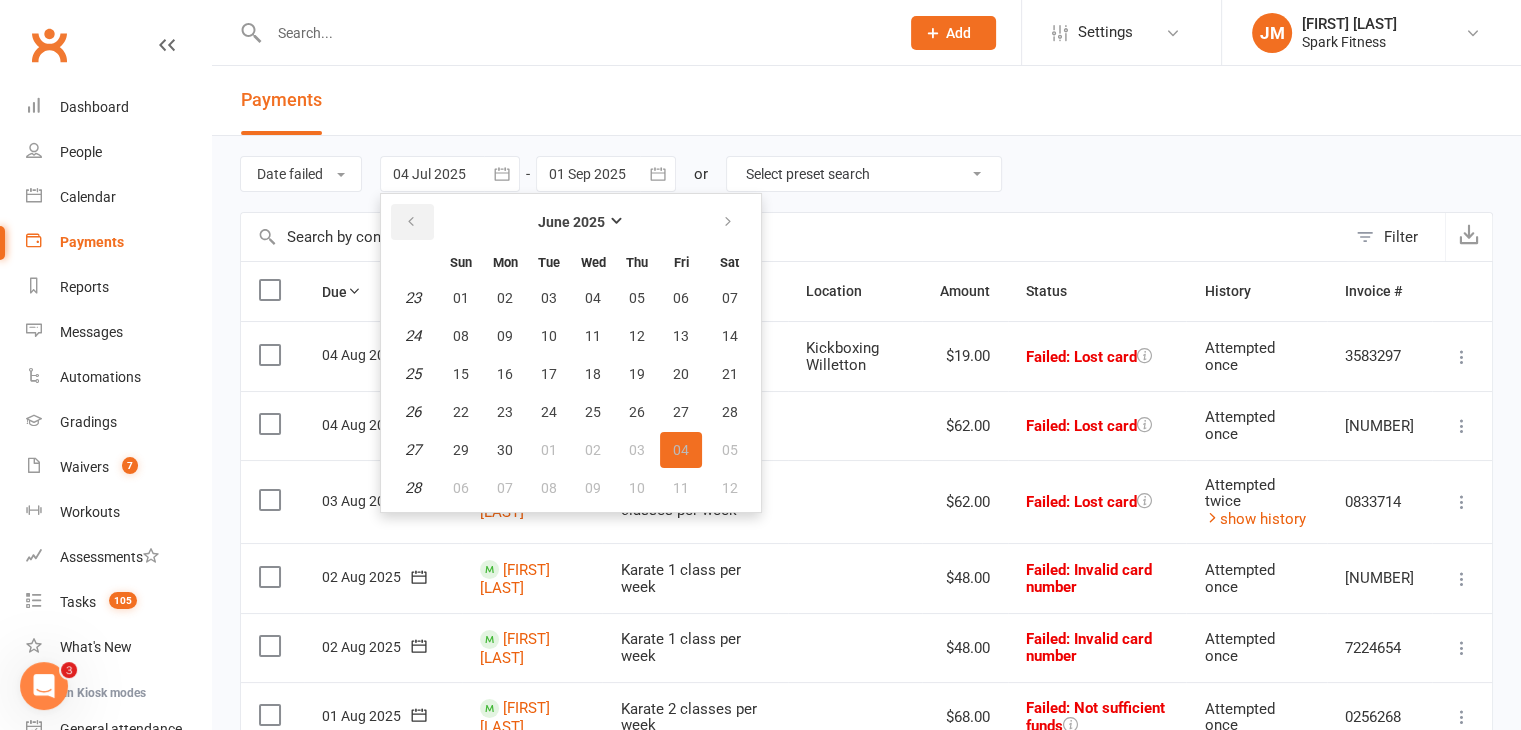 click at bounding box center (412, 222) 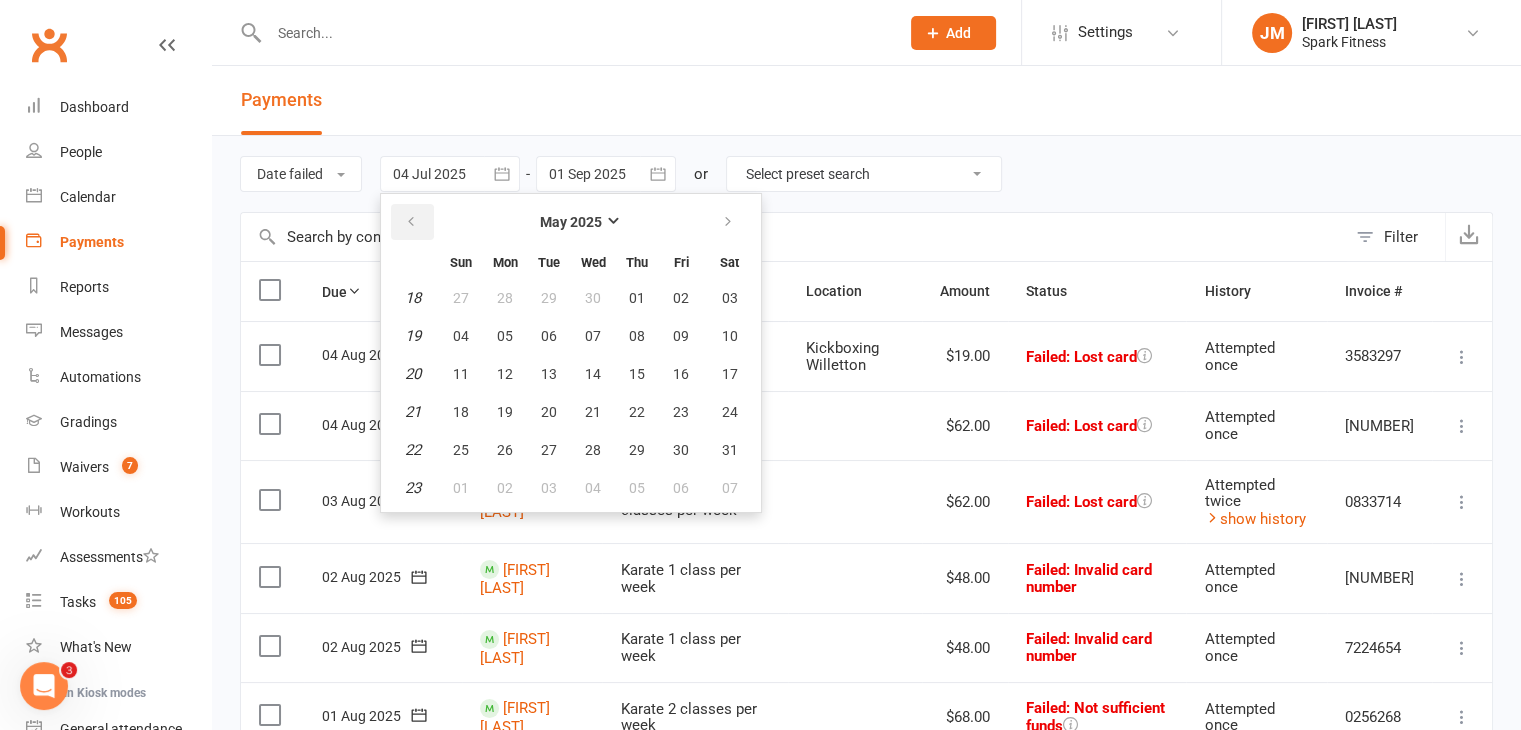 click at bounding box center (412, 222) 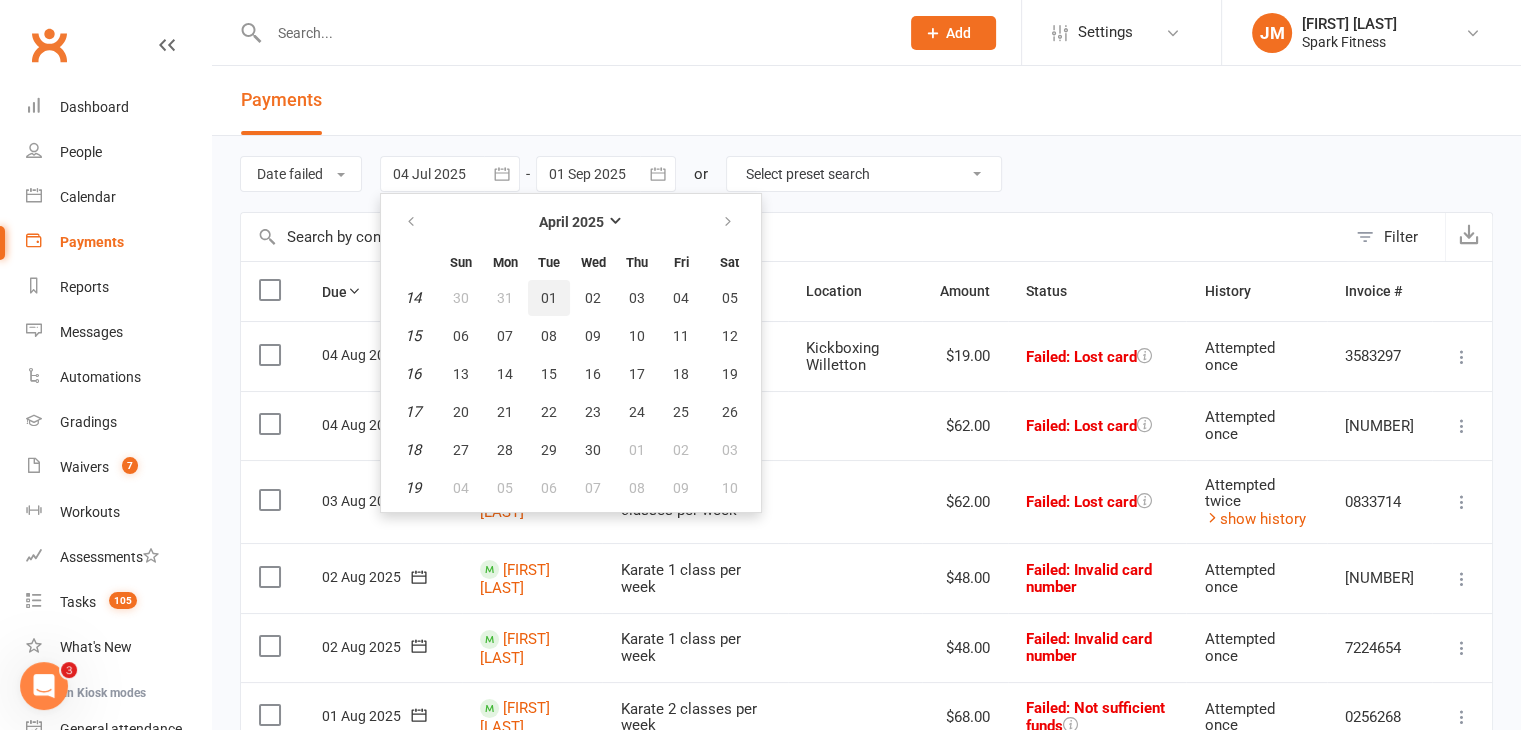 click on "01" at bounding box center (549, 298) 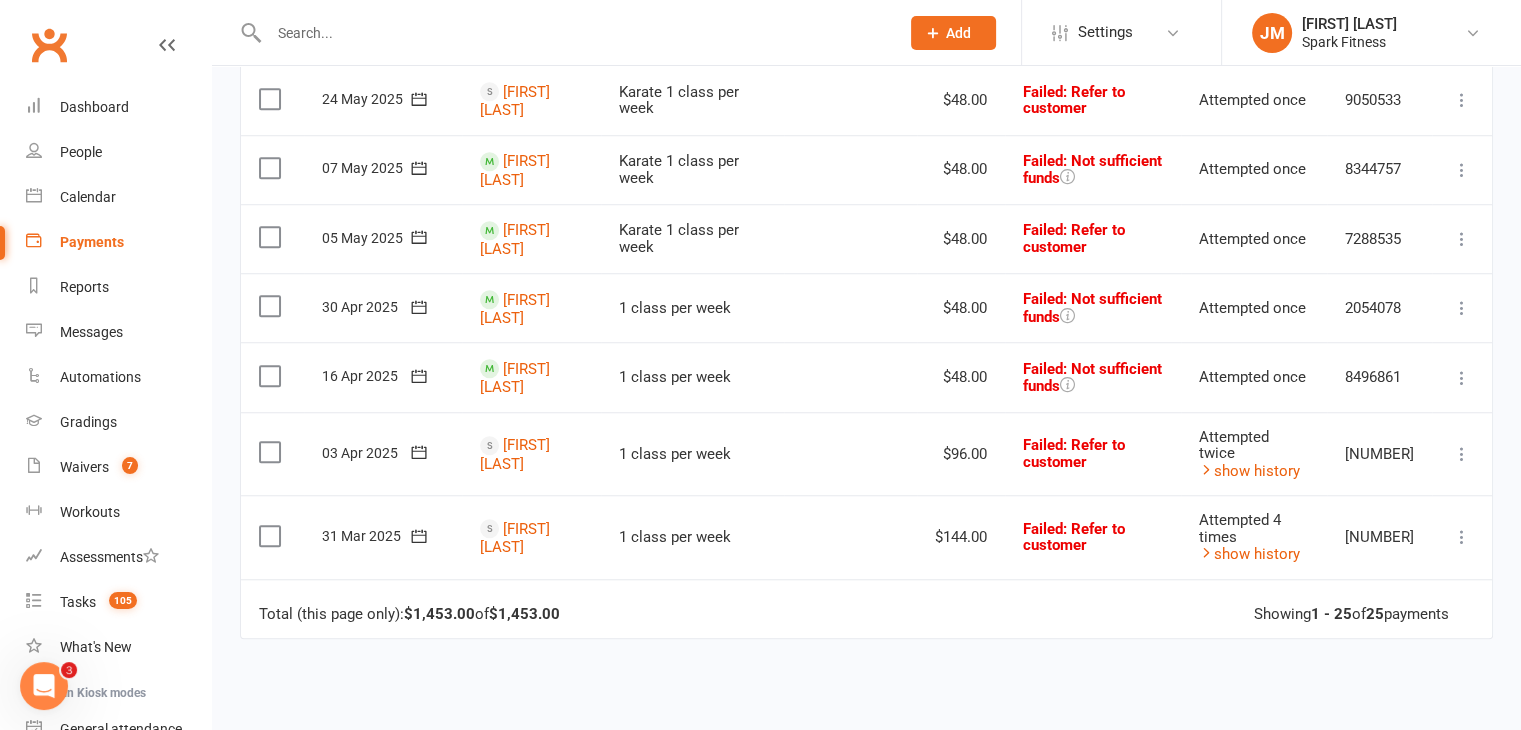 scroll, scrollTop: 1550, scrollLeft: 0, axis: vertical 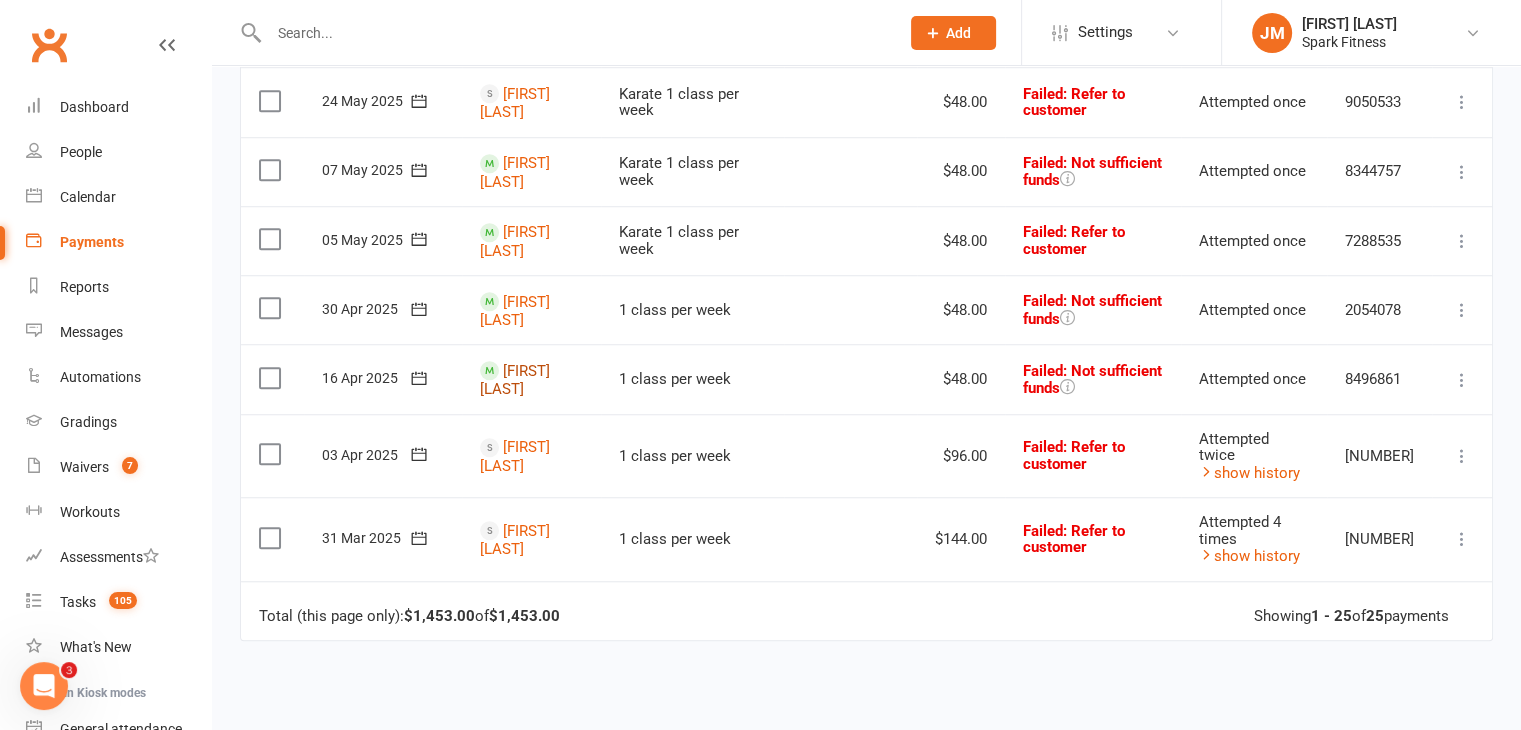 click on "[FIRST] [LAST]" at bounding box center [515, 310] 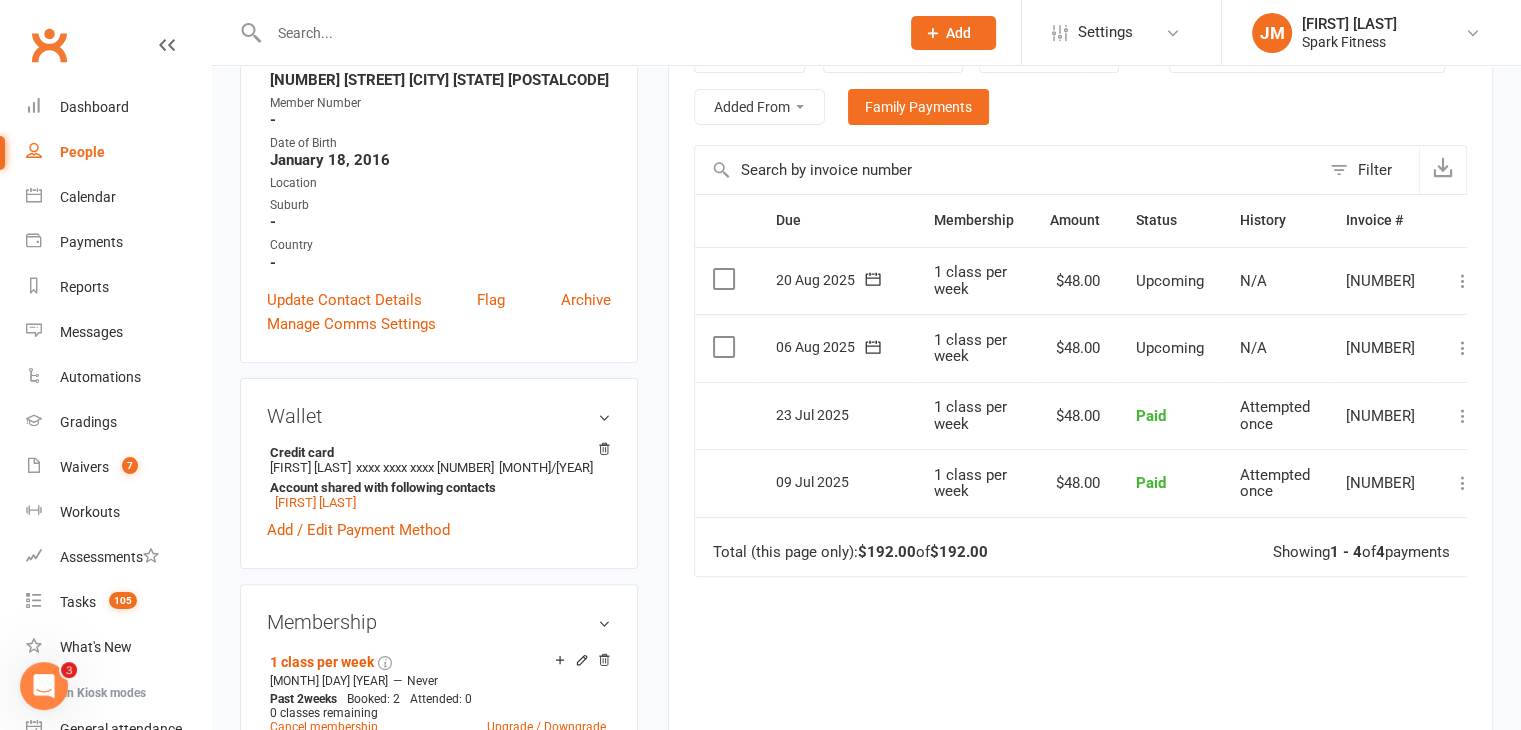 scroll, scrollTop: 40, scrollLeft: 0, axis: vertical 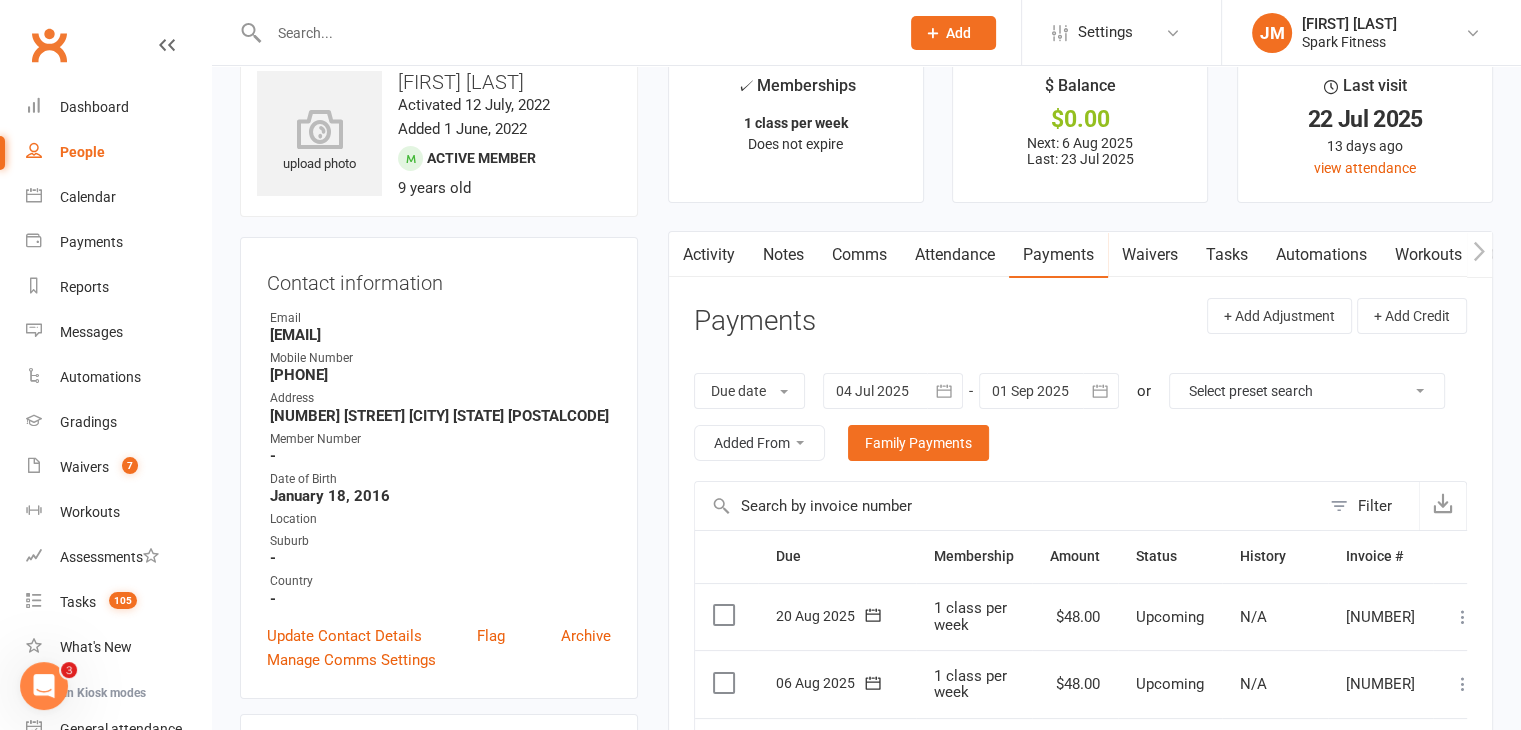 click at bounding box center [893, 391] 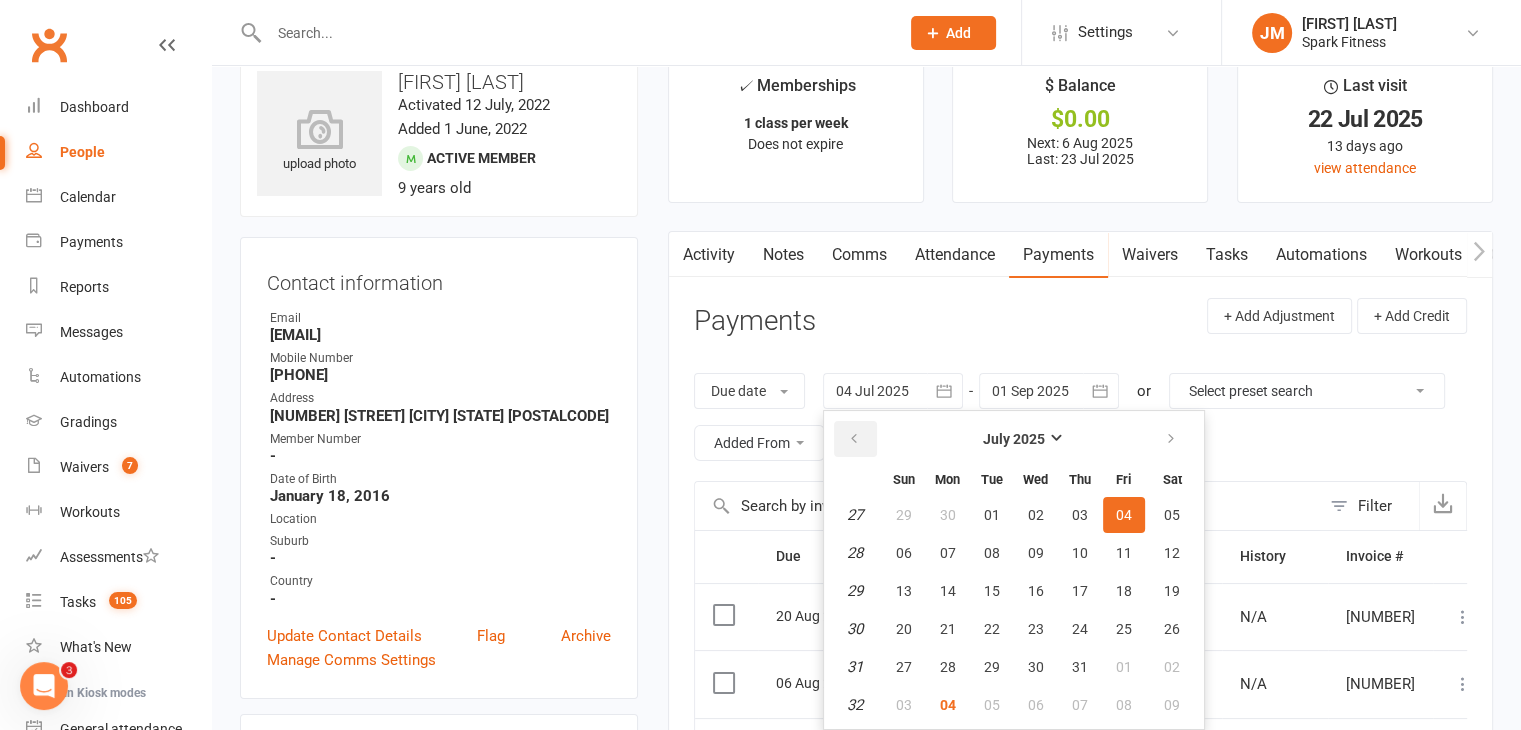 click at bounding box center (854, 439) 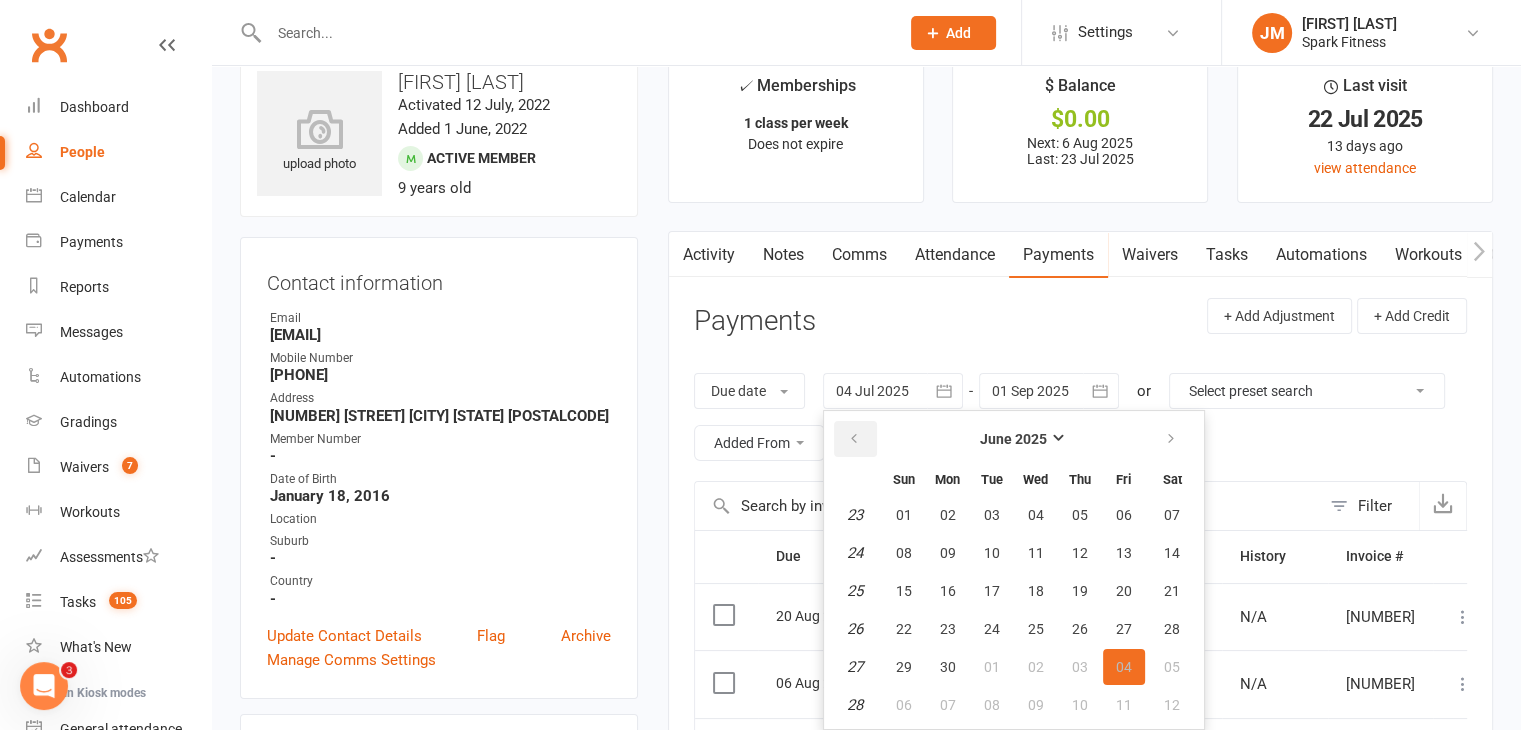 click at bounding box center [854, 439] 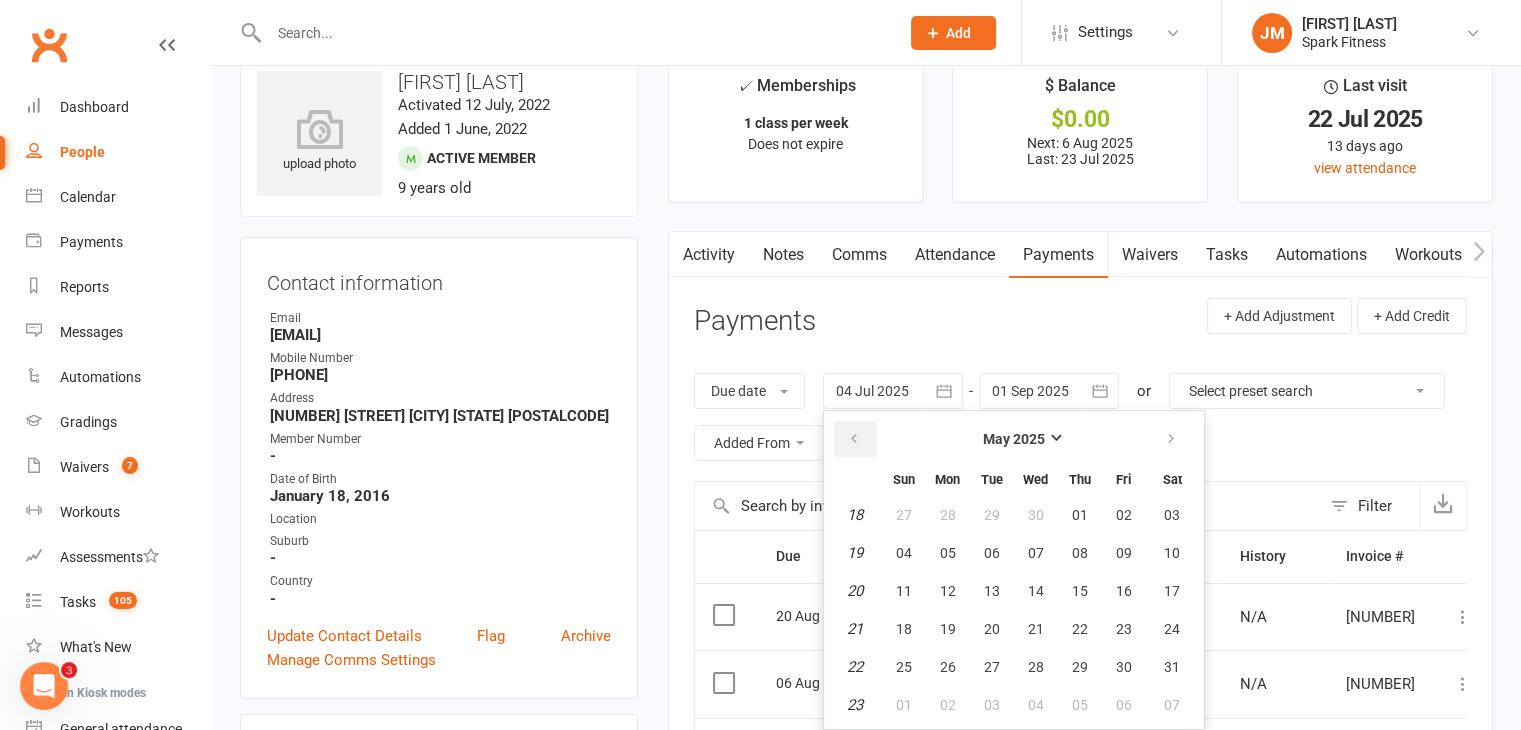 click at bounding box center (854, 439) 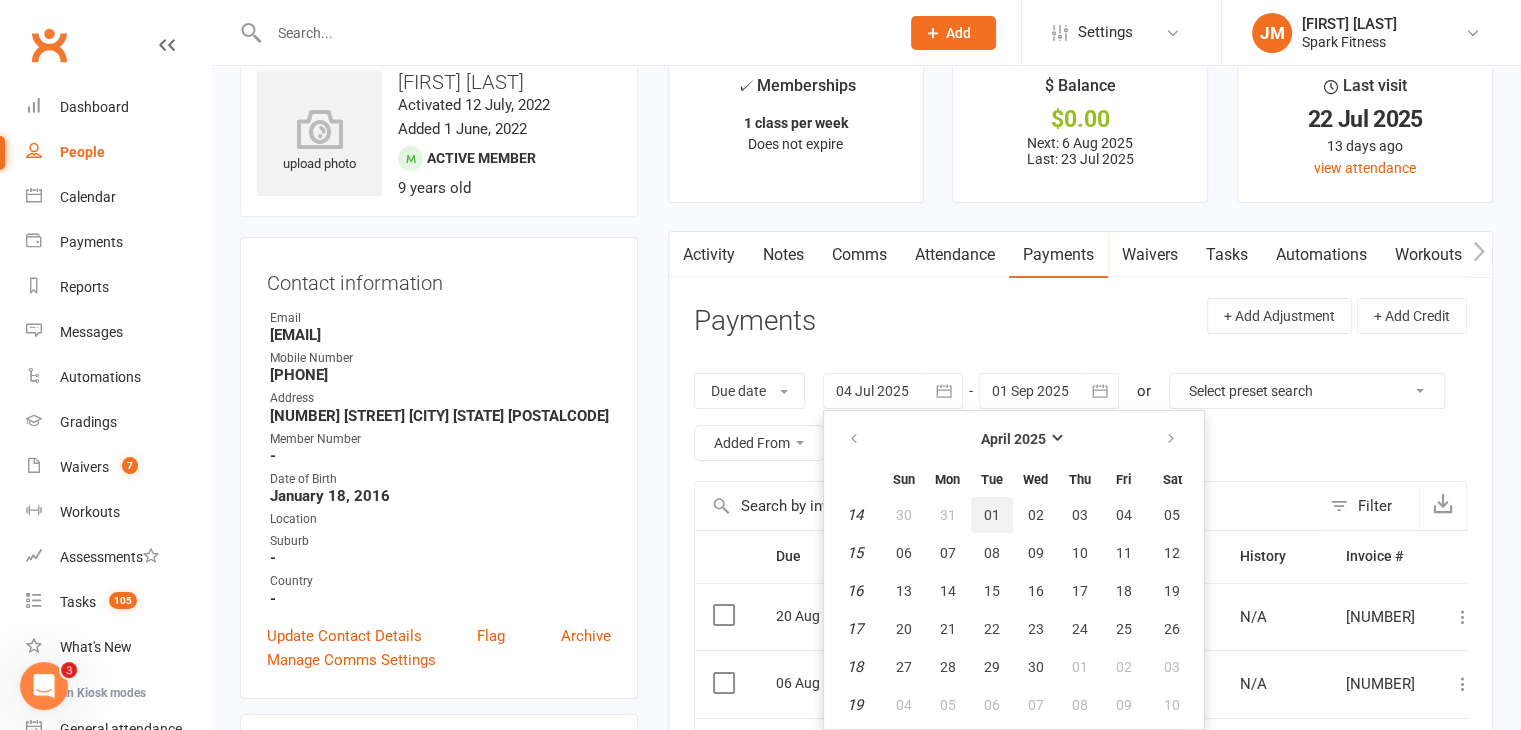 click on "01" at bounding box center [992, 515] 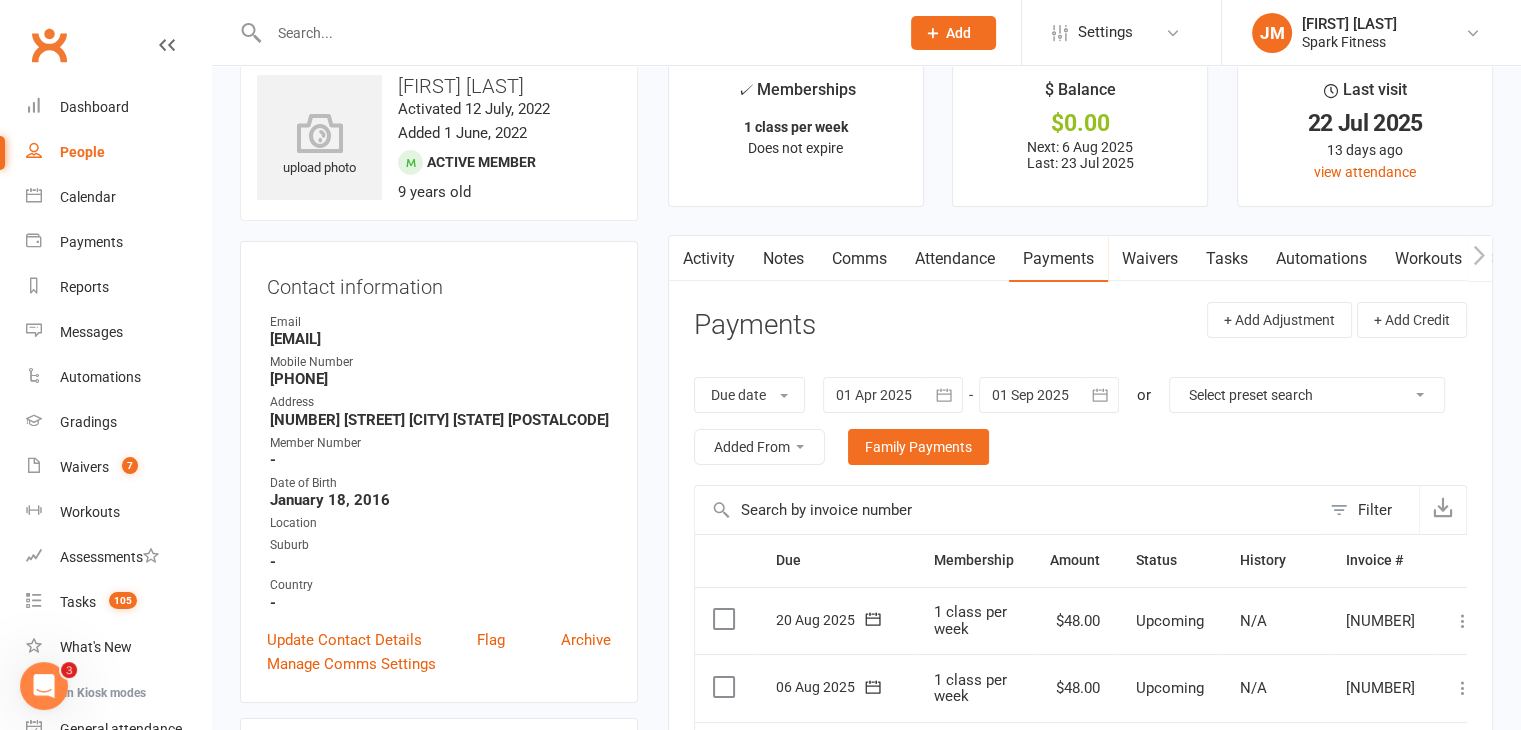 scroll, scrollTop: 38, scrollLeft: 0, axis: vertical 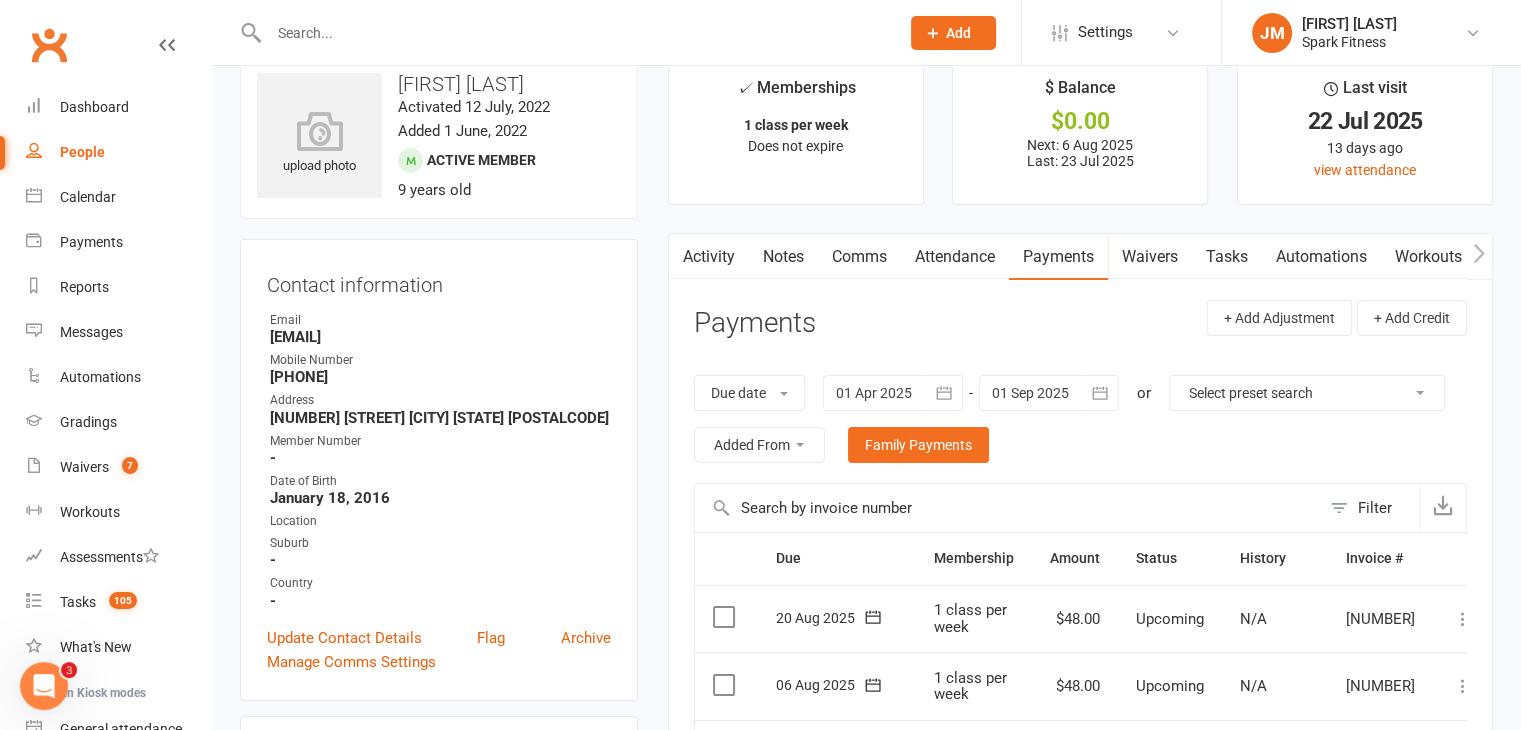 drag, startPoint x: 480, startPoint y: 340, endPoint x: 245, endPoint y: 337, distance: 235.01915 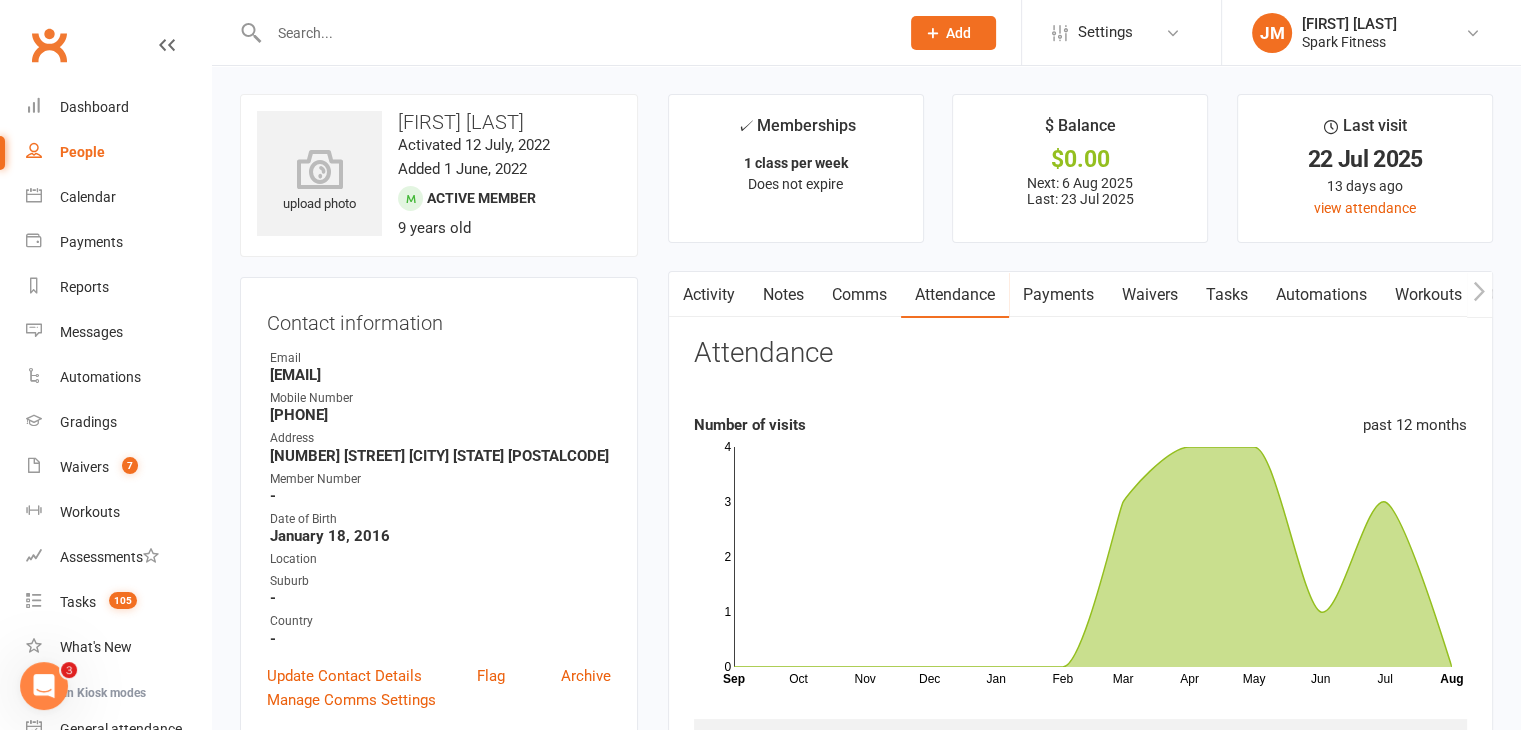 scroll, scrollTop: 92, scrollLeft: 0, axis: vertical 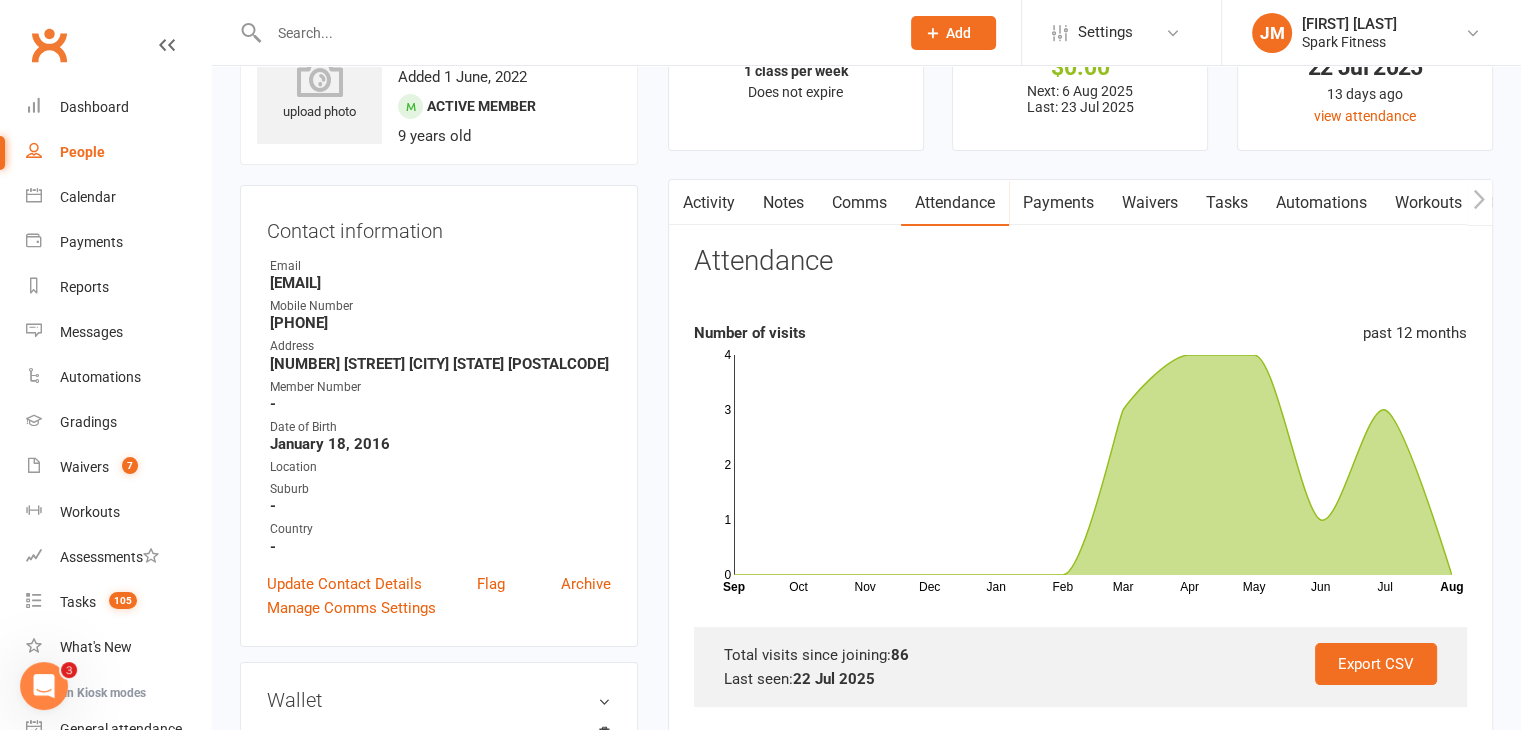 click on "Payments" at bounding box center [1058, 203] 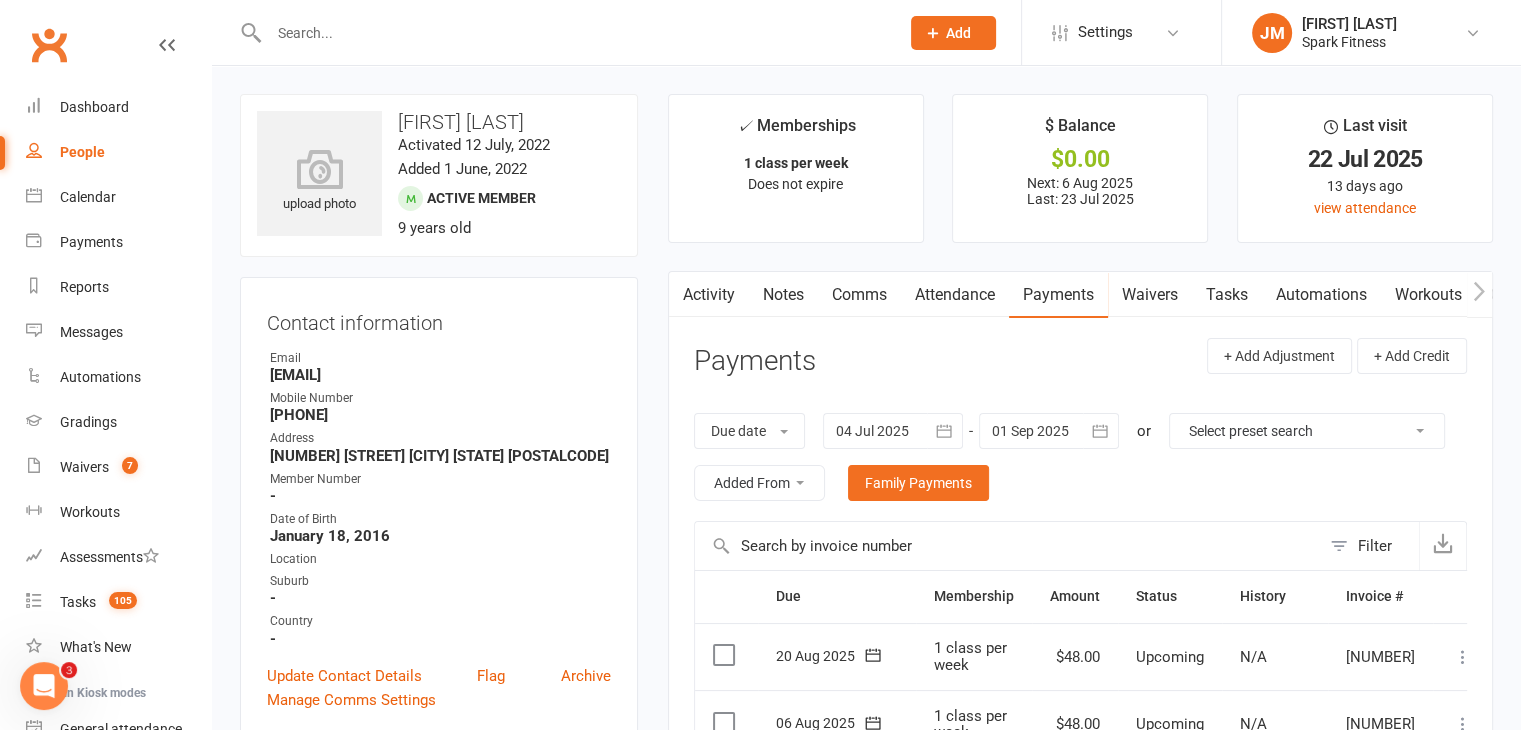 scroll, scrollTop: 0, scrollLeft: 0, axis: both 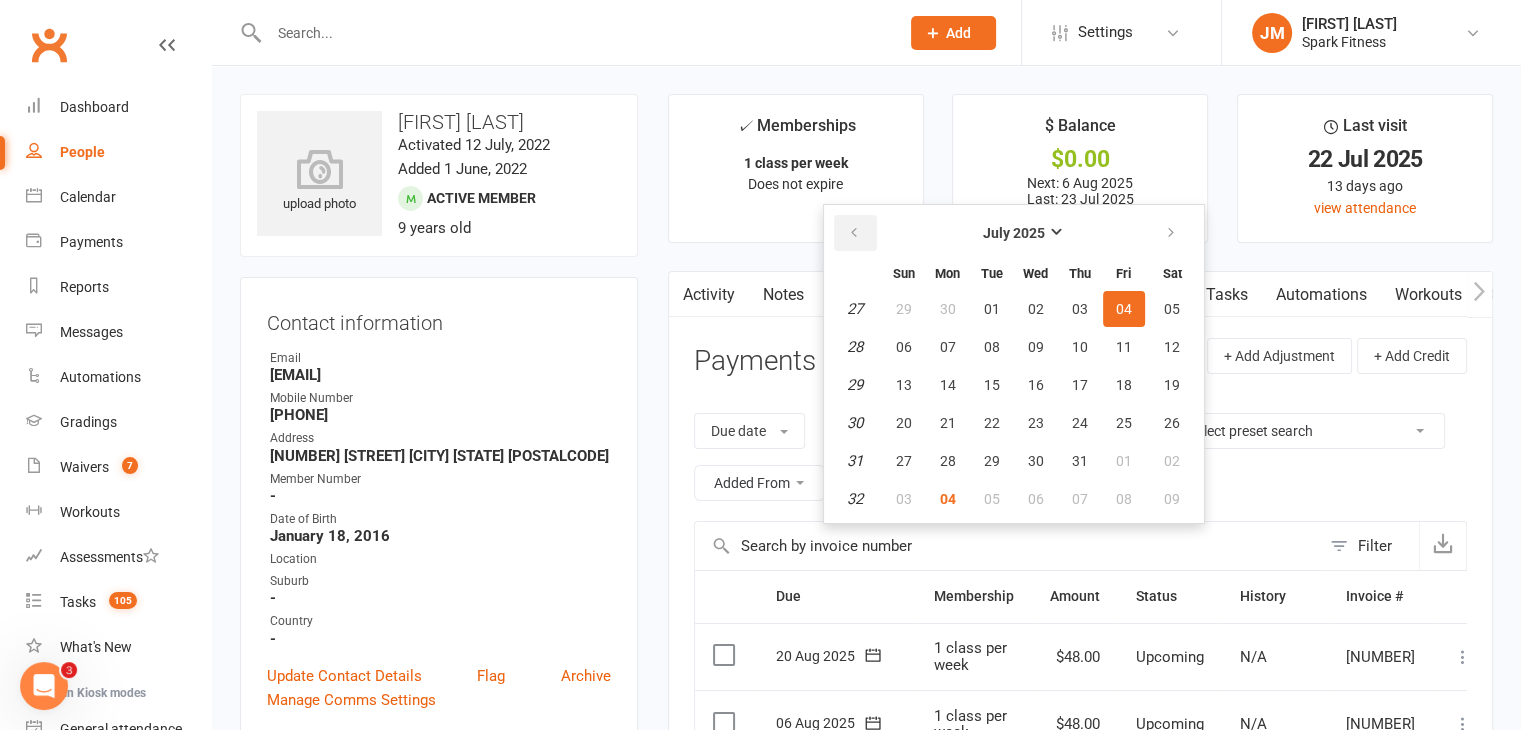 click at bounding box center (855, 233) 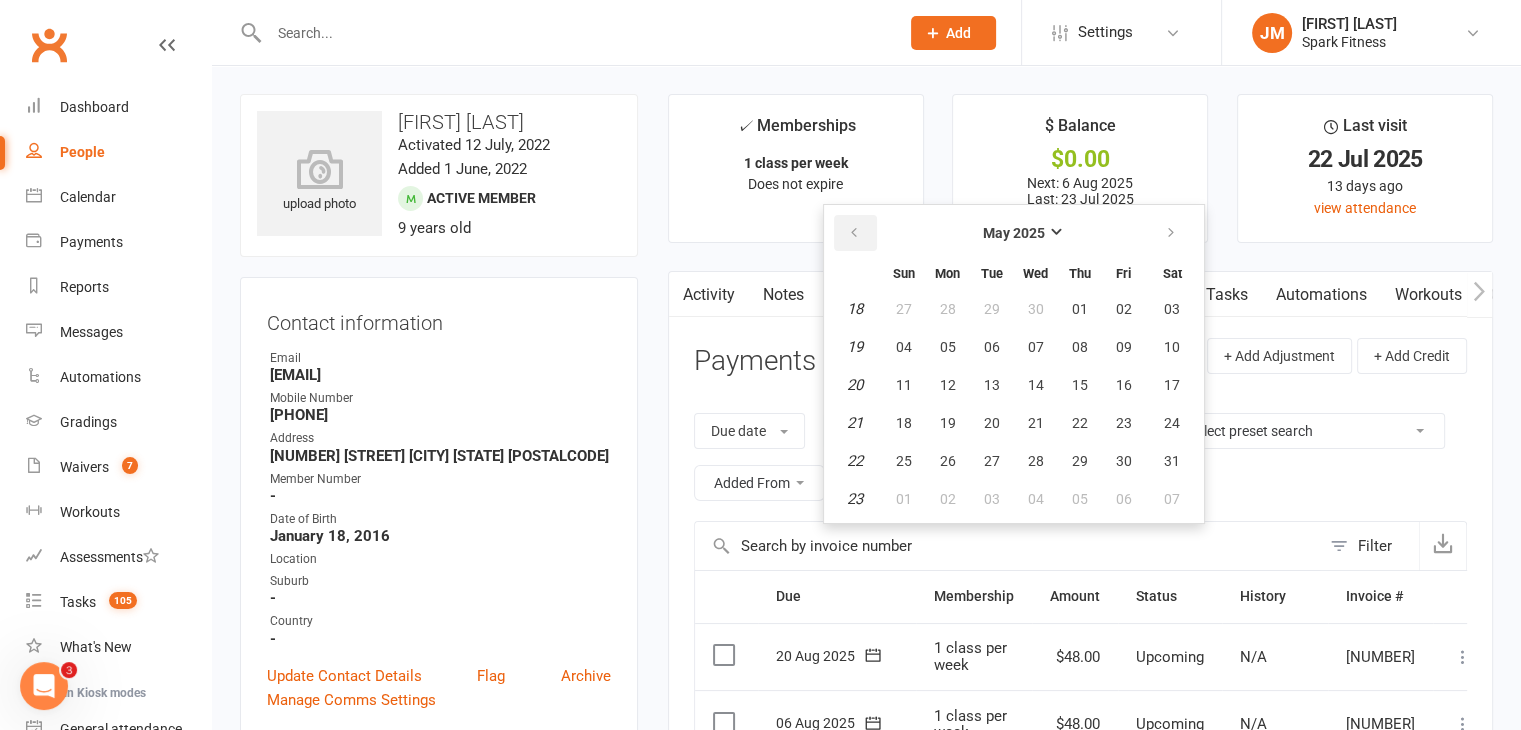 click at bounding box center [855, 233] 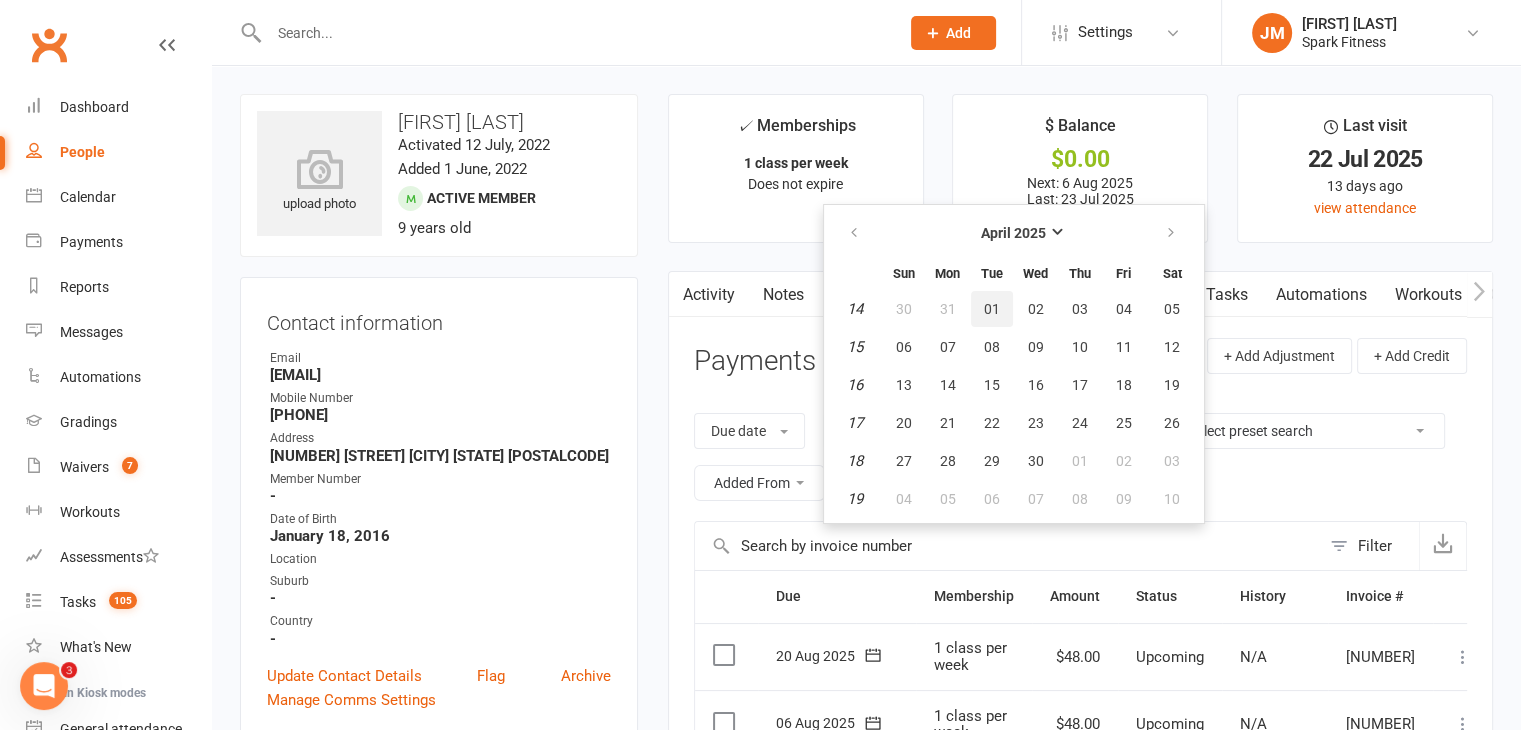 click on "01" at bounding box center [992, 309] 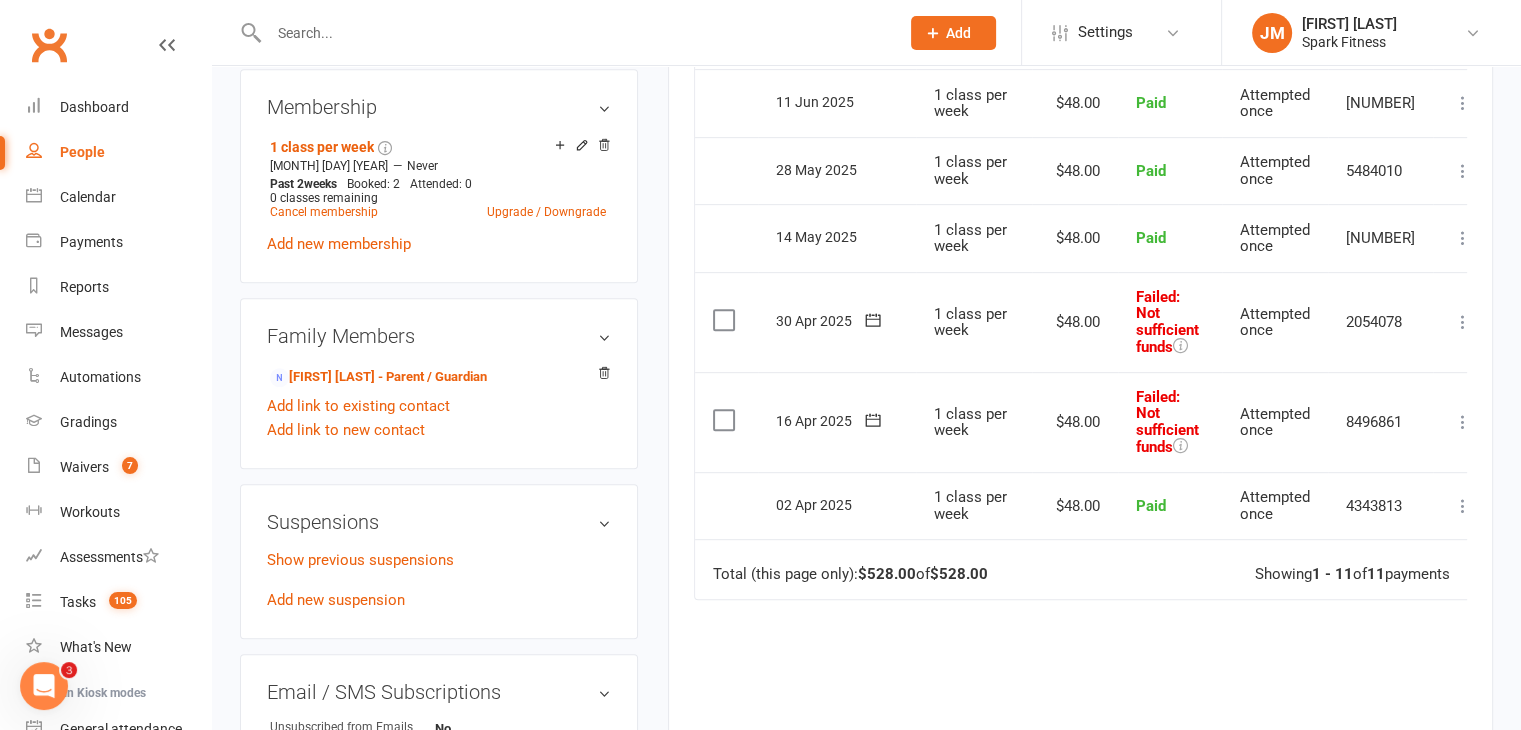 scroll, scrollTop: 892, scrollLeft: 0, axis: vertical 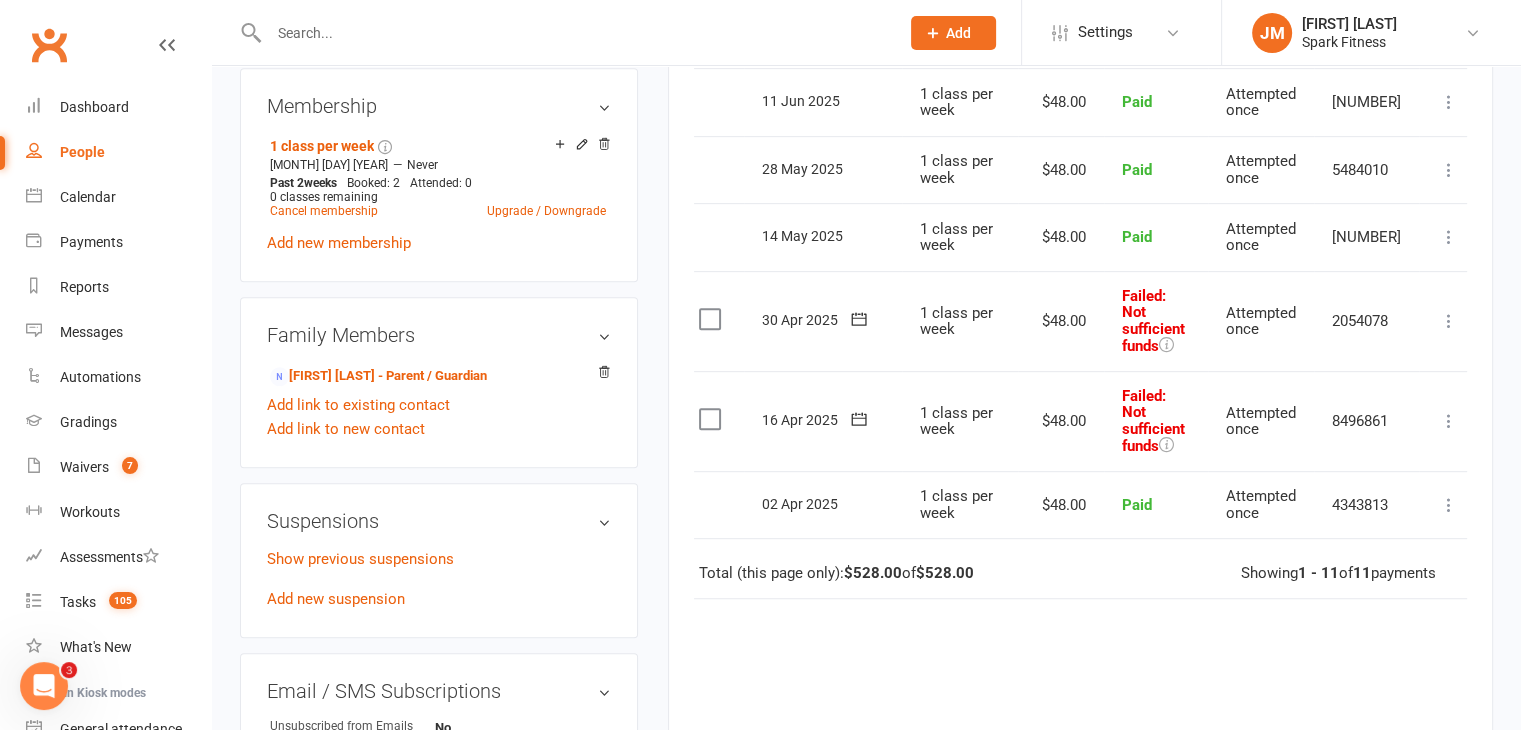 click at bounding box center [1449, 421] 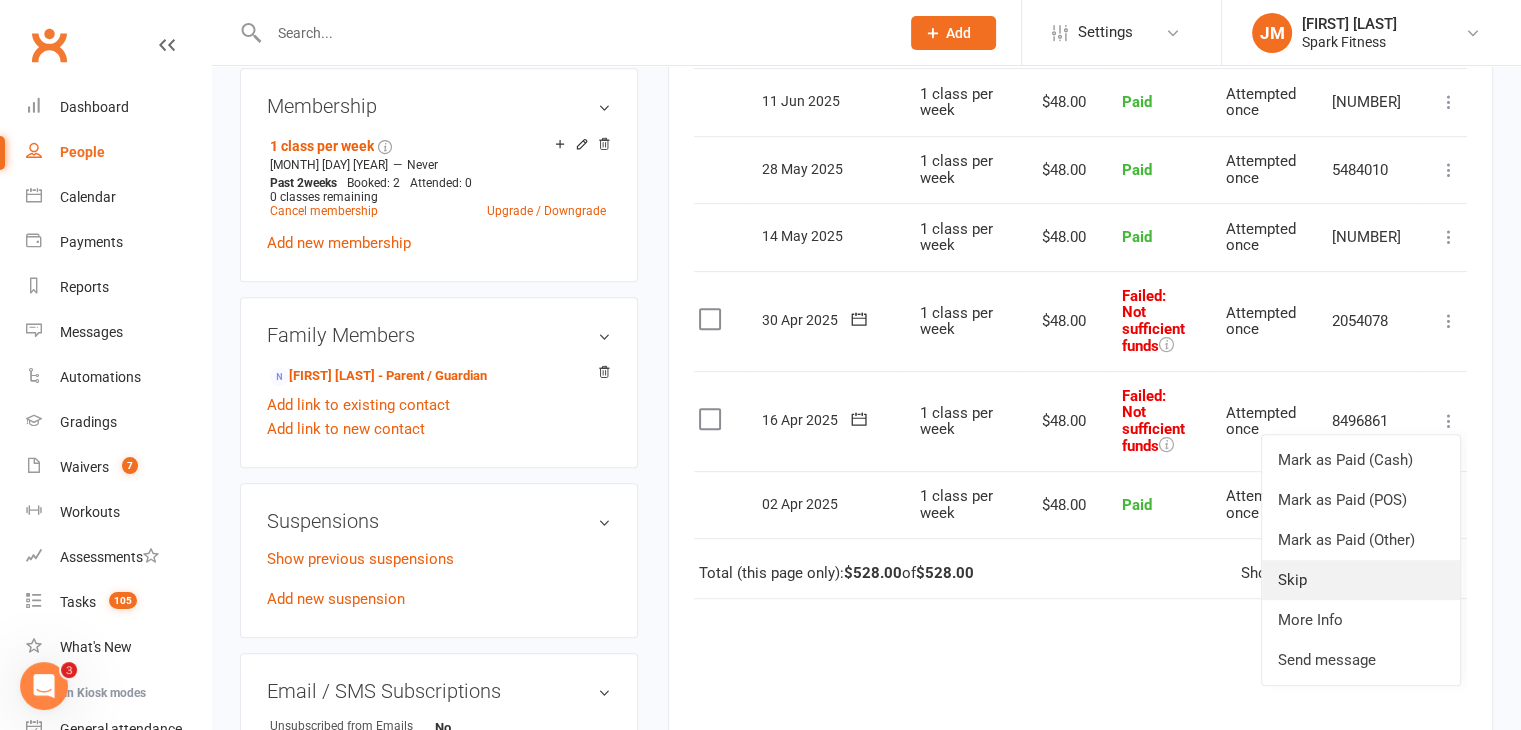 click on "Skip" at bounding box center (1361, 580) 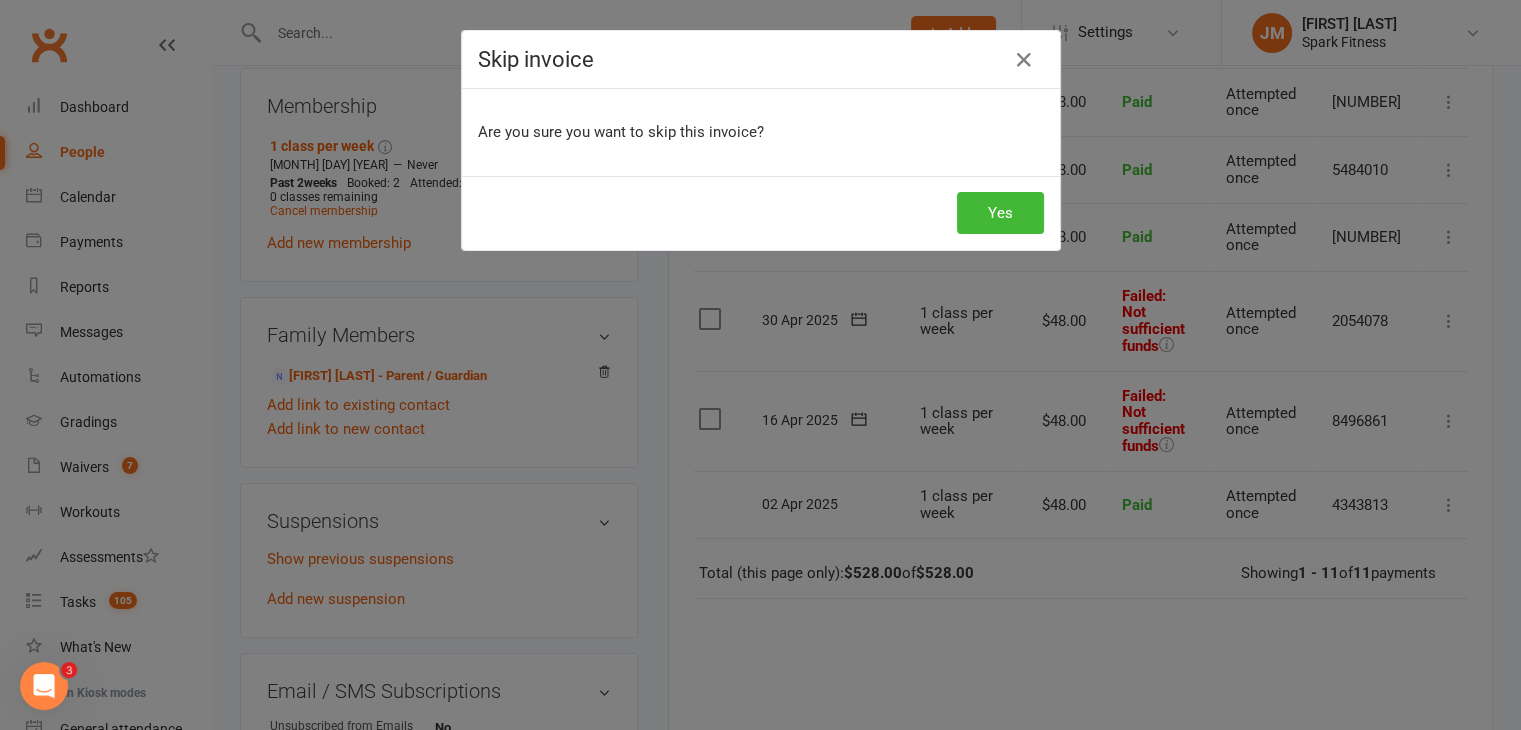 scroll, scrollTop: 0, scrollLeft: 4, axis: horizontal 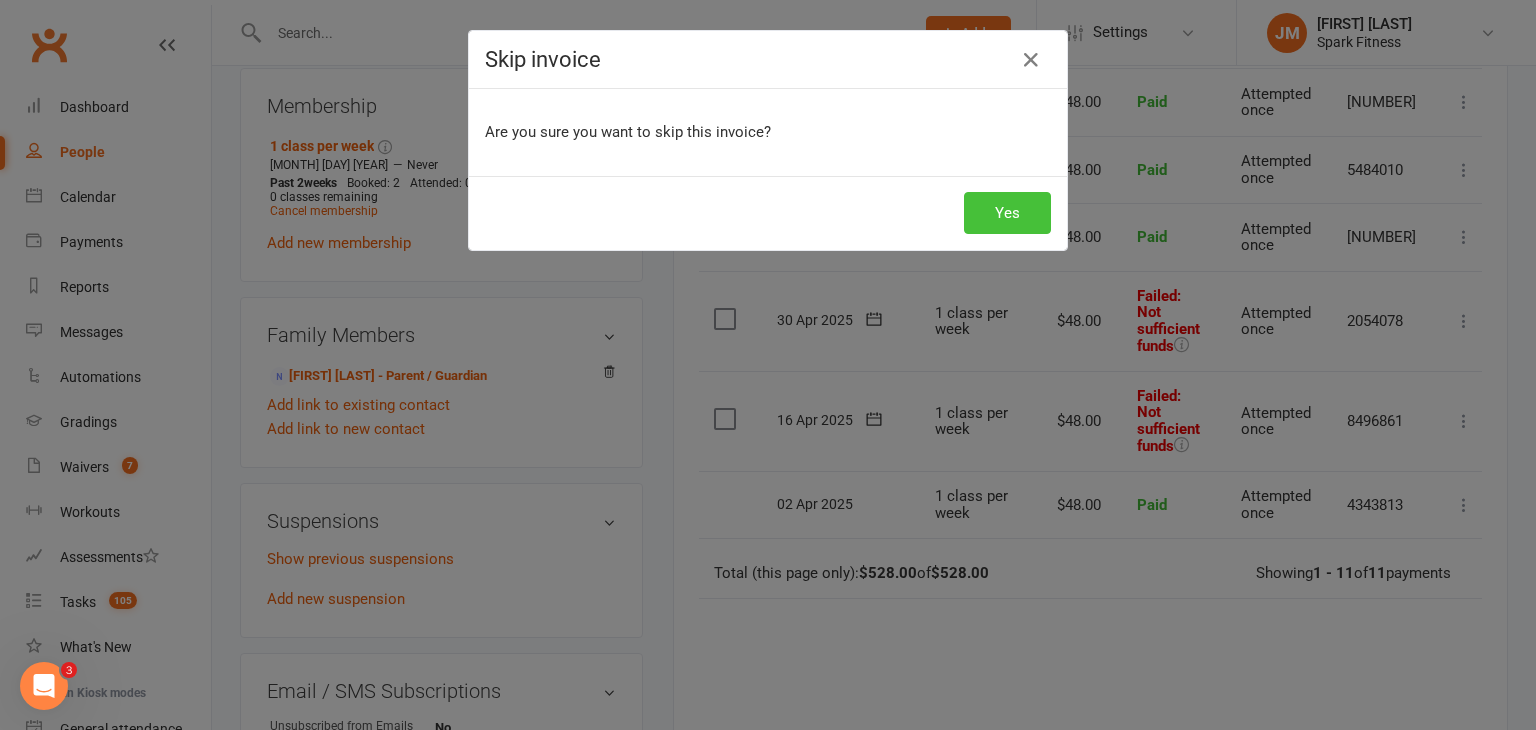 click on "Yes" at bounding box center (1007, 213) 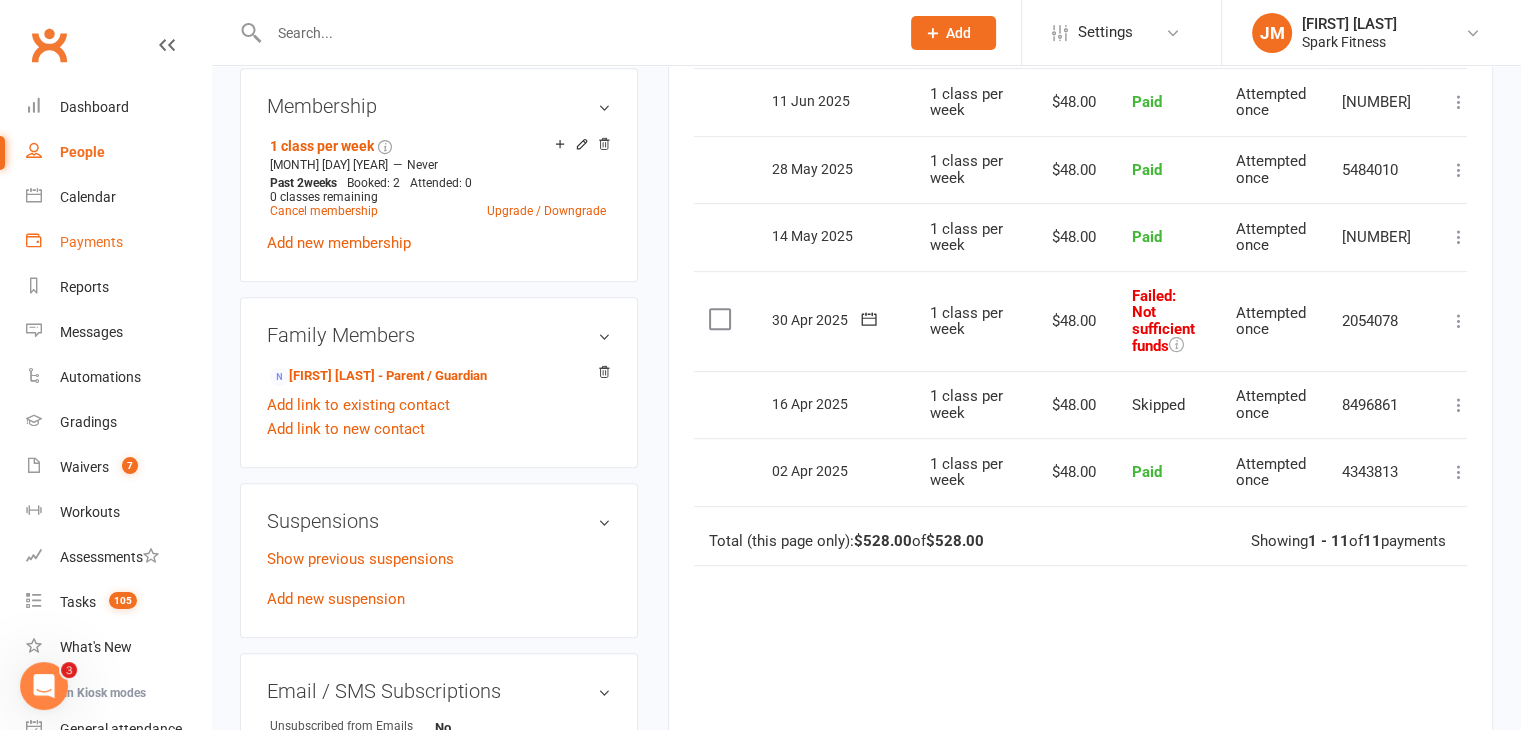 click on "Payments" at bounding box center [118, 242] 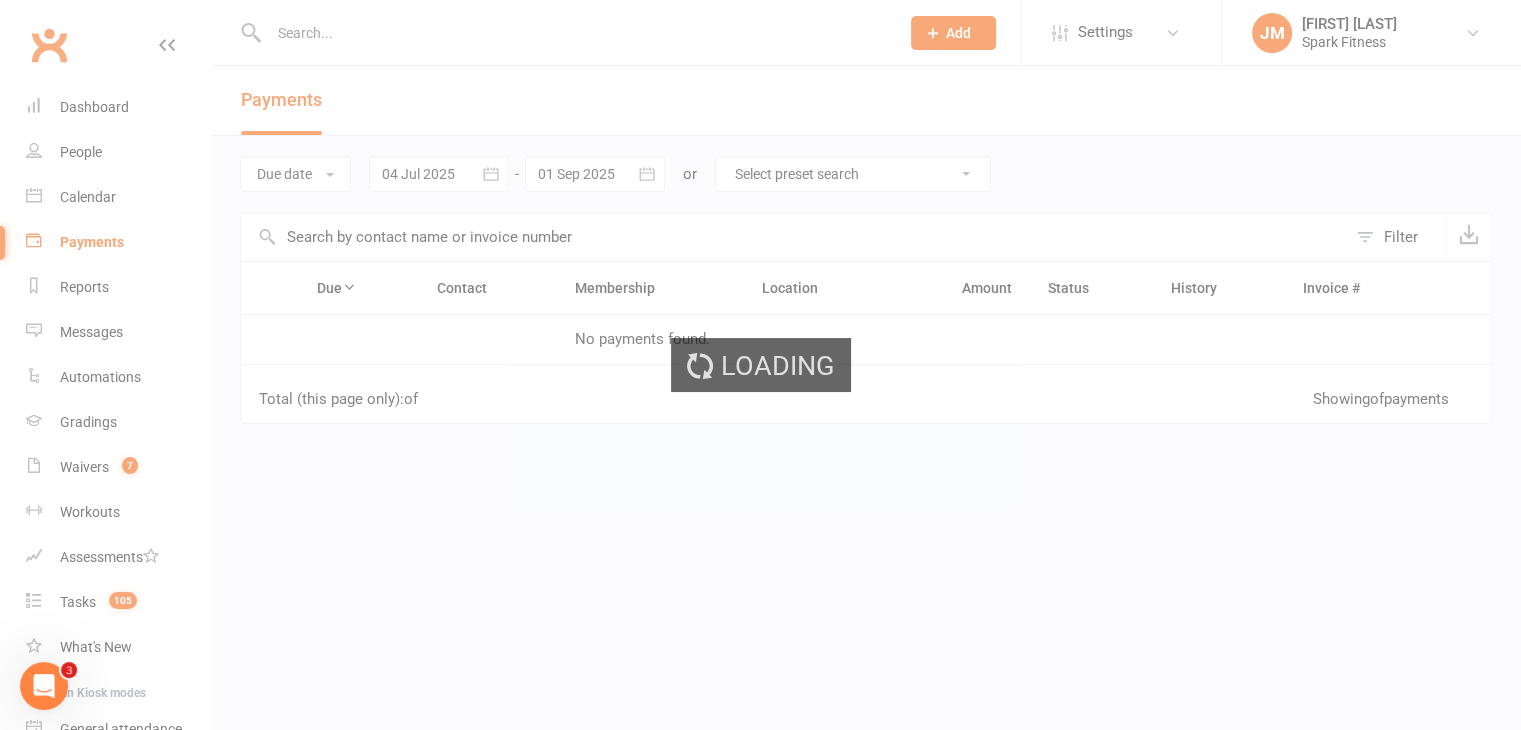 scroll, scrollTop: 0, scrollLeft: 0, axis: both 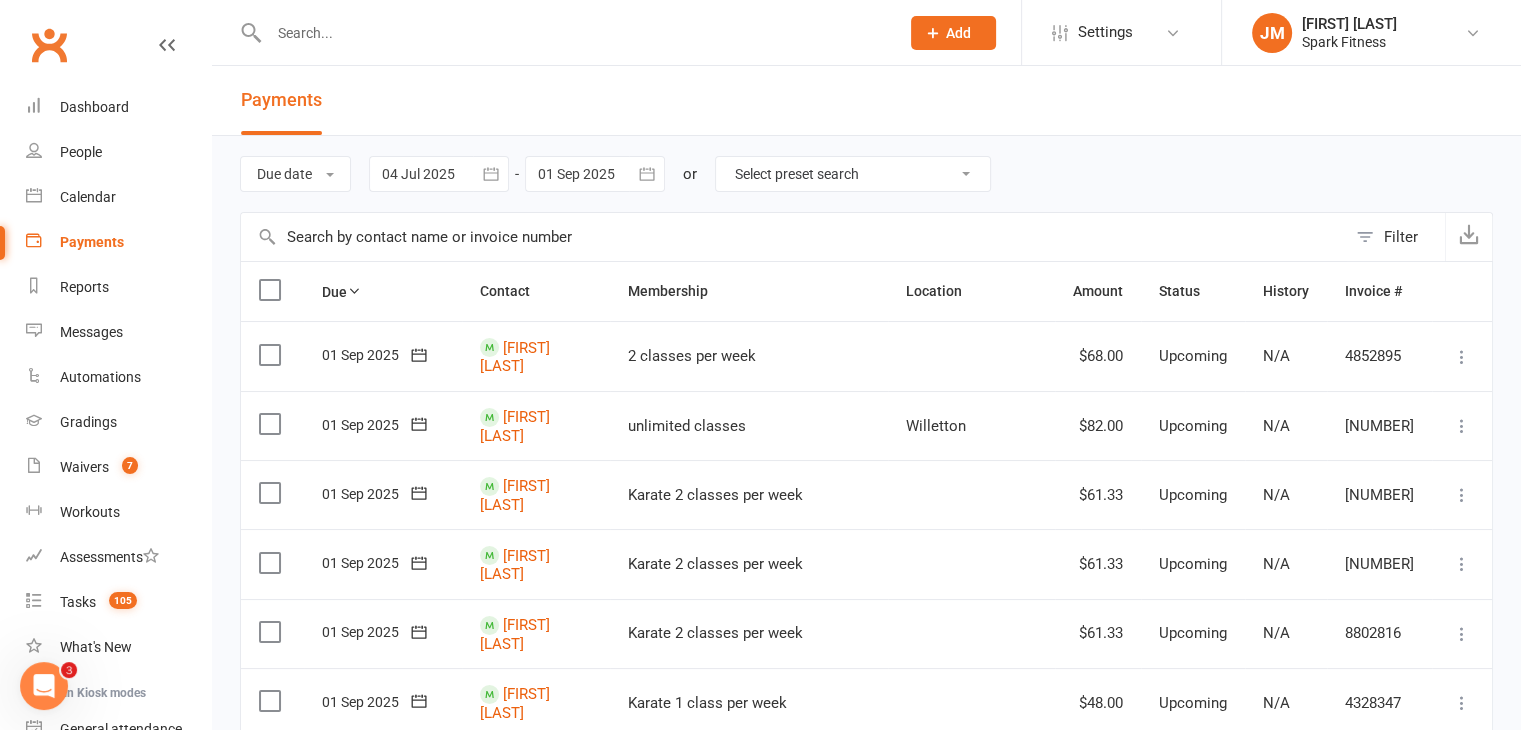 click at bounding box center [439, 174] 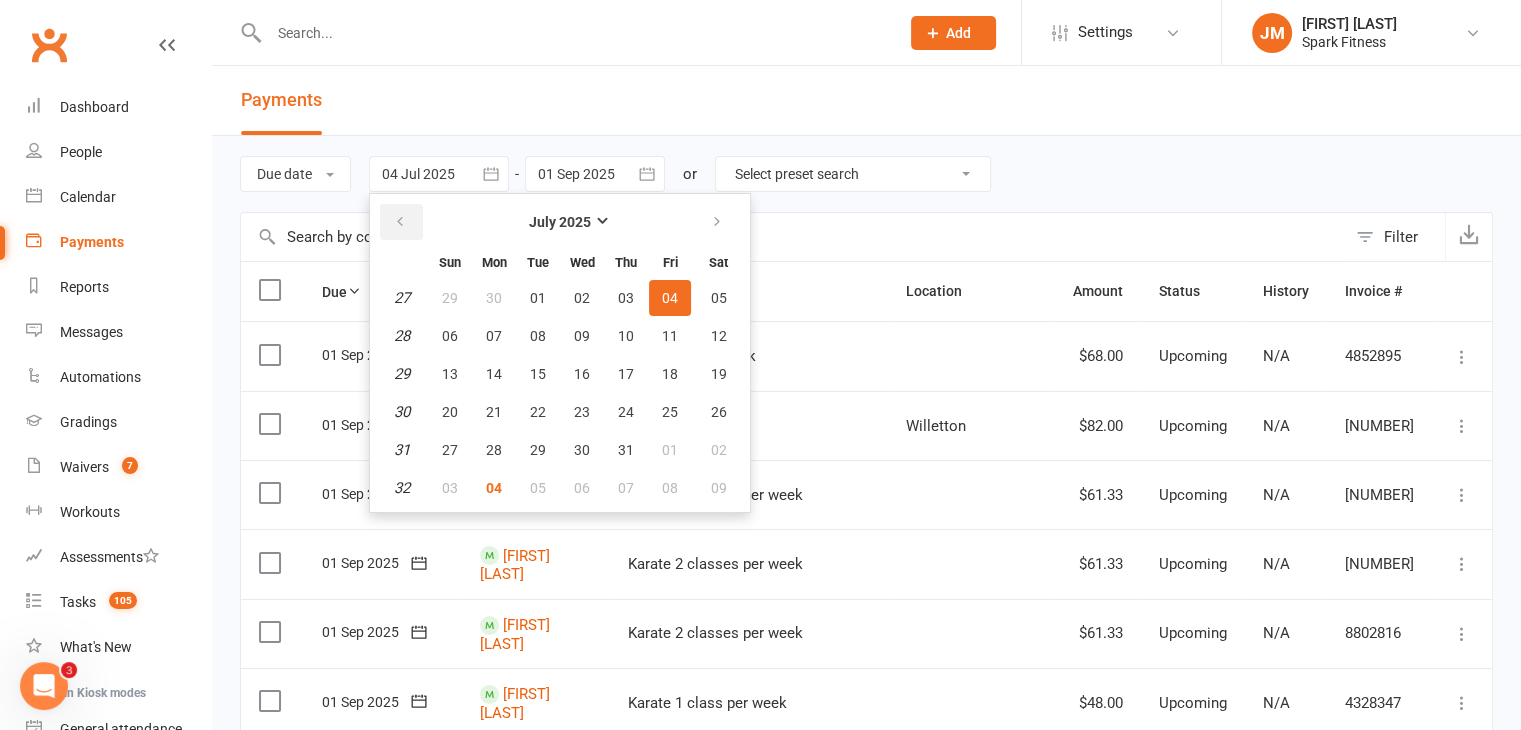 click at bounding box center [401, 222] 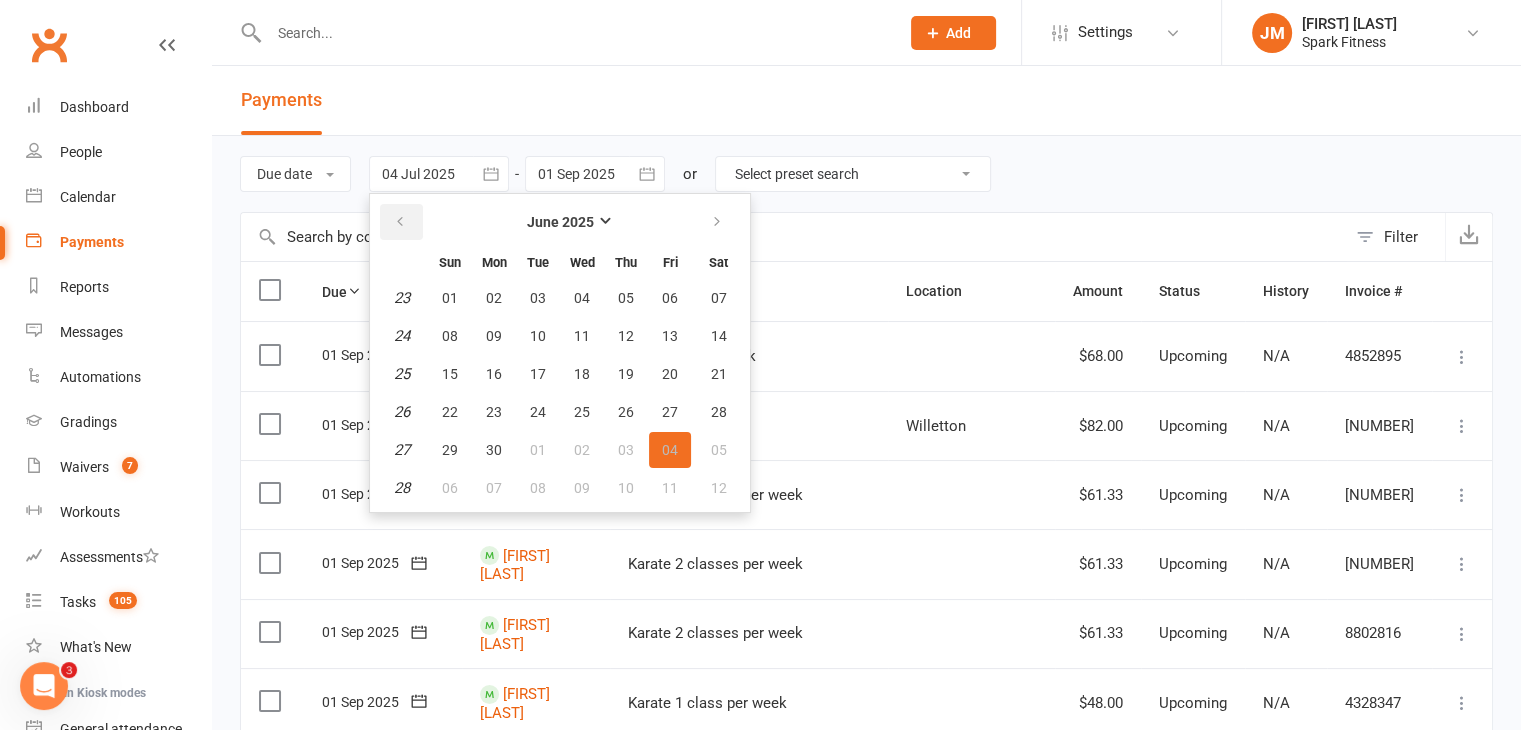 click at bounding box center [401, 222] 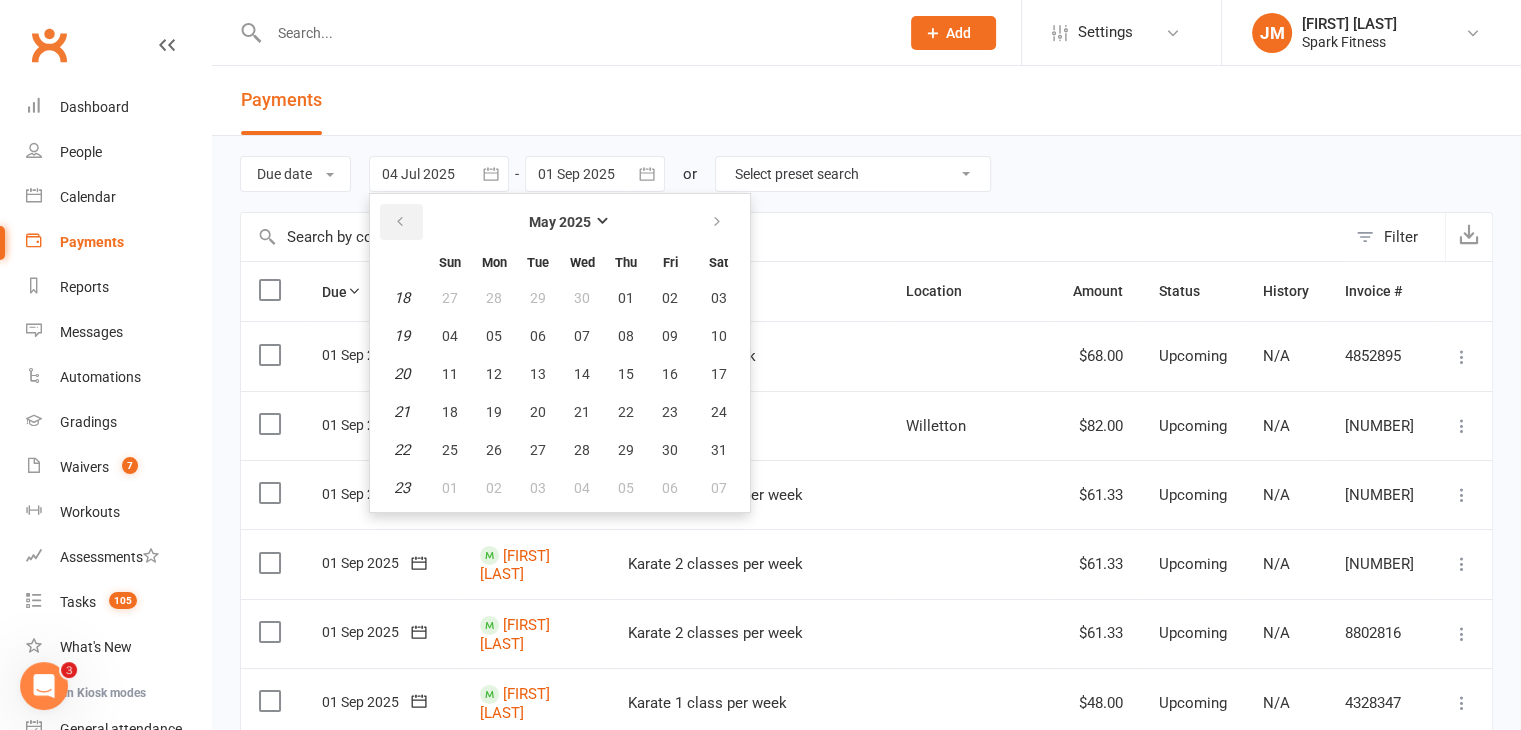 click at bounding box center (400, 222) 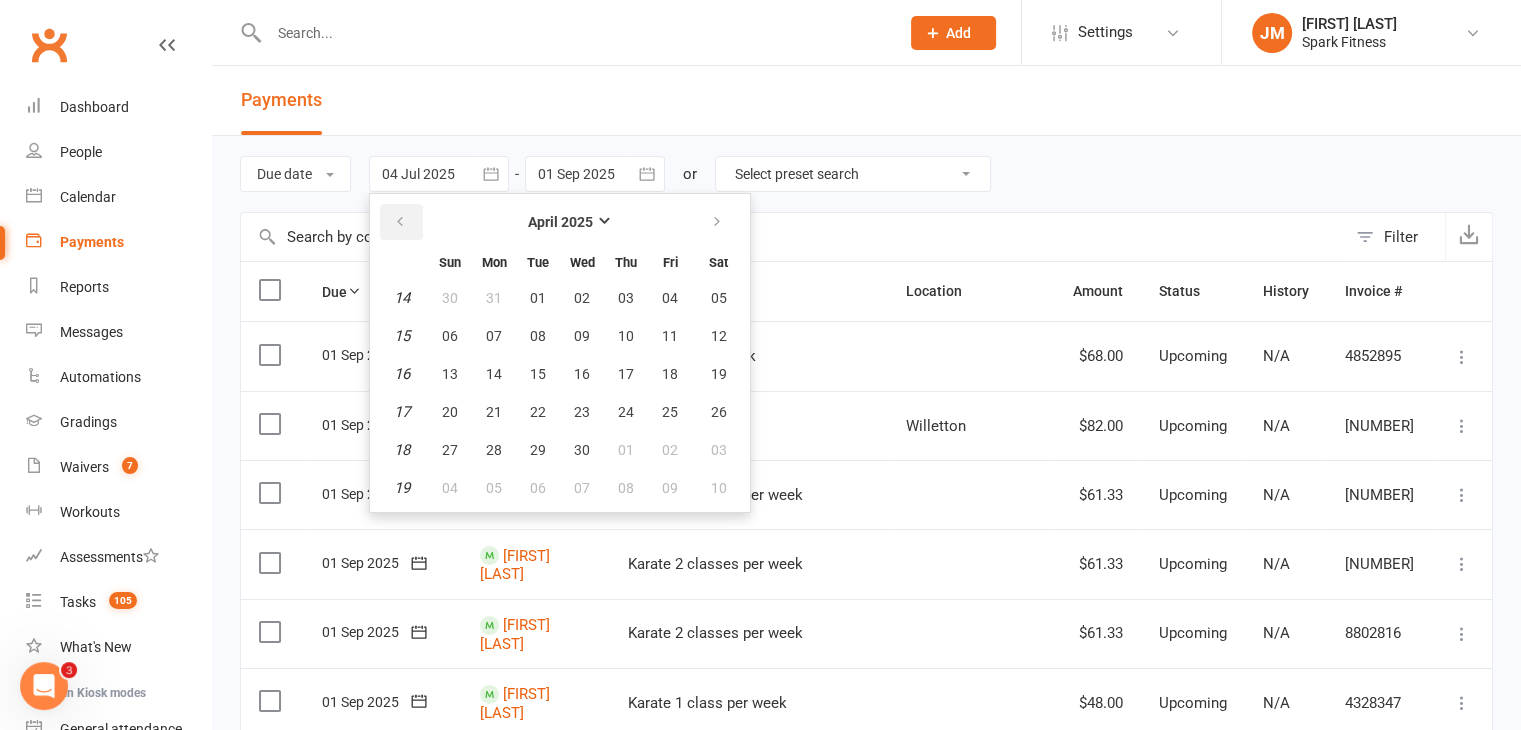 click at bounding box center (401, 222) 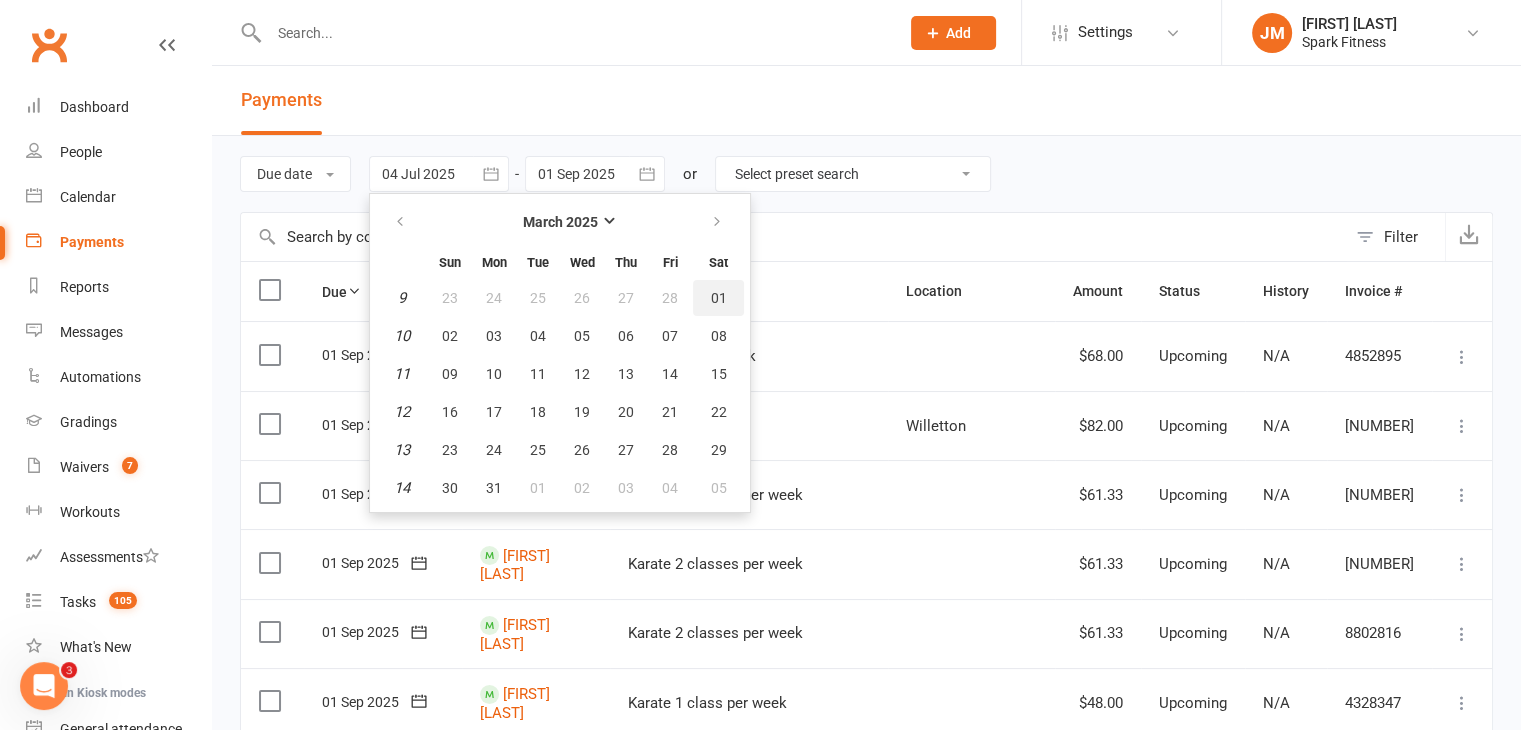 click on "01" at bounding box center [719, 298] 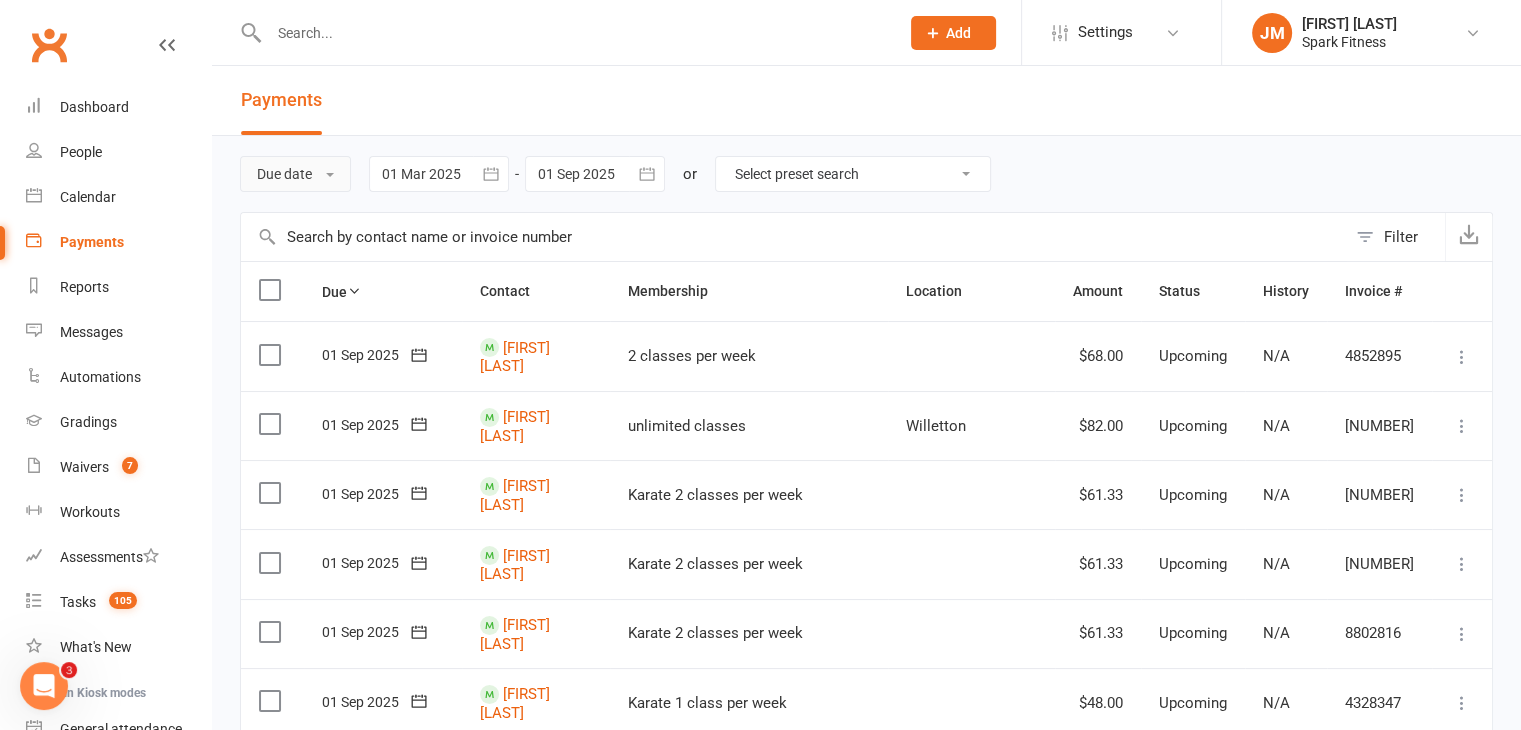 click on "Due date" at bounding box center [295, 174] 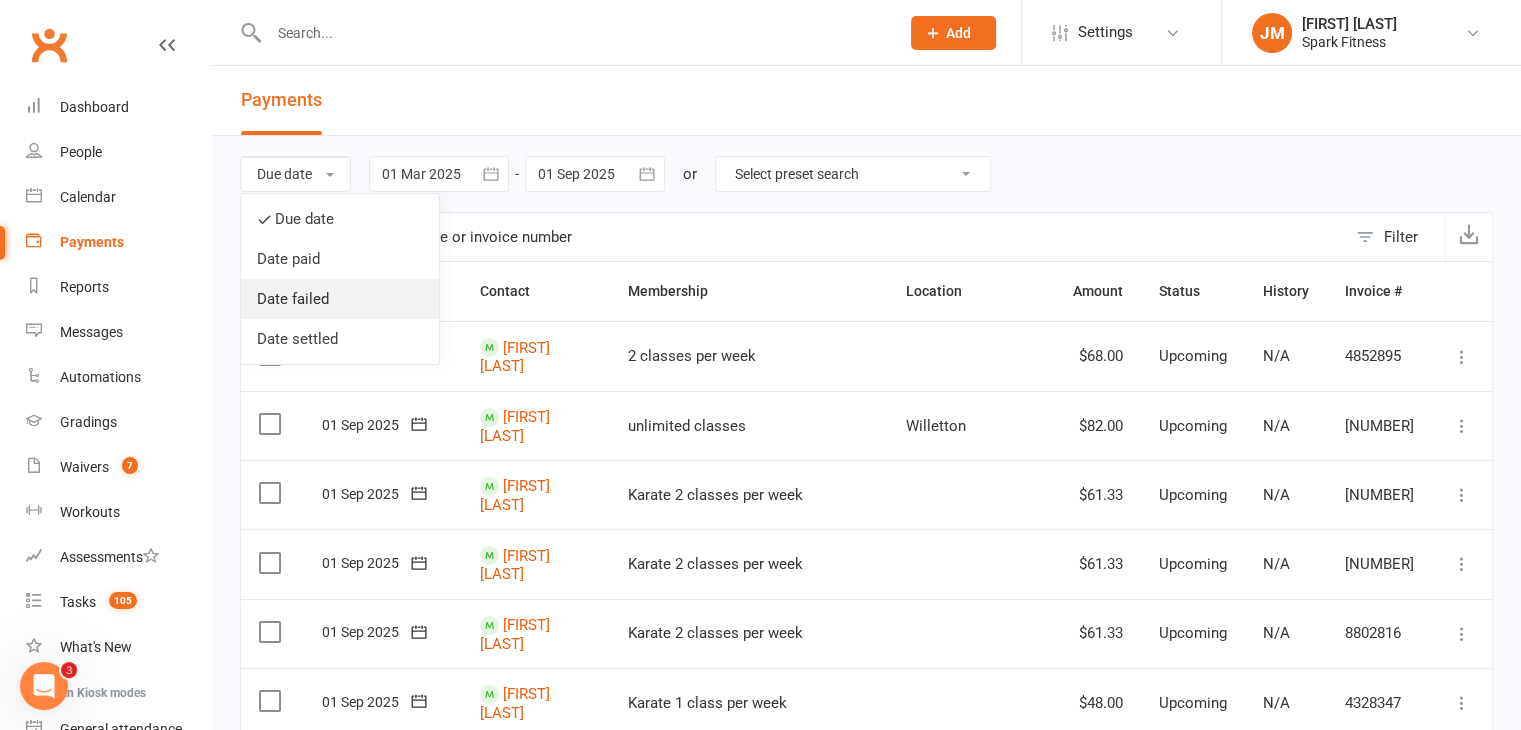 click on "Date failed" at bounding box center [340, 299] 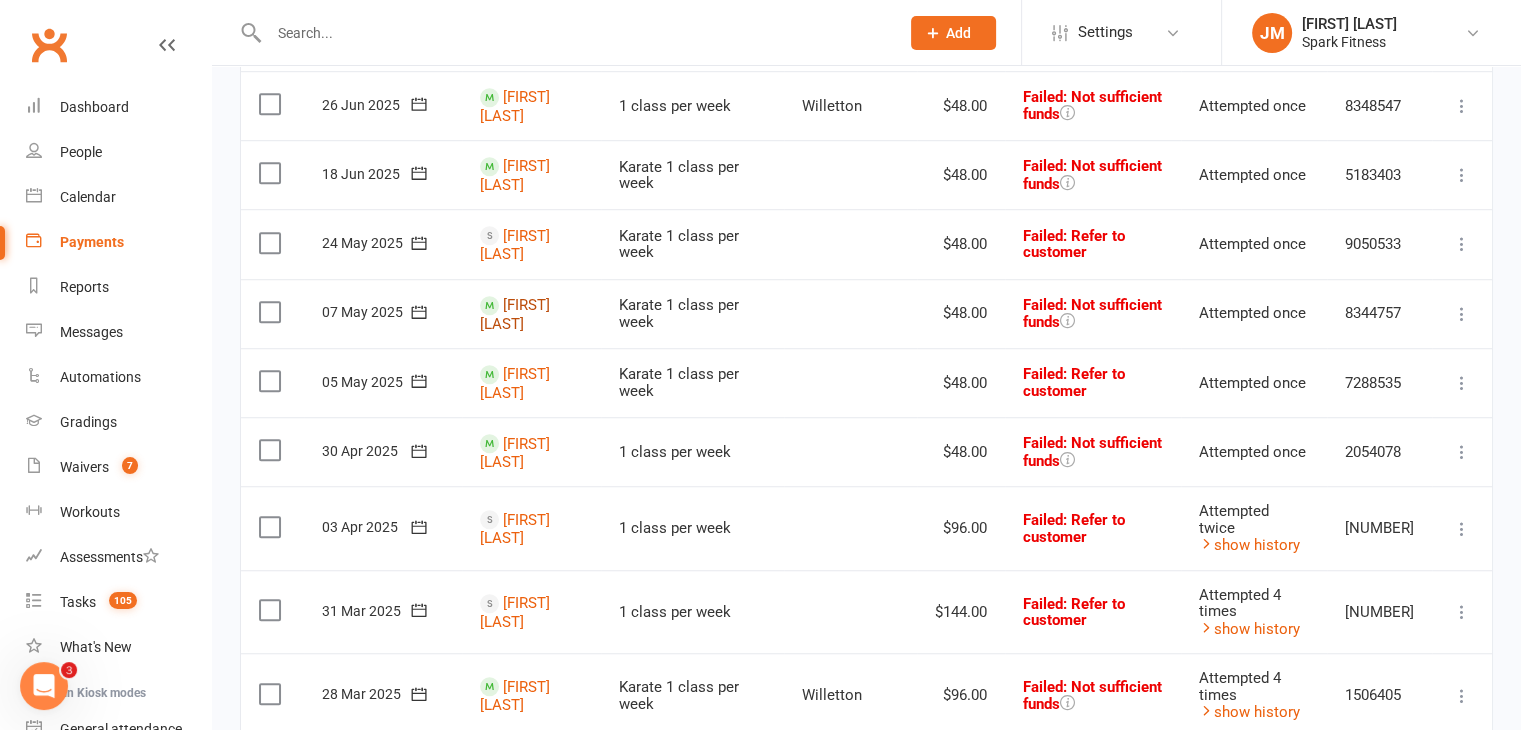 scroll, scrollTop: 1398, scrollLeft: 0, axis: vertical 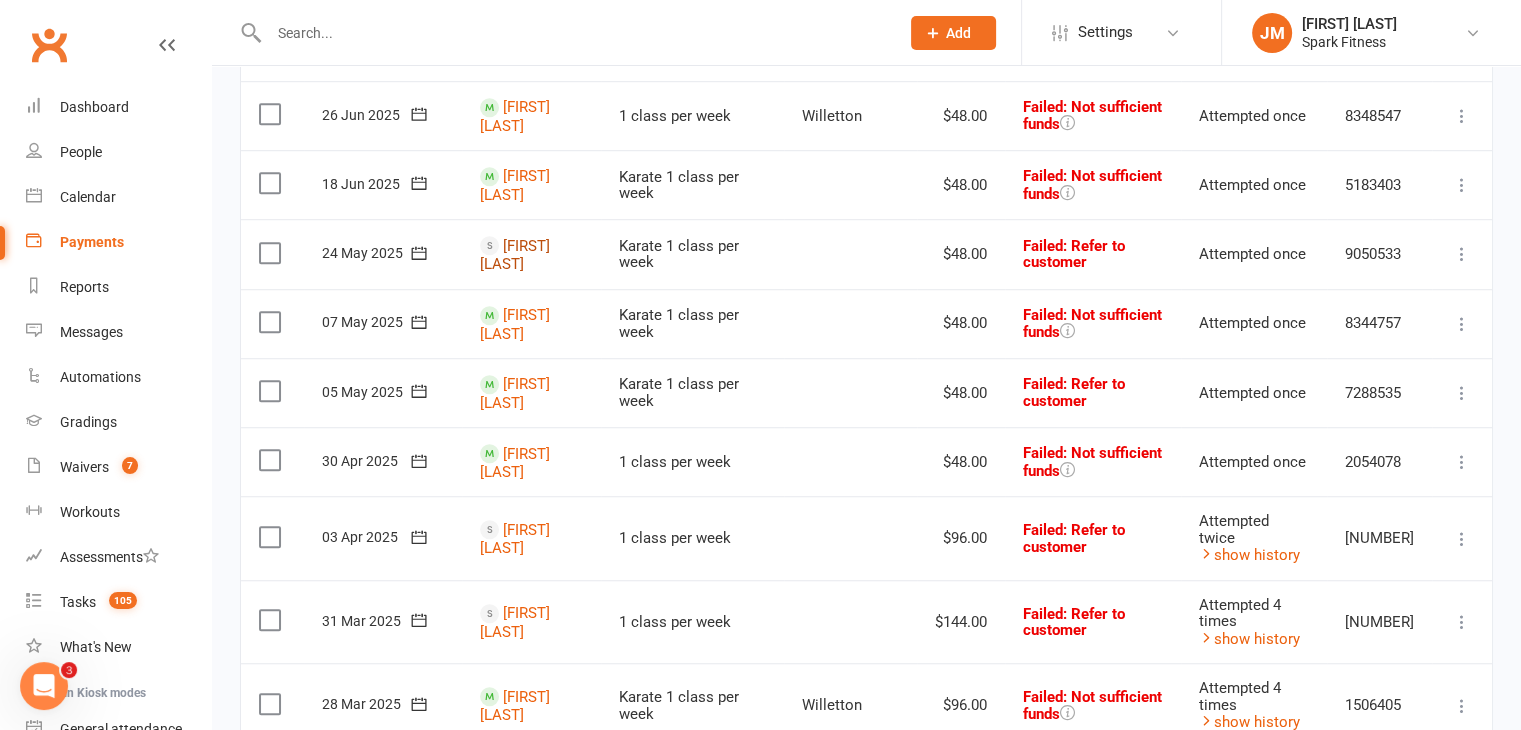 click on "[FIRST] [LAST]" at bounding box center (515, 254) 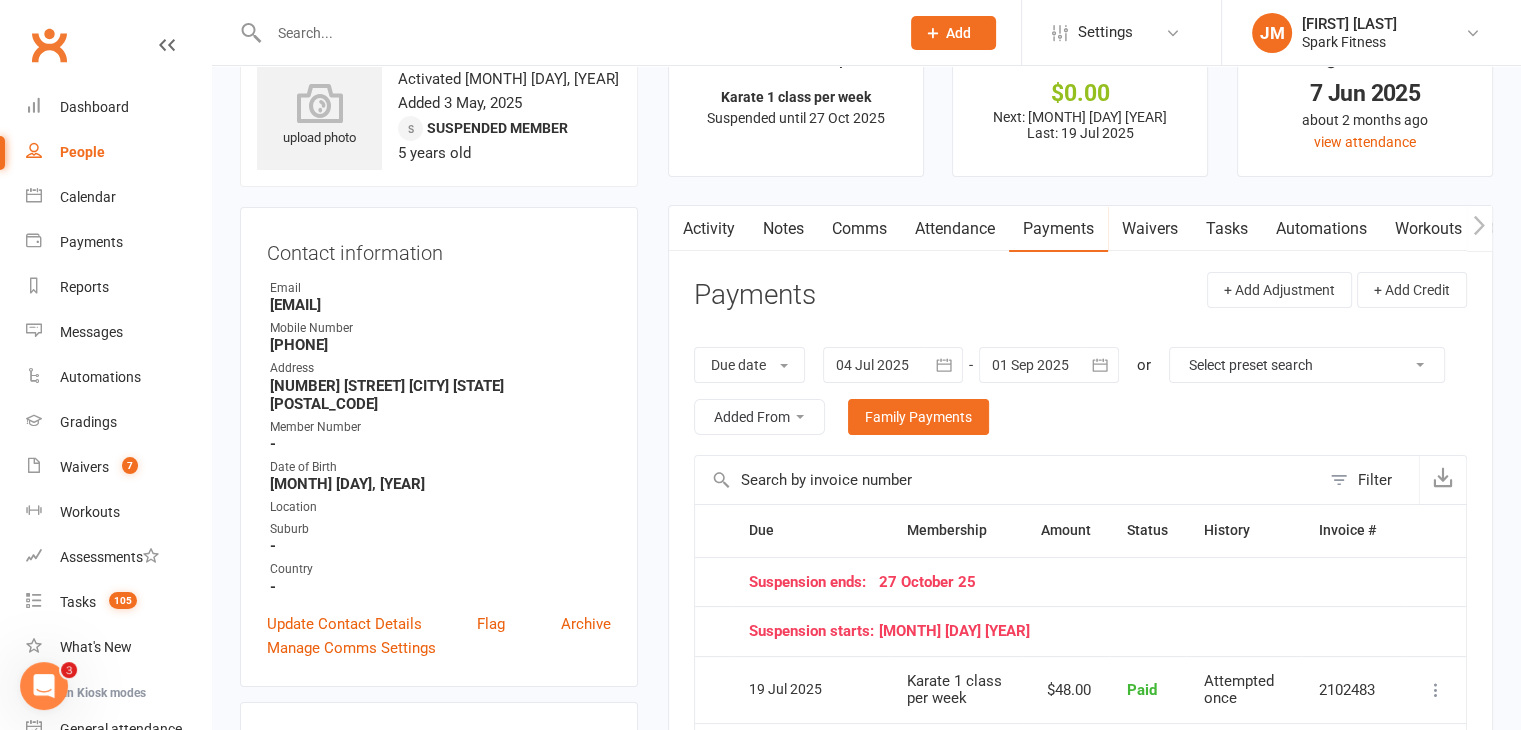 scroll, scrollTop: 67, scrollLeft: 0, axis: vertical 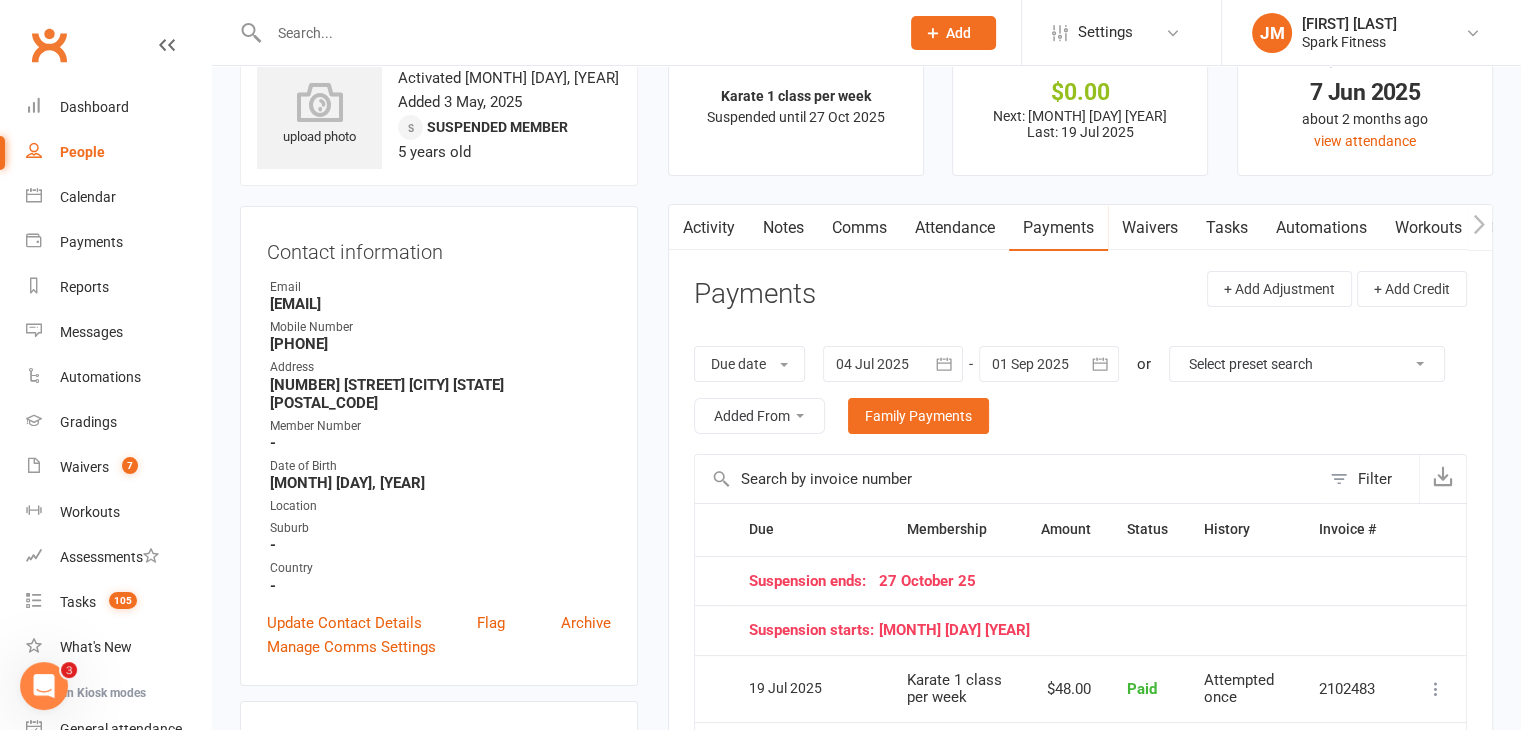 click at bounding box center [893, 364] 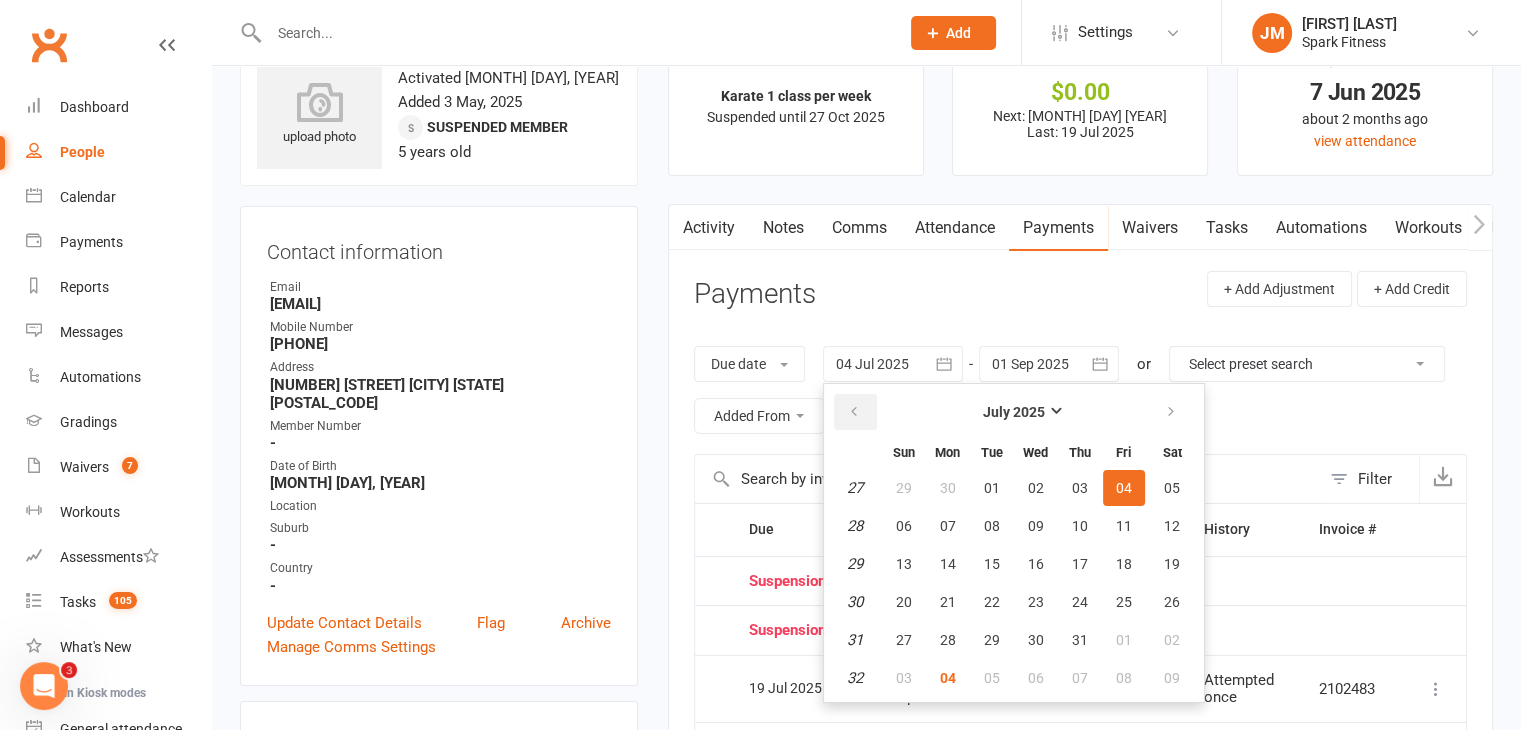 click at bounding box center [855, 412] 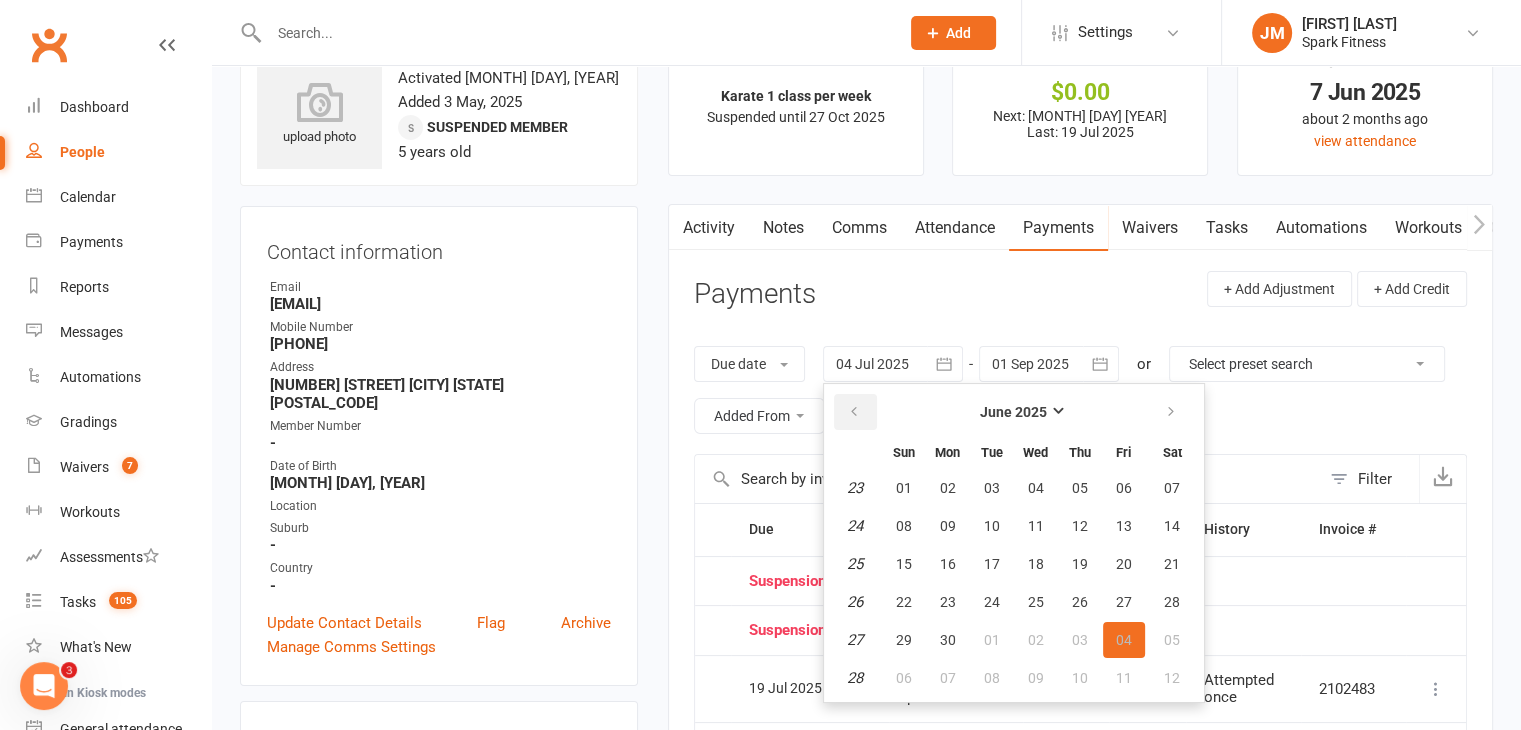 click at bounding box center (855, 412) 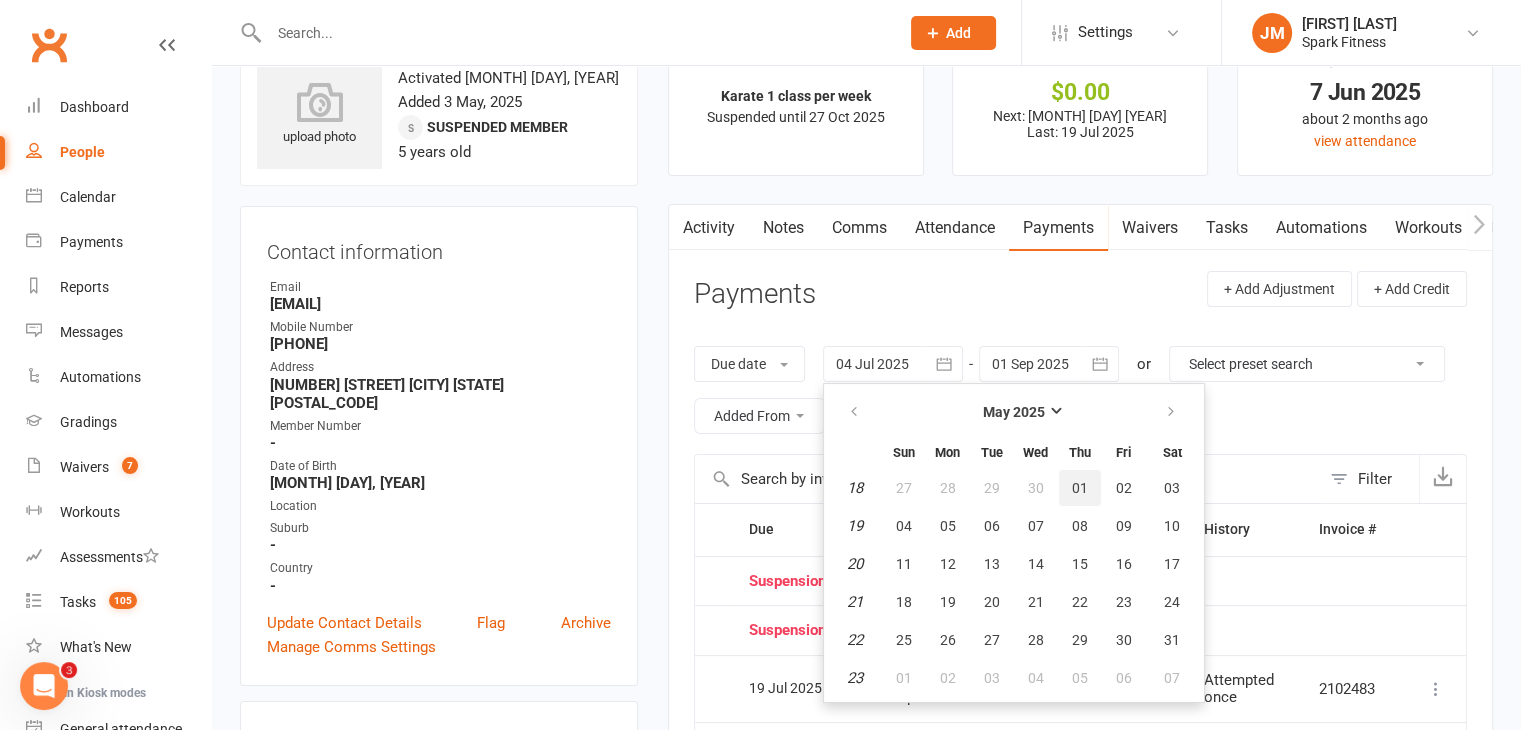 click on "01" at bounding box center [1080, 488] 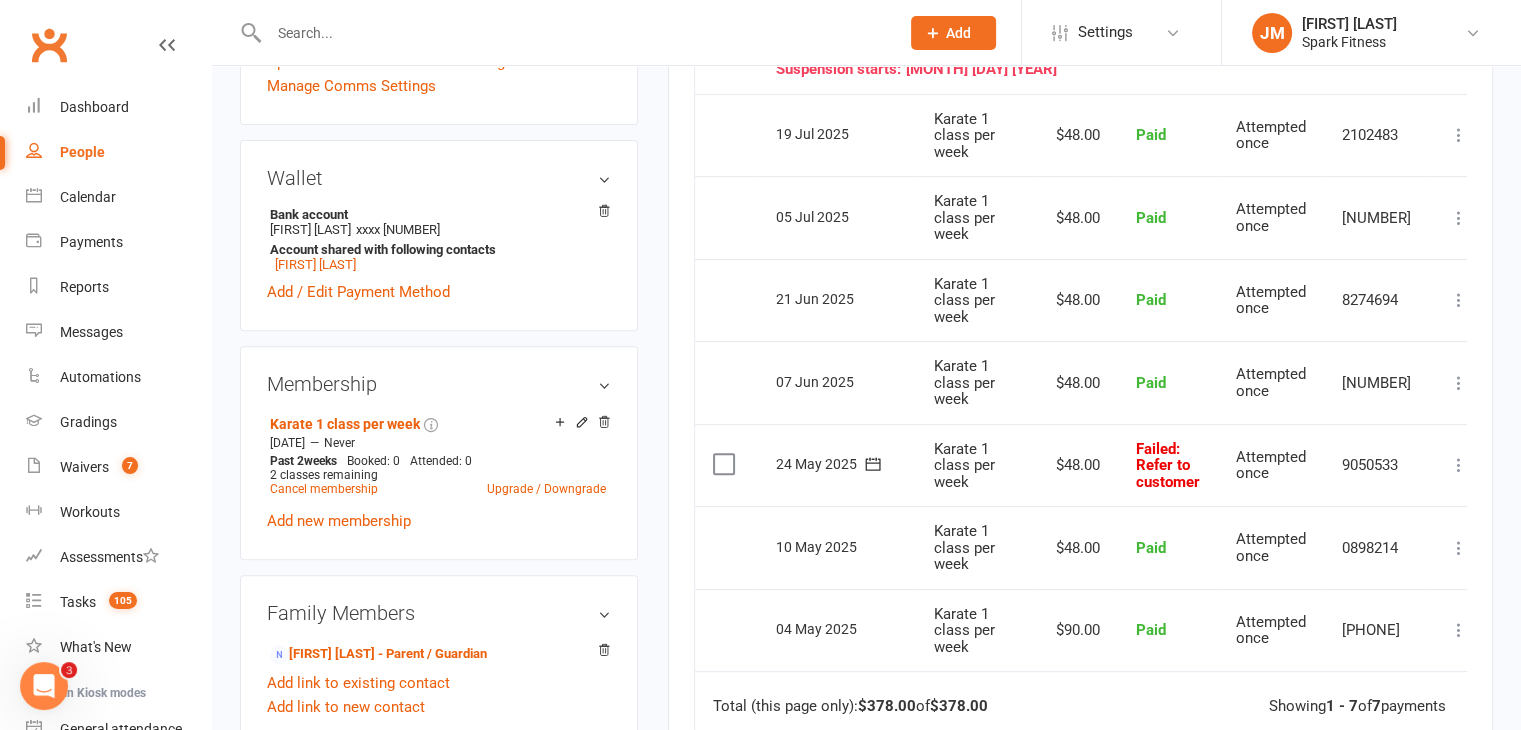 scroll, scrollTop: 630, scrollLeft: 0, axis: vertical 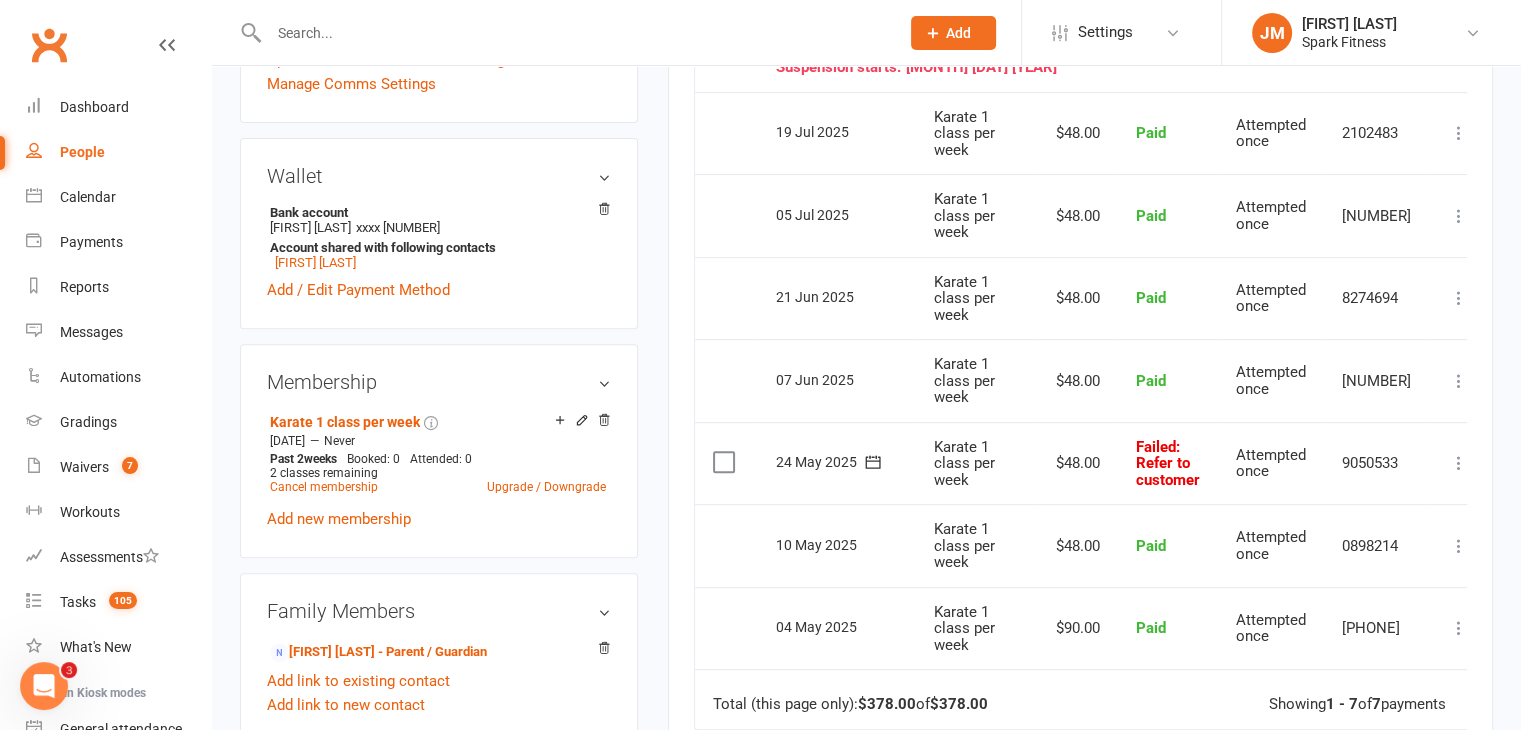 click at bounding box center (1459, 463) 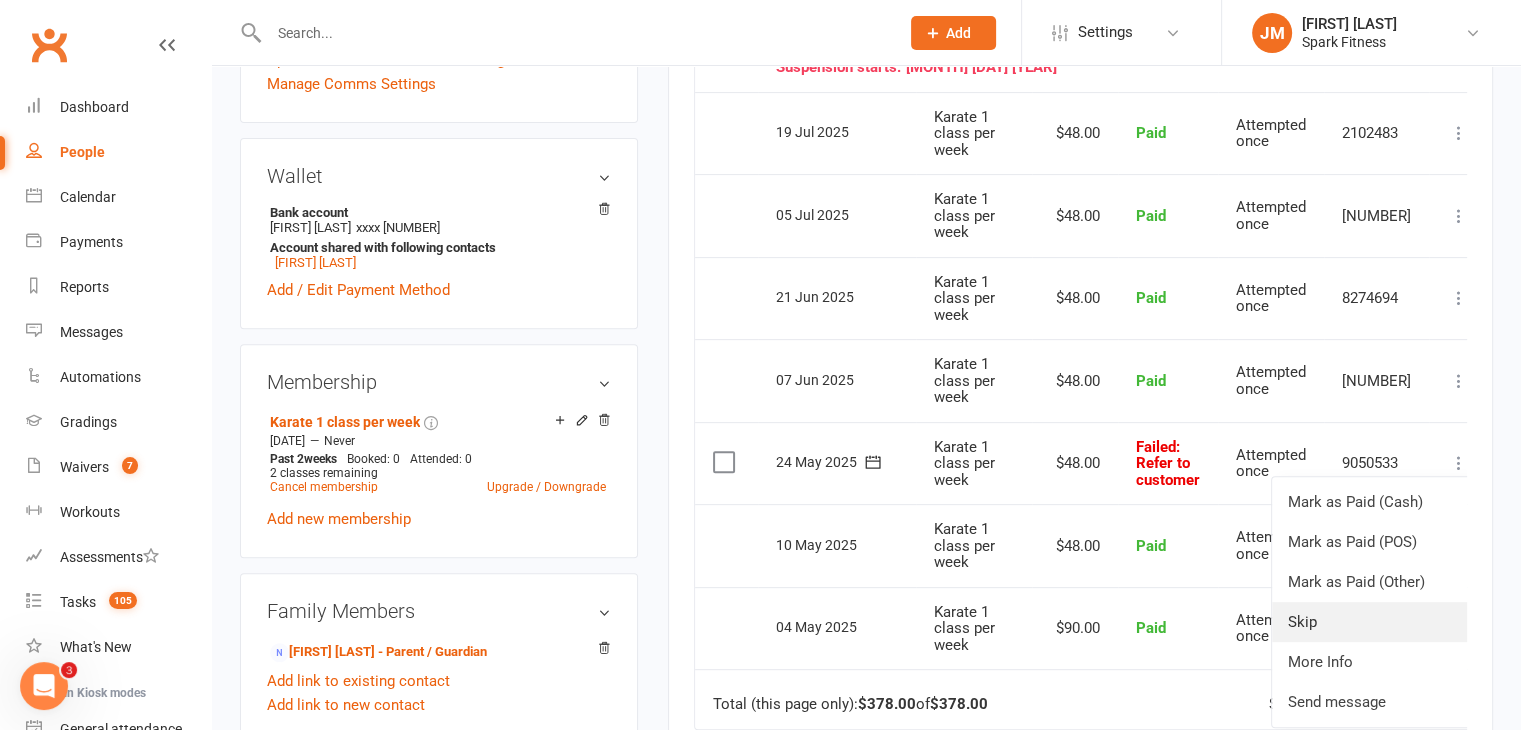 click on "Skip" at bounding box center [1371, 622] 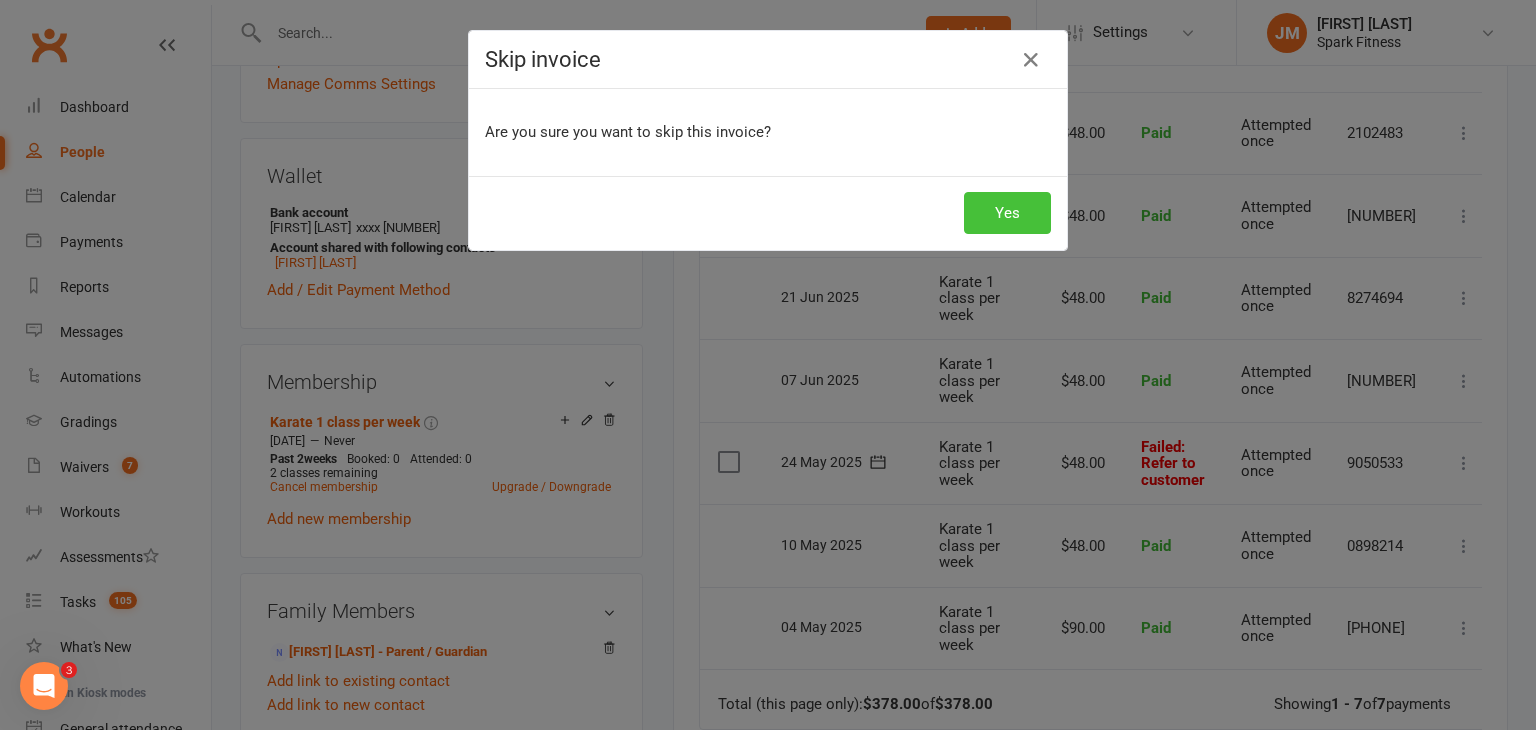click on "Yes" at bounding box center (1007, 213) 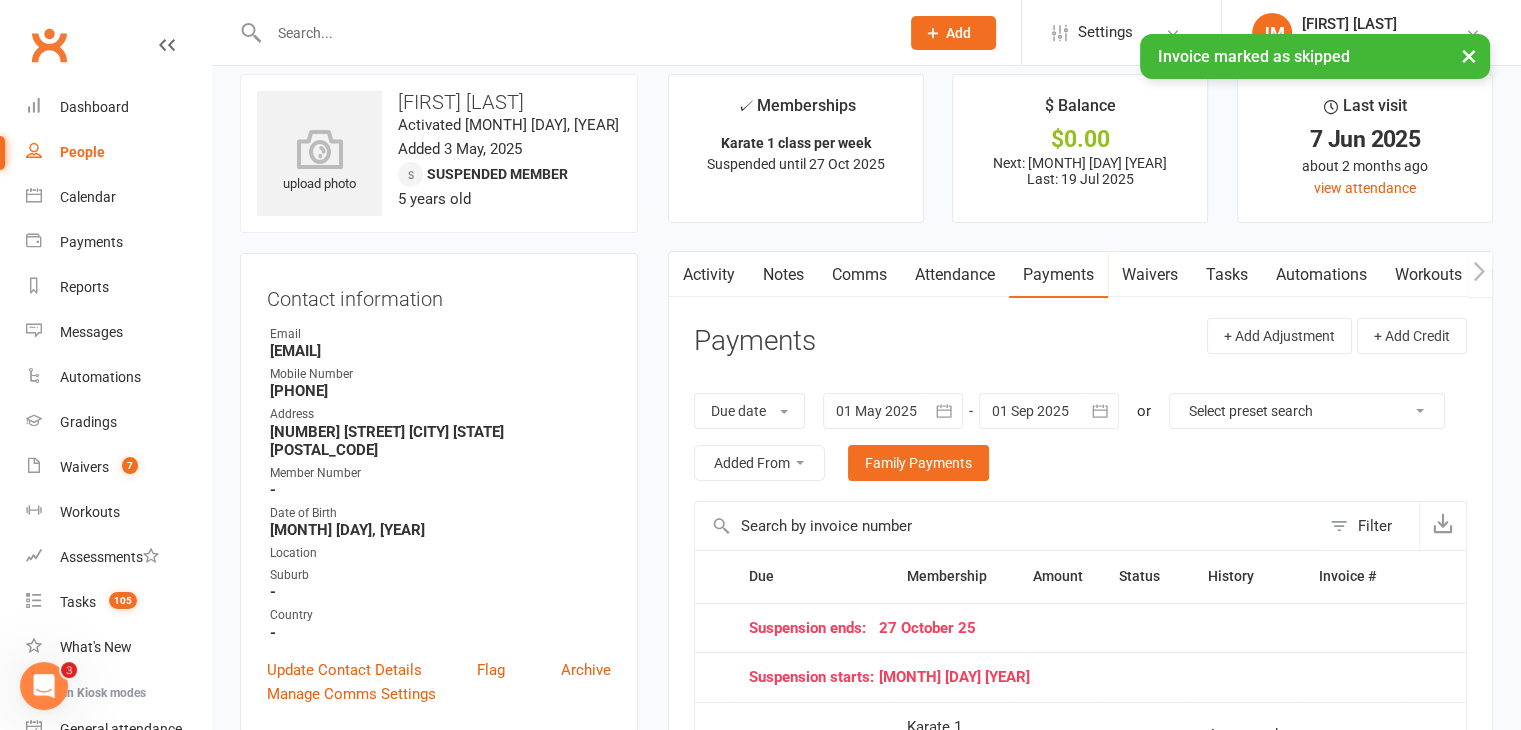 scroll, scrollTop: 0, scrollLeft: 0, axis: both 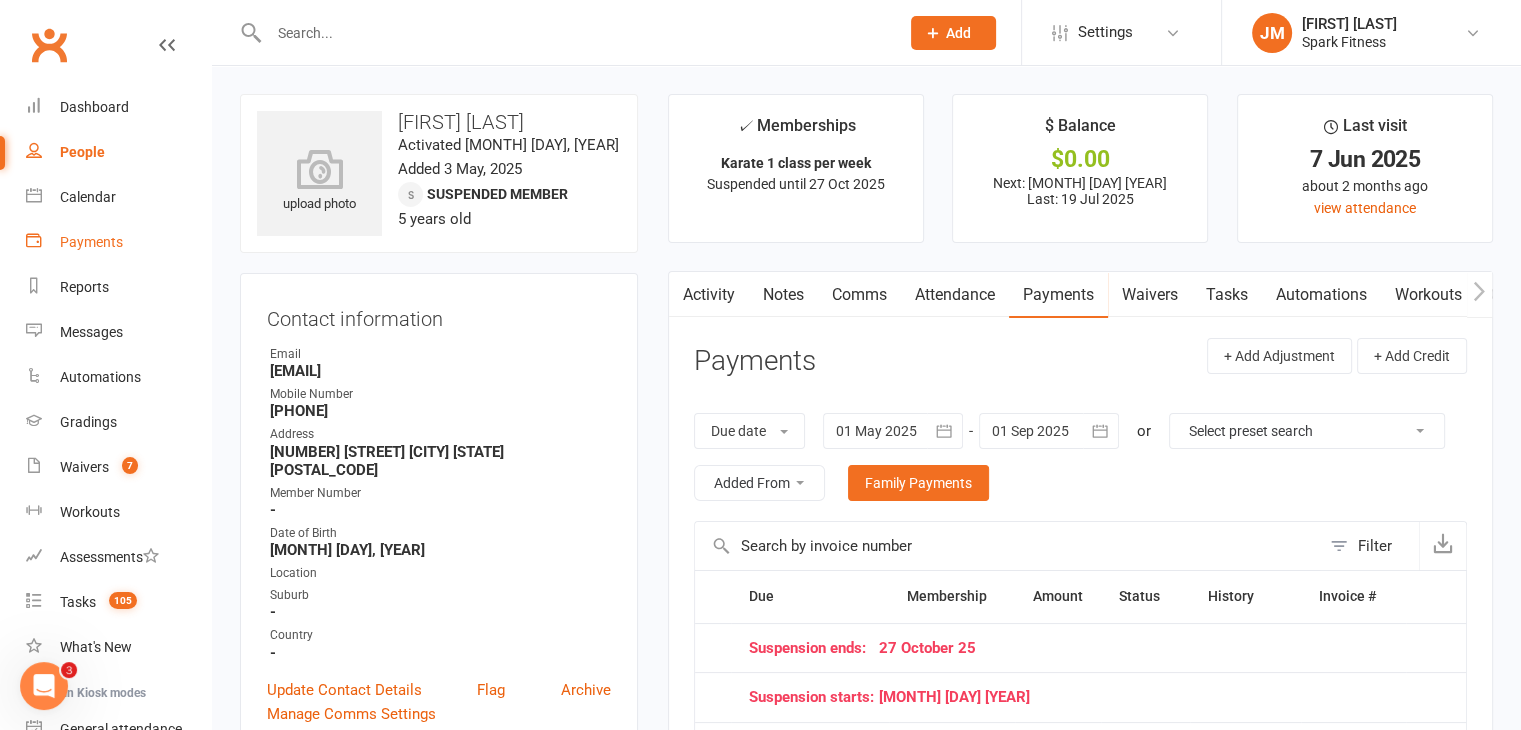 click on "Payments" at bounding box center [118, 242] 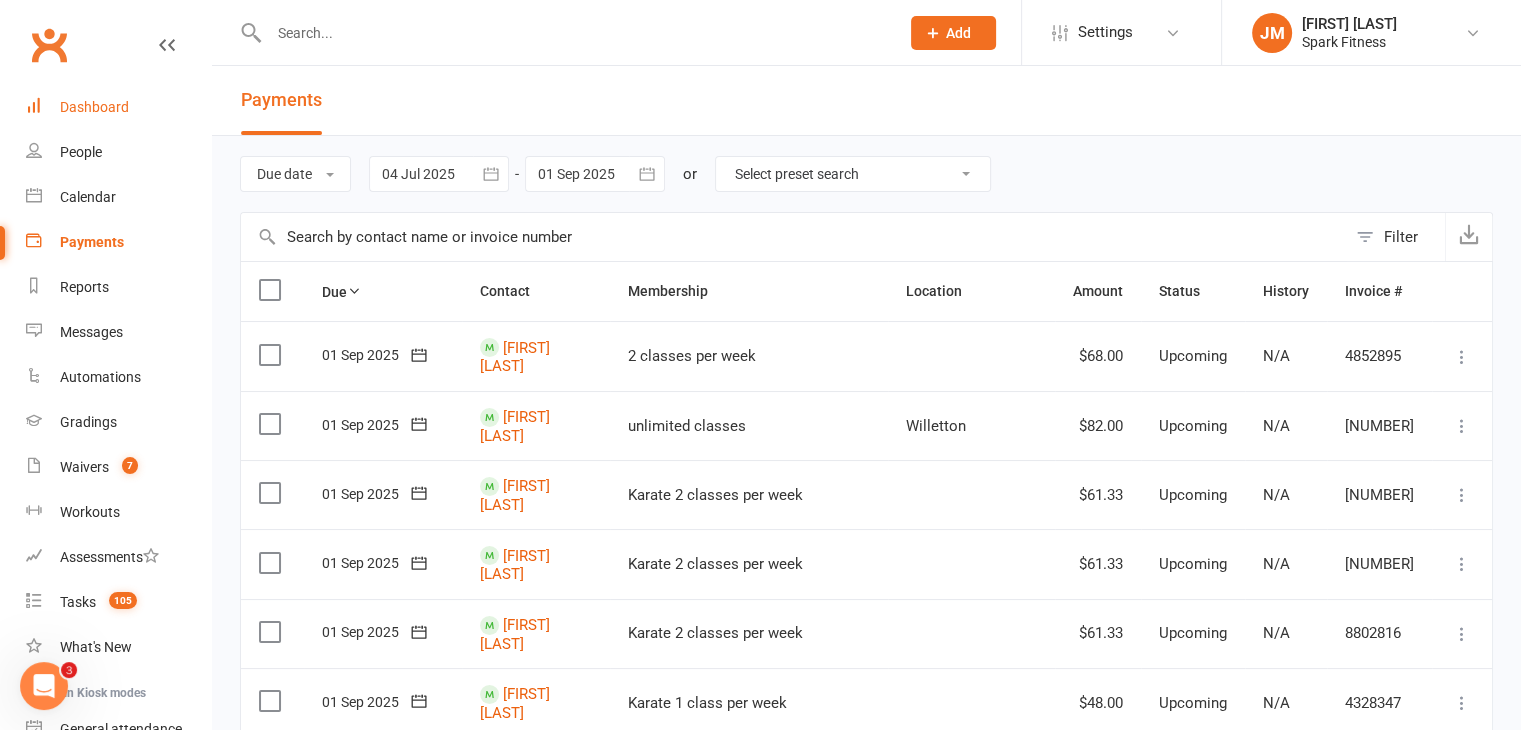 click on "Dashboard" at bounding box center [94, 107] 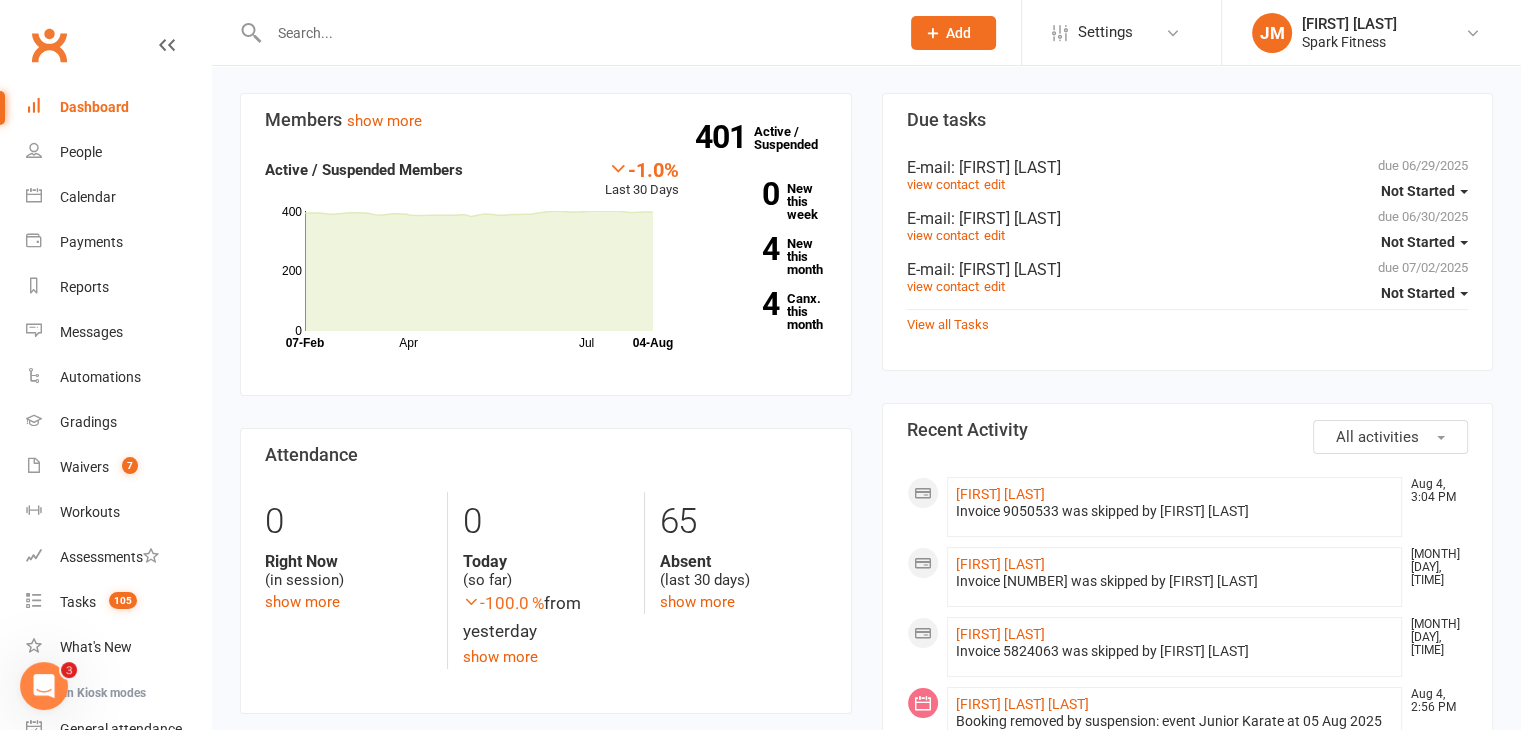 scroll, scrollTop: 0, scrollLeft: 0, axis: both 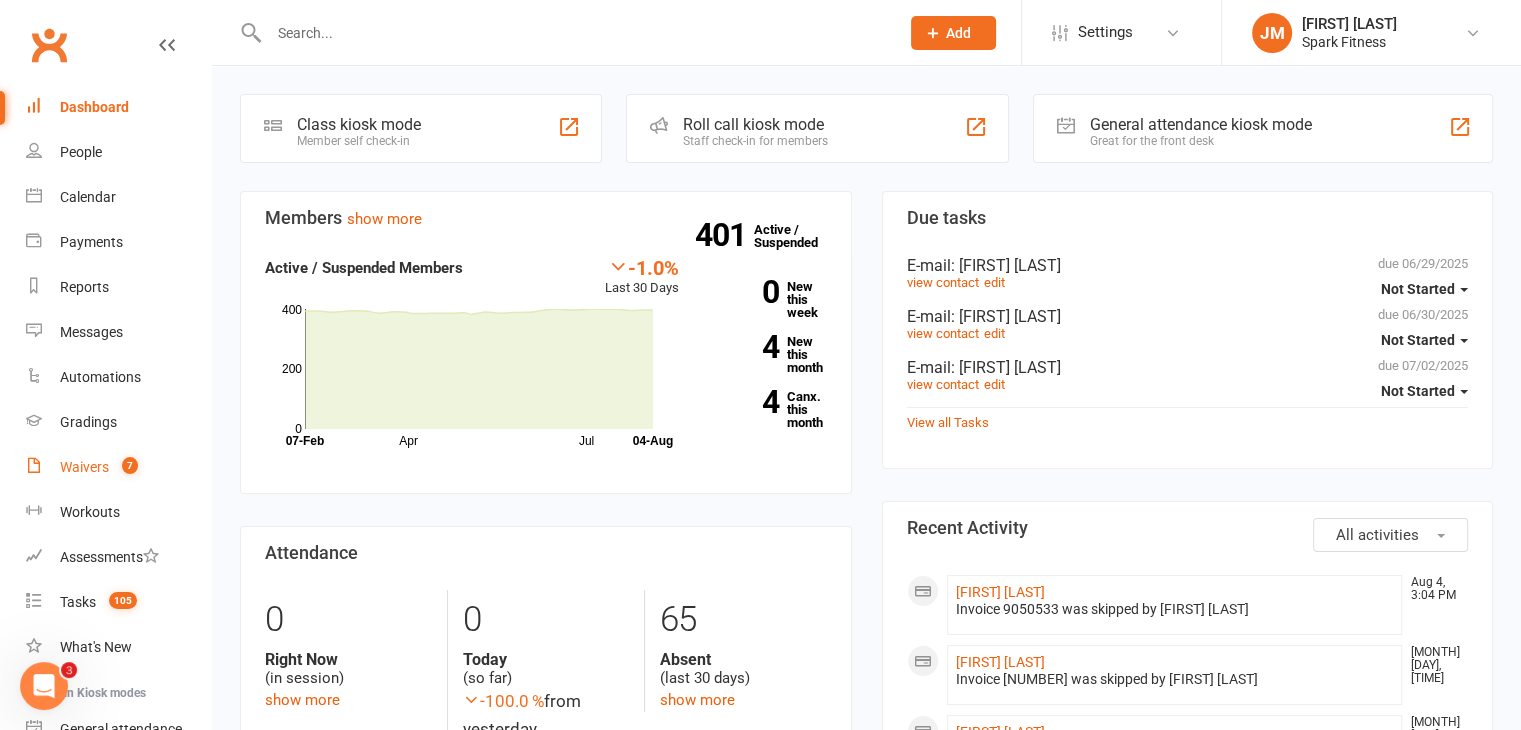 click on "Waivers" at bounding box center [84, 467] 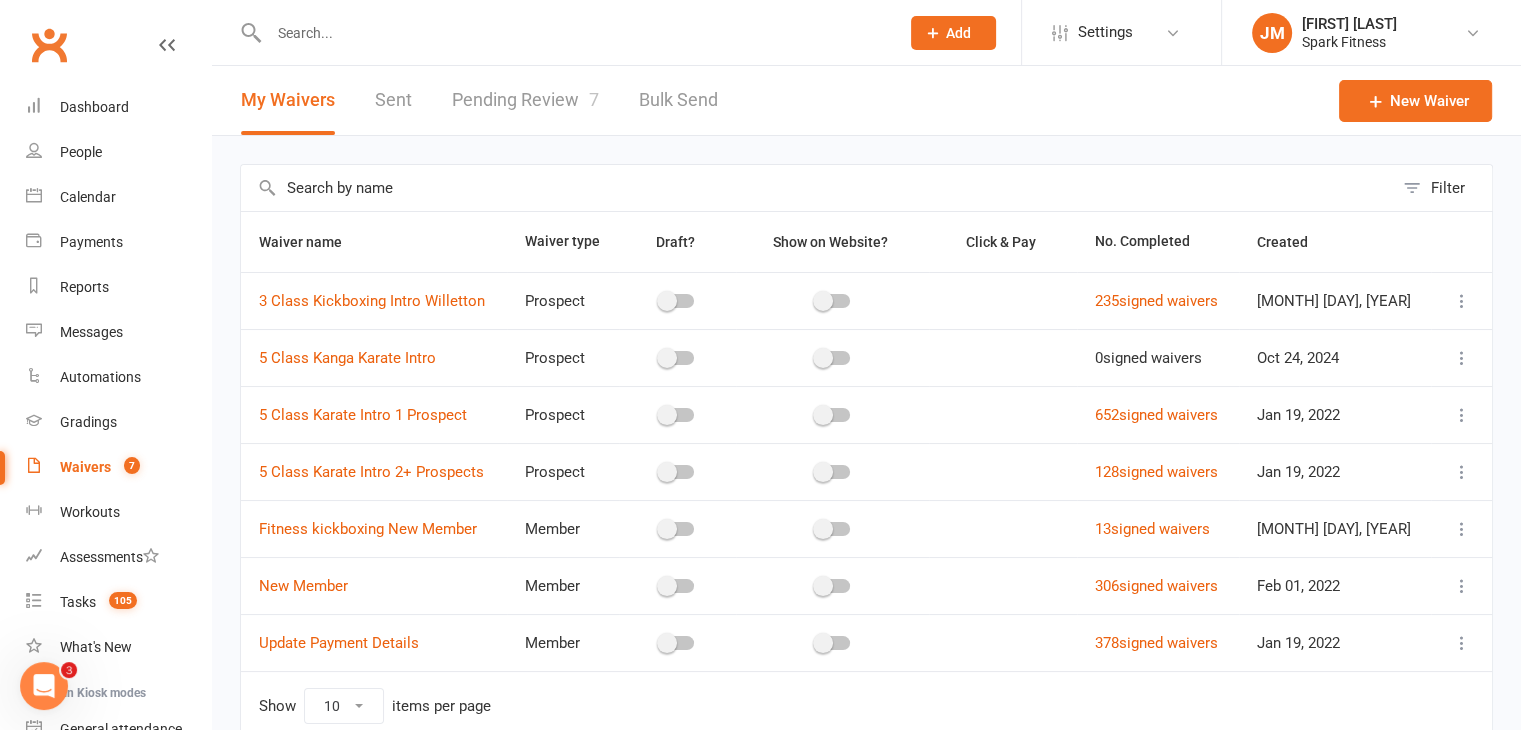 click on "Pending Review 7" at bounding box center (525, 100) 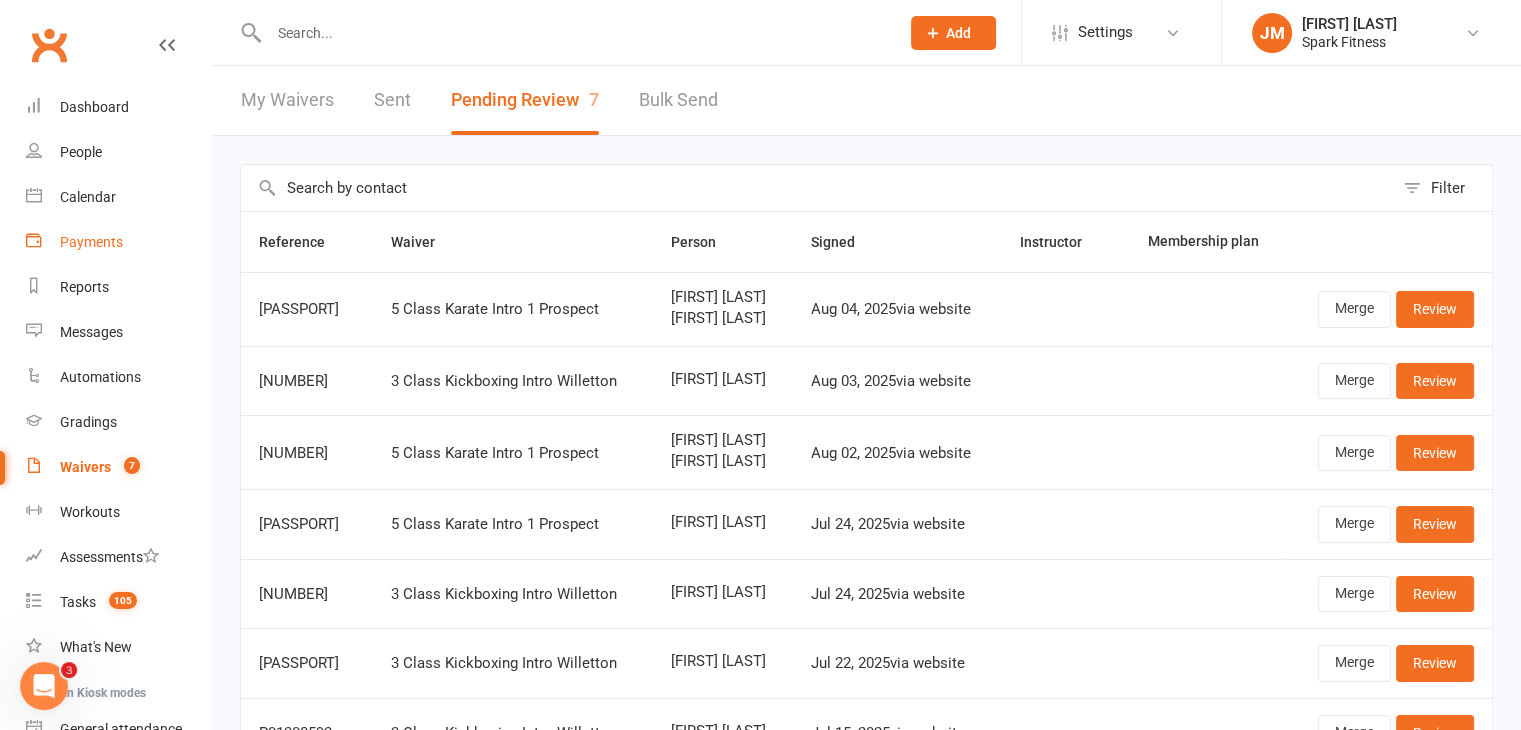 click on "Payments" at bounding box center (118, 242) 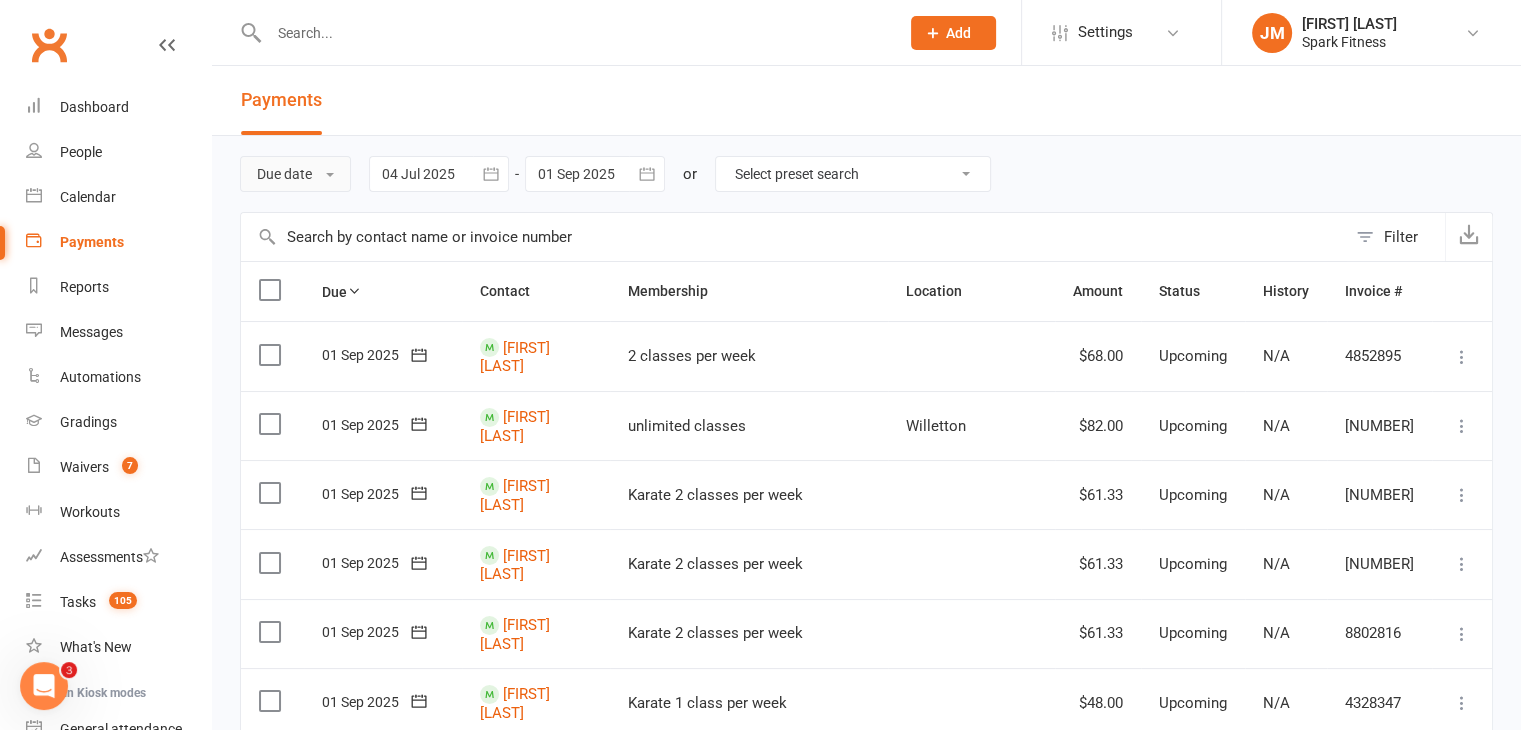 click on "Due date" at bounding box center (295, 174) 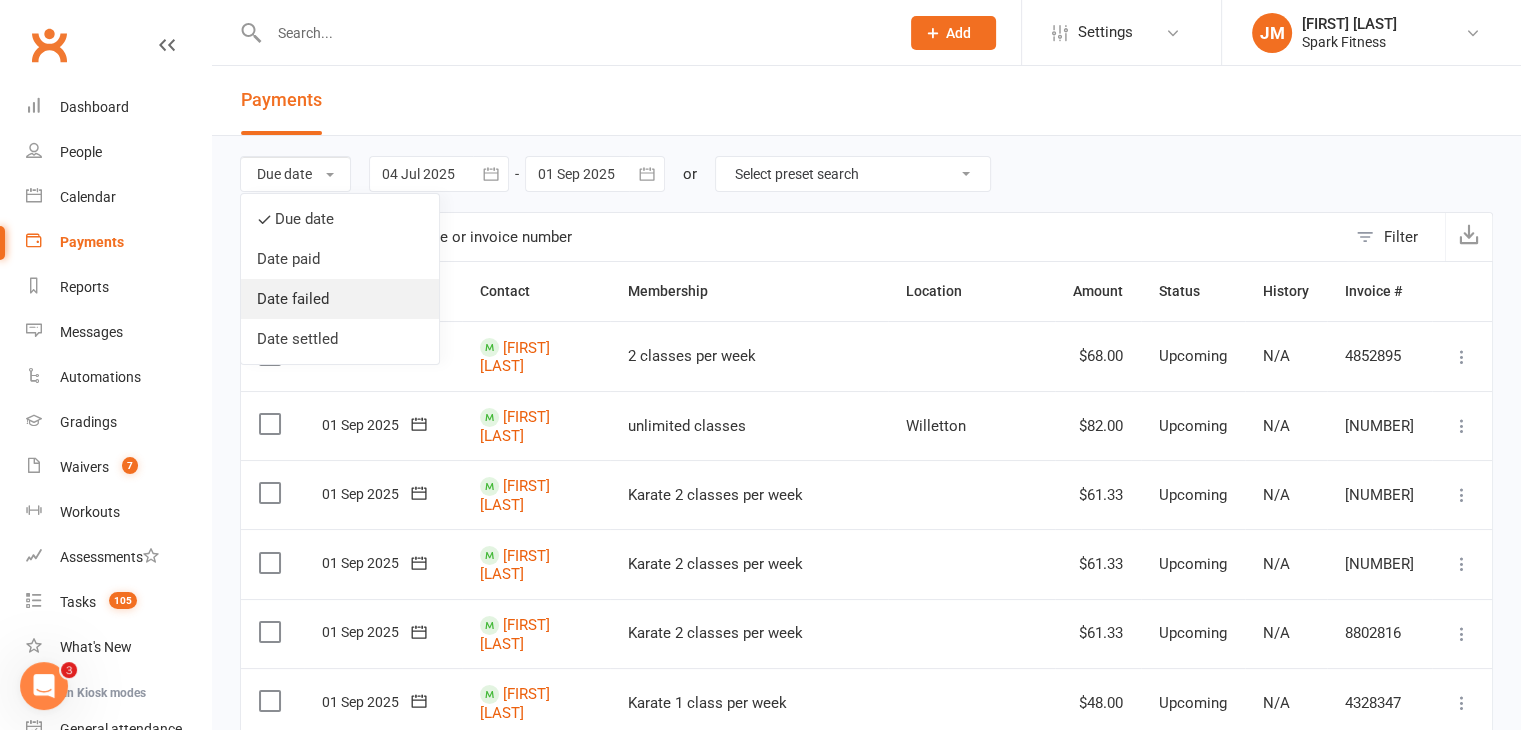click on "Date failed" at bounding box center (340, 299) 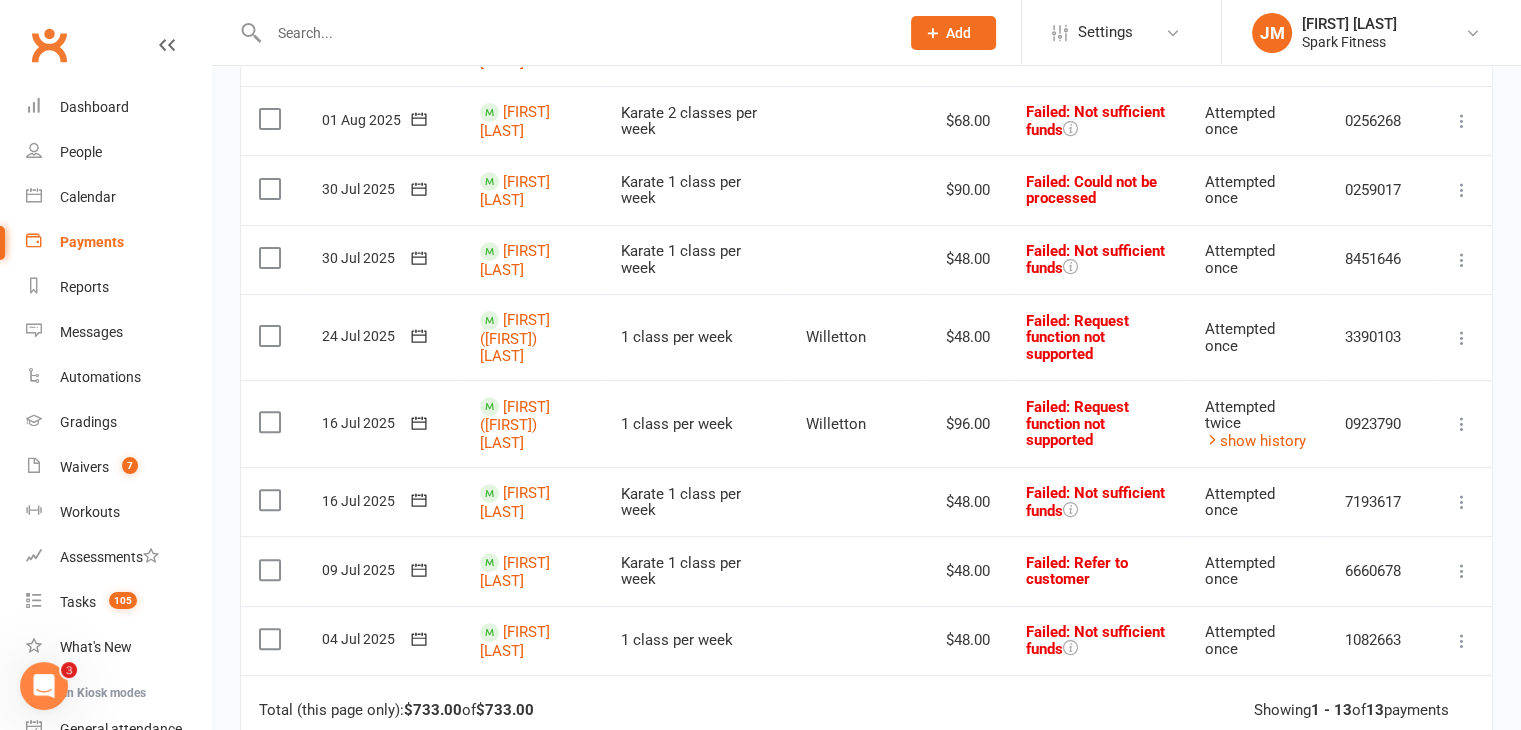 scroll, scrollTop: 867, scrollLeft: 0, axis: vertical 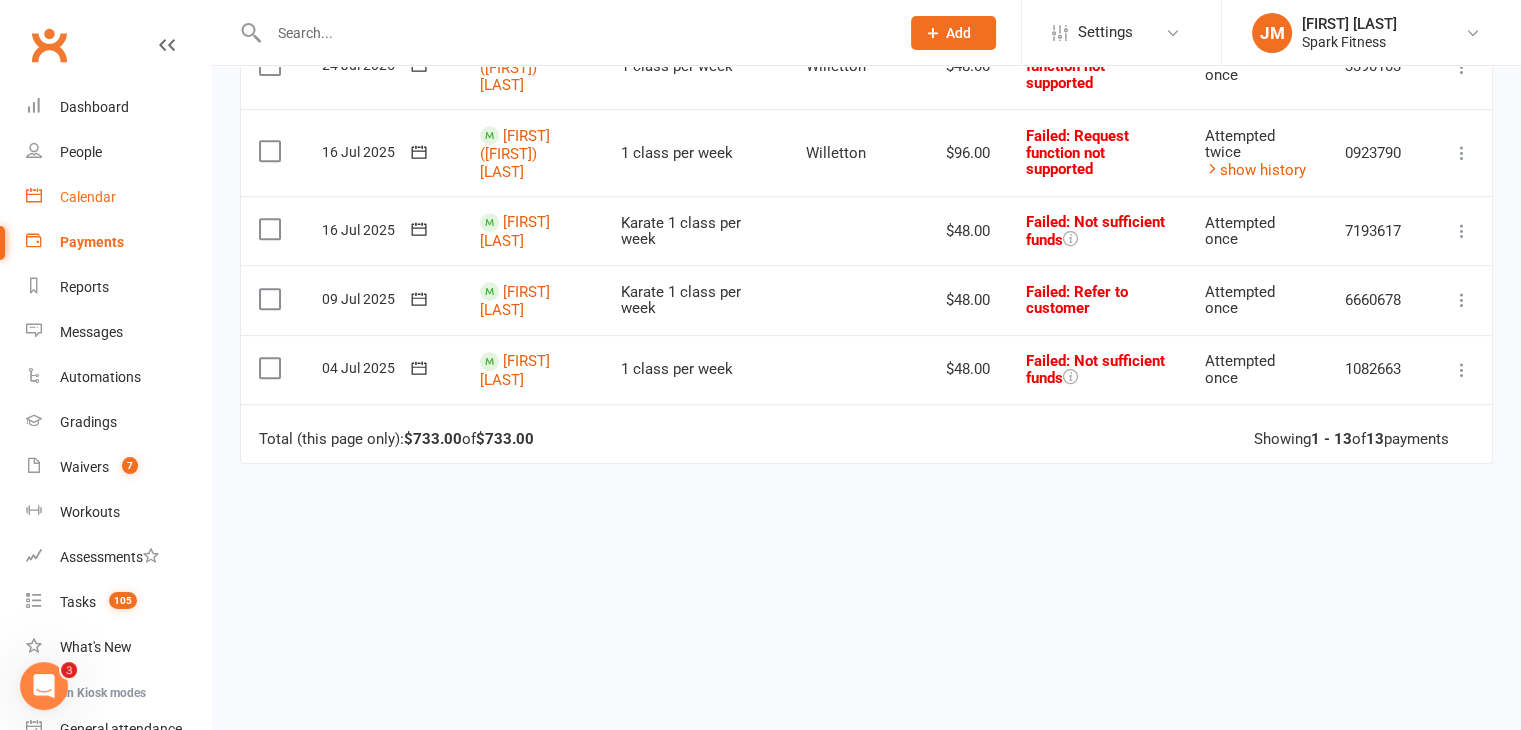 click on "Calendar" at bounding box center [88, 197] 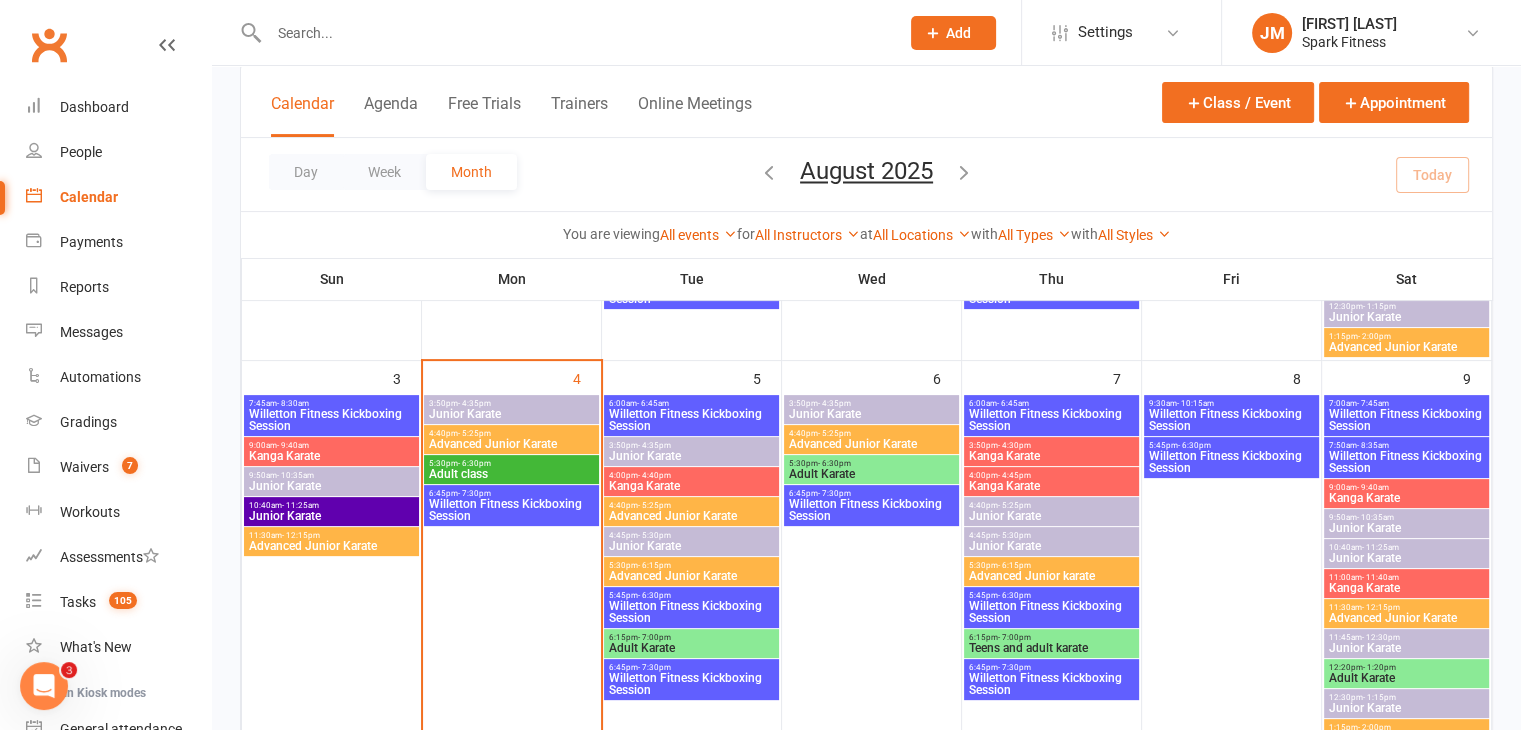 scroll, scrollTop: 456, scrollLeft: 0, axis: vertical 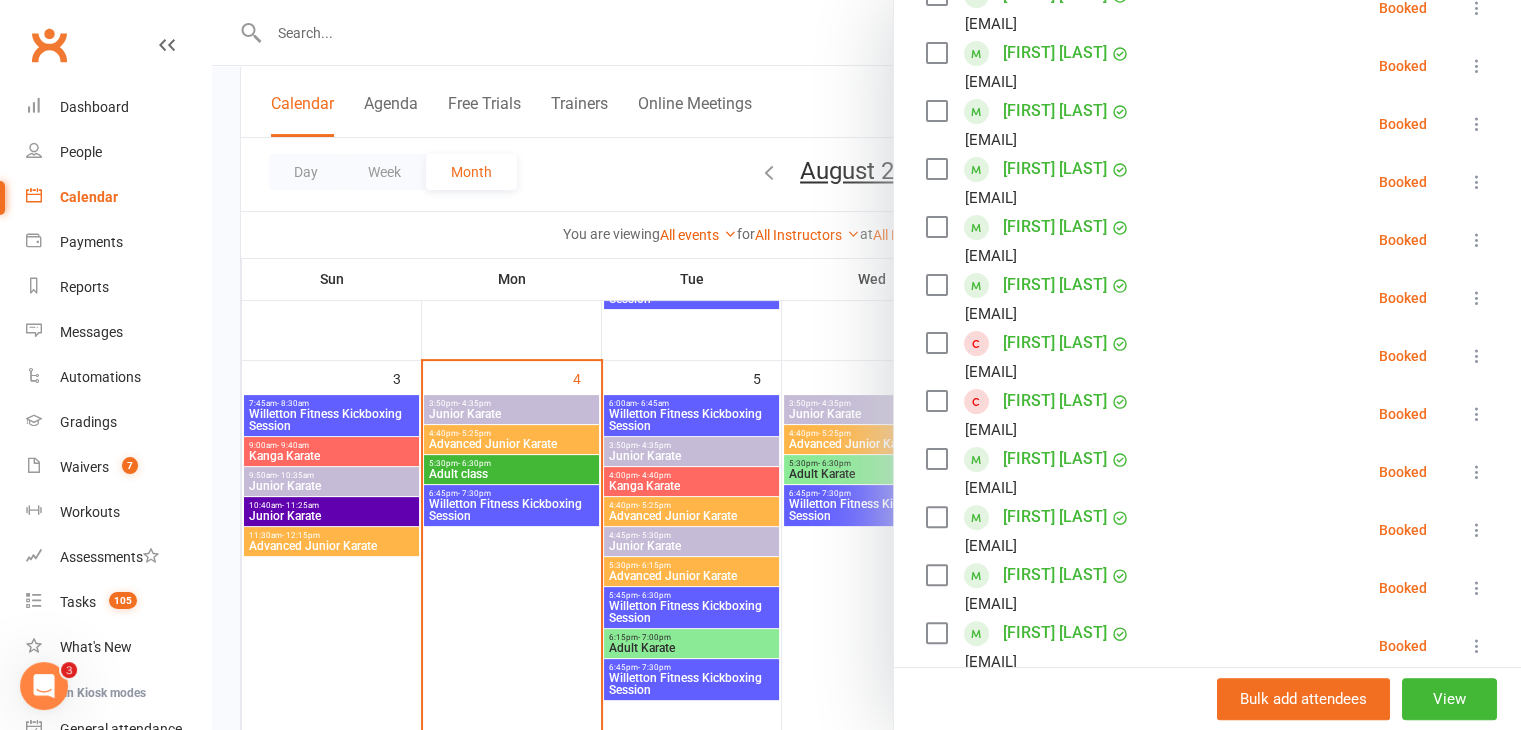 click on "[FIRST] [LAST]  [EMAIL]" at bounding box center [1032, 646] 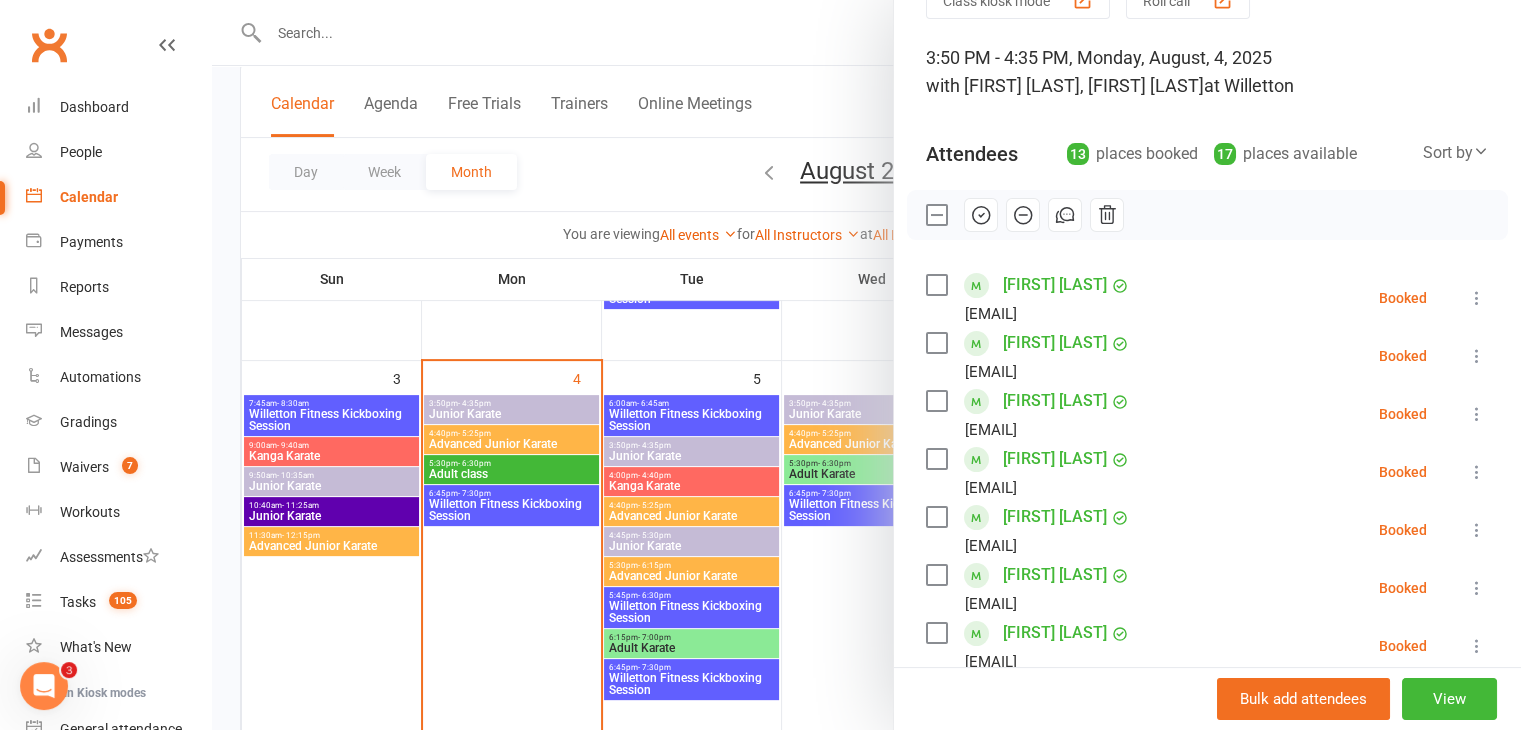 scroll, scrollTop: 102, scrollLeft: 0, axis: vertical 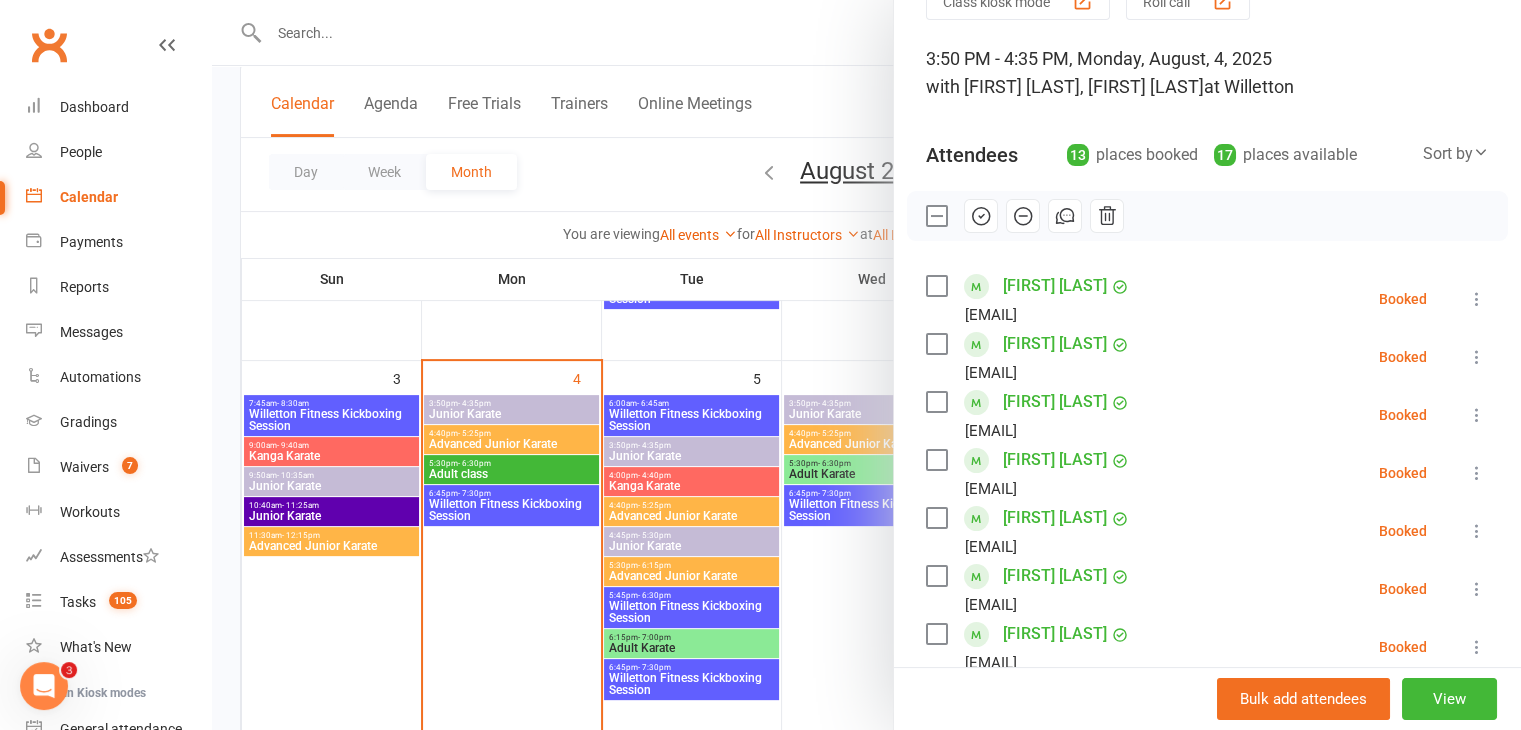 click at bounding box center (936, 286) 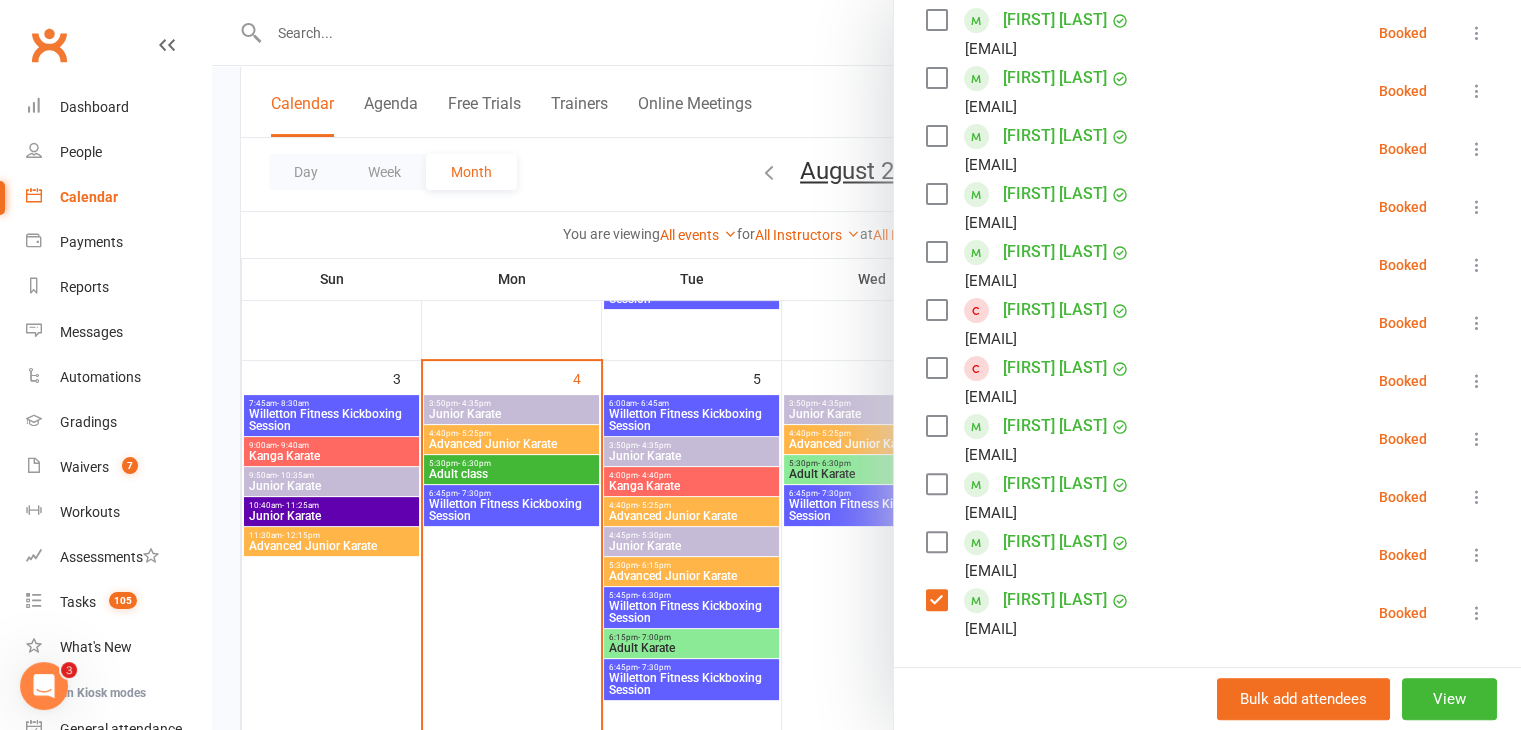scroll, scrollTop: 540, scrollLeft: 0, axis: vertical 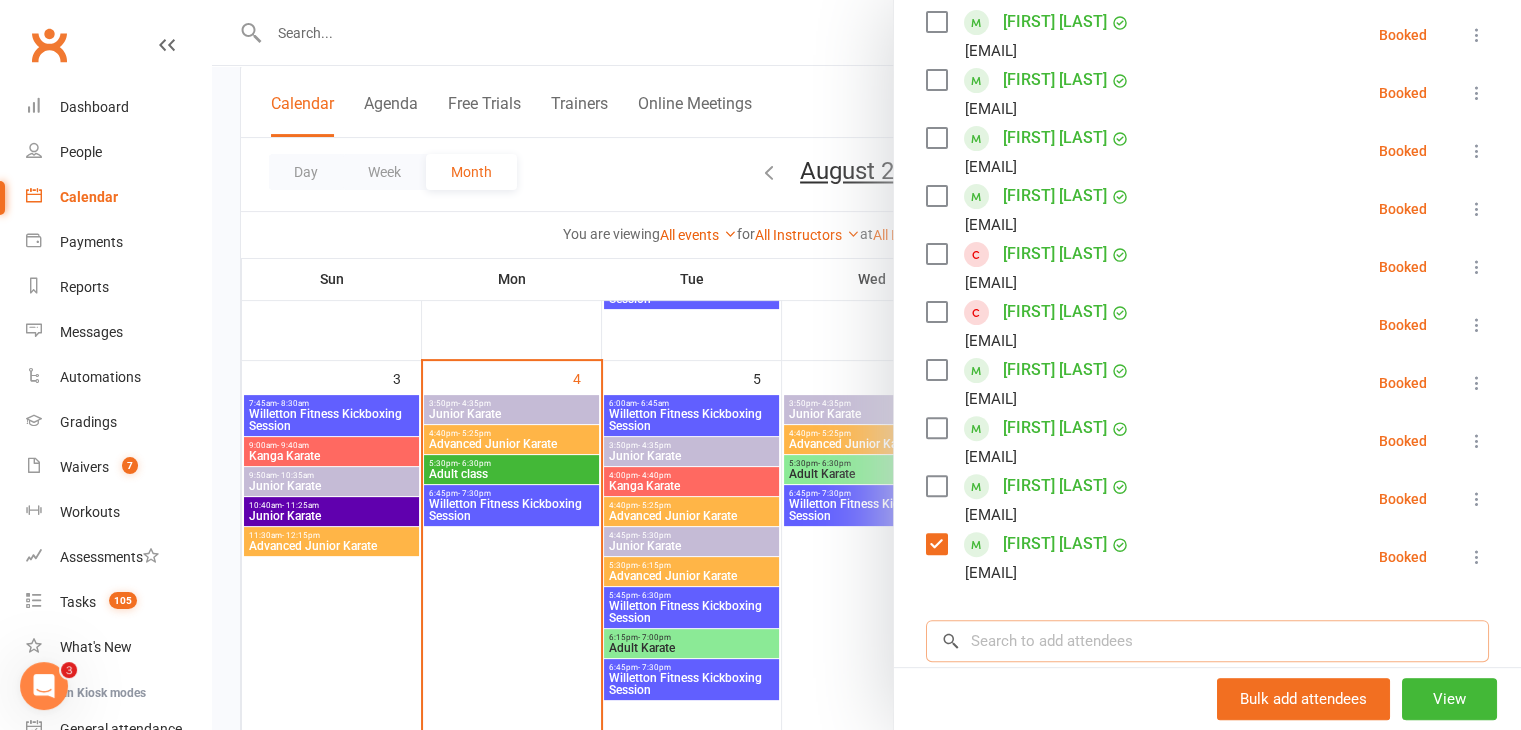 click at bounding box center [1207, 641] 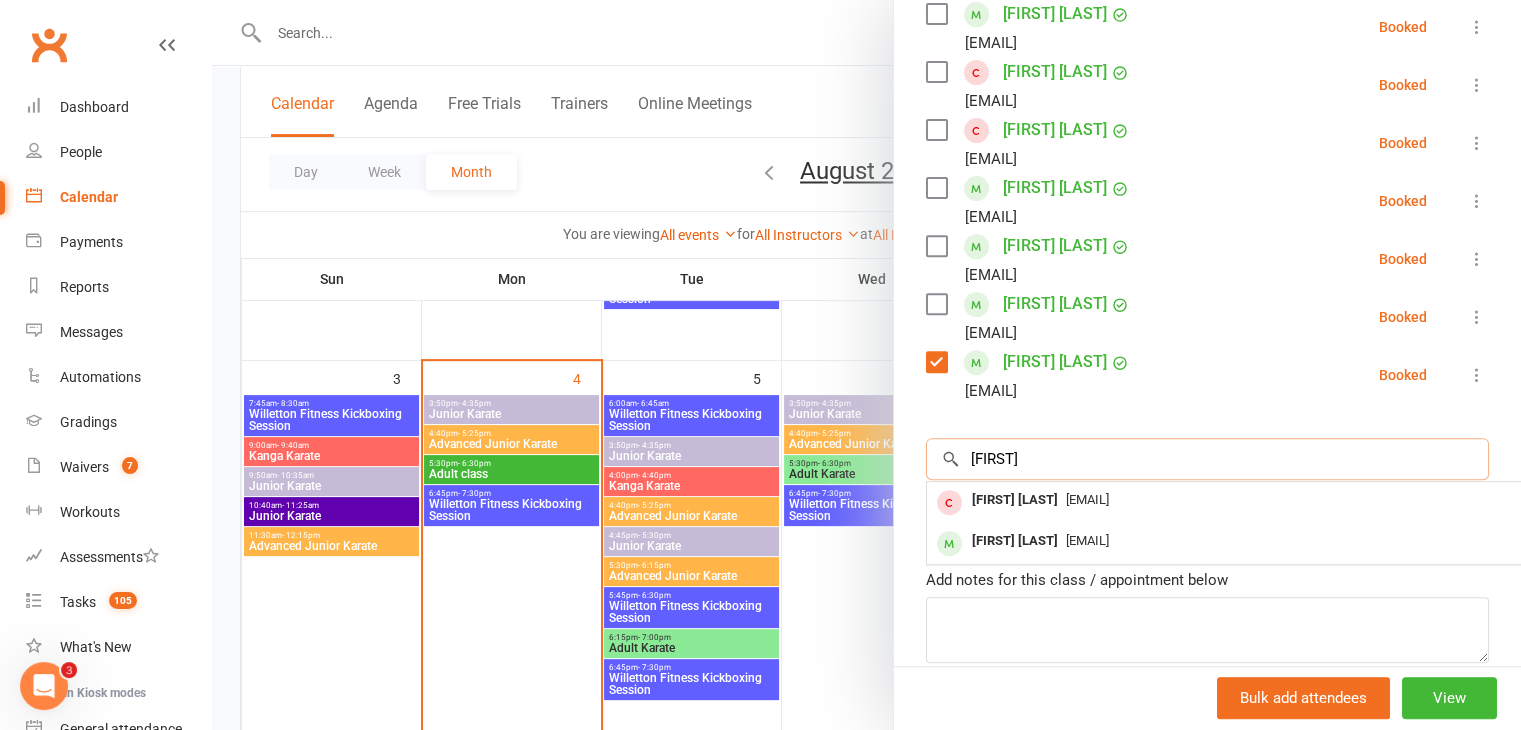 scroll, scrollTop: 722, scrollLeft: 0, axis: vertical 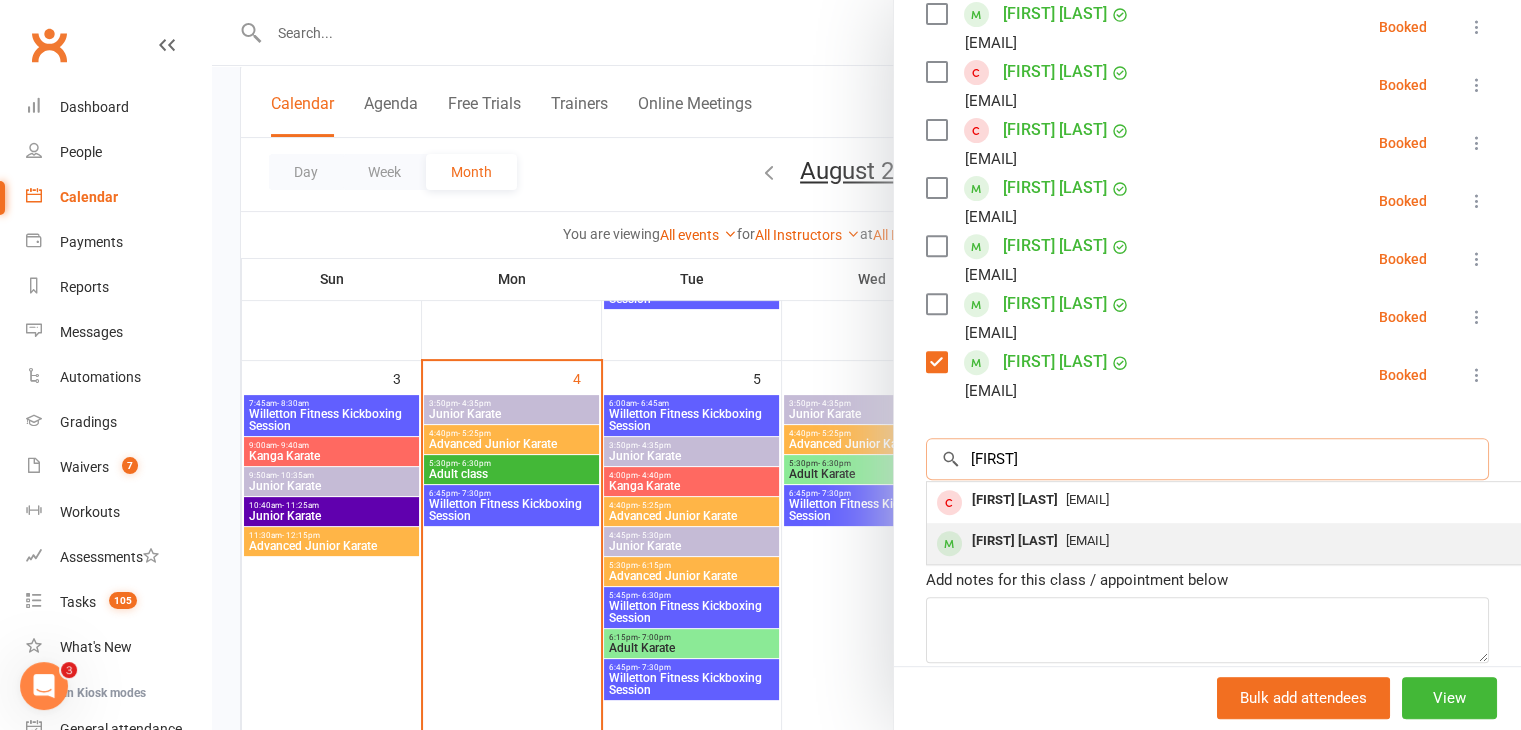 type on "[FIRST]" 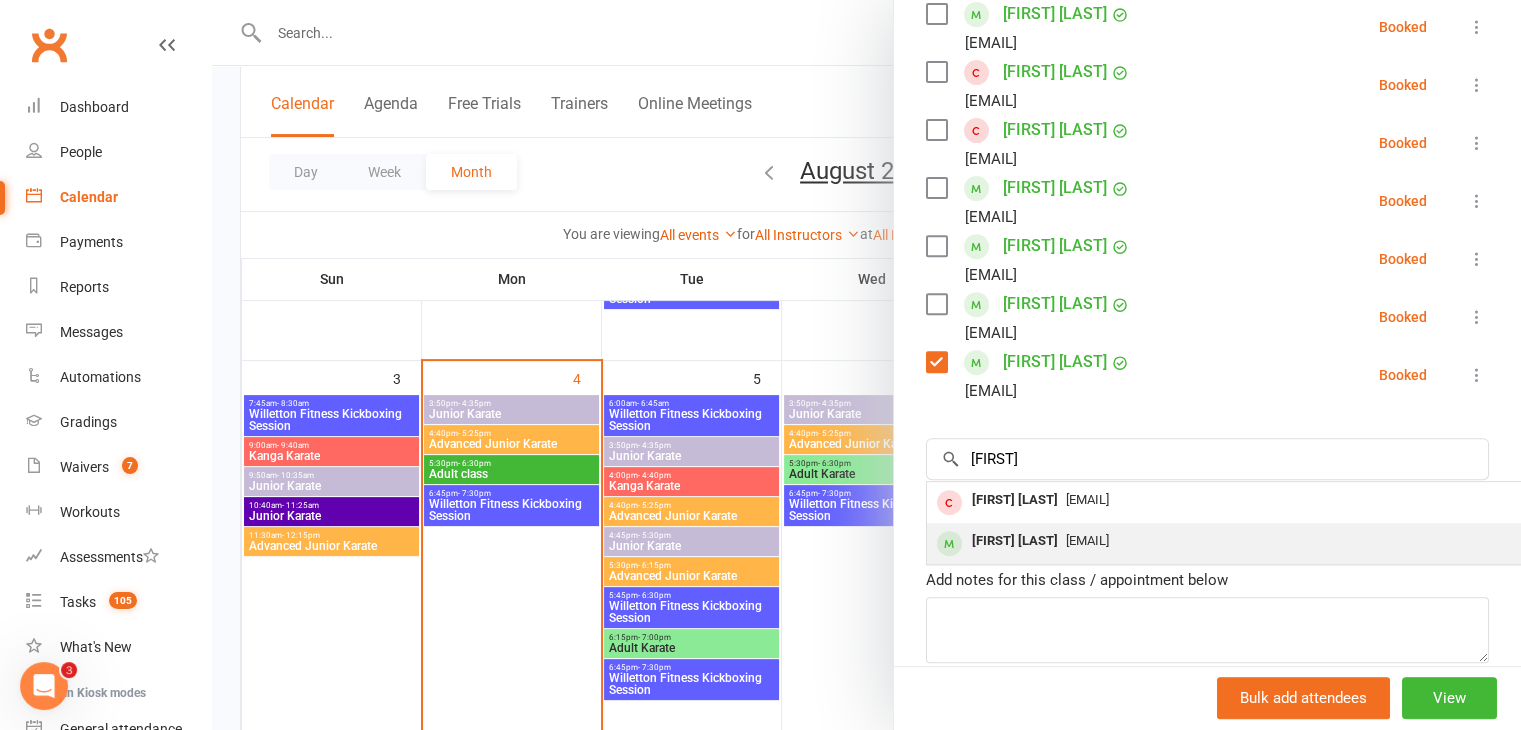click on "[EMAIL]" at bounding box center (1087, 540) 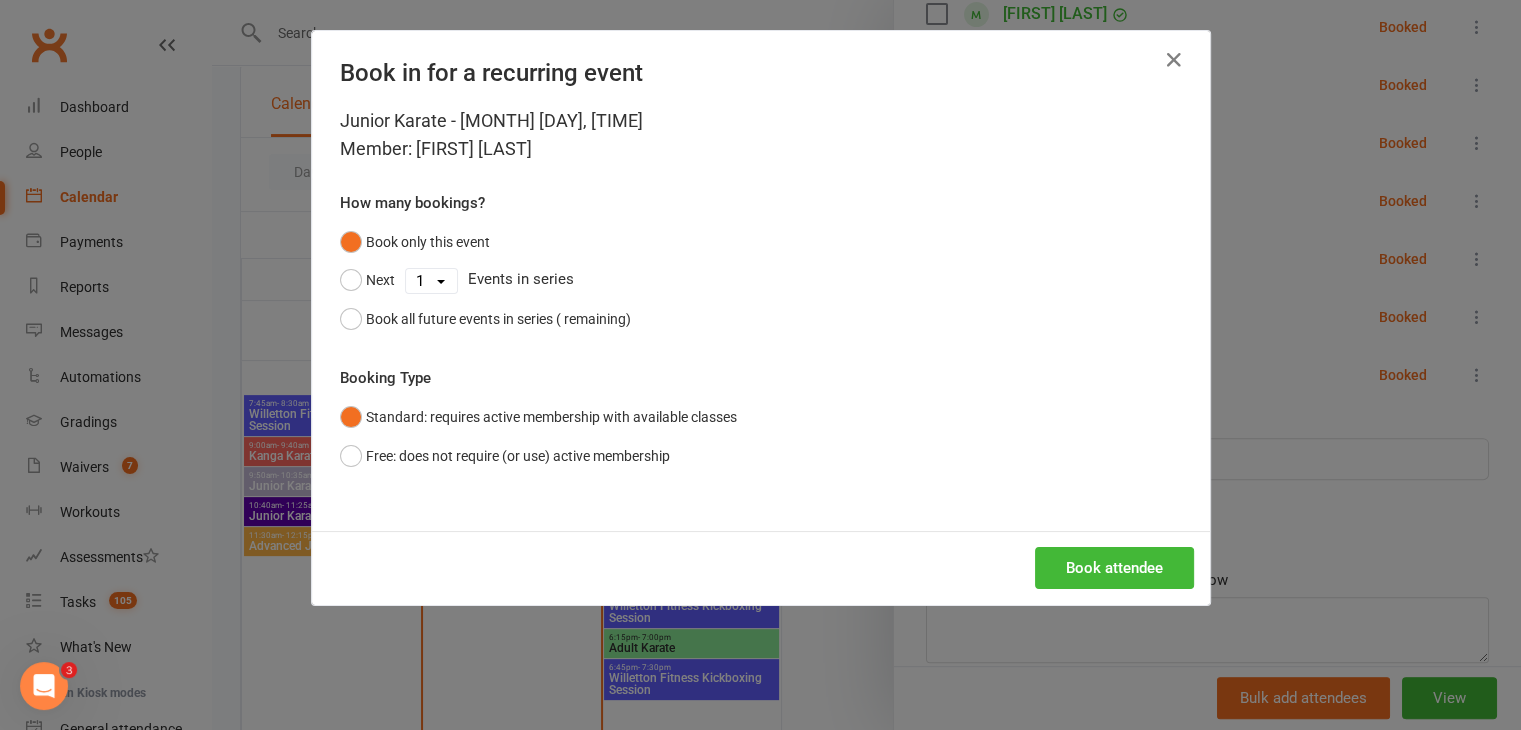 scroll, scrollTop: 722, scrollLeft: 0, axis: vertical 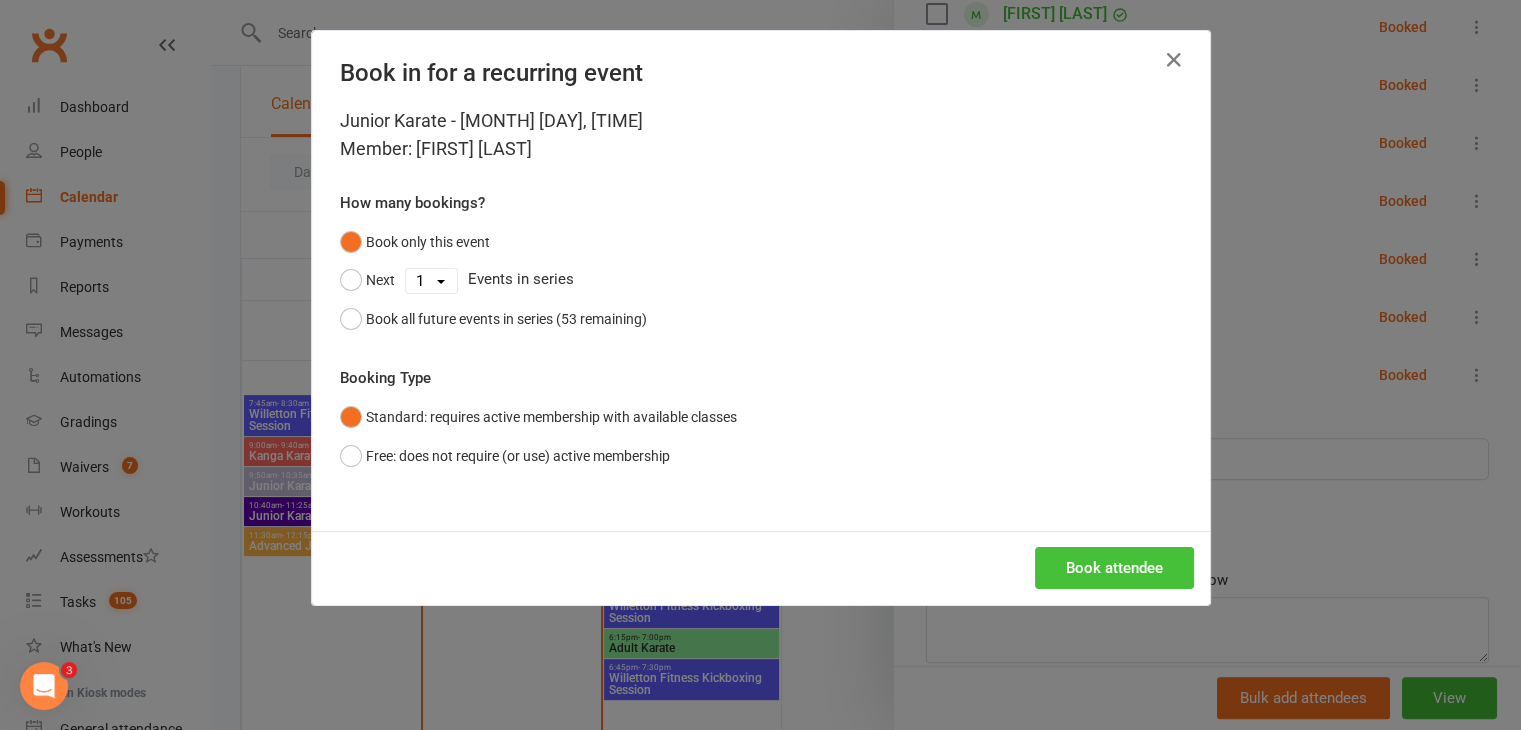 click on "Book attendee" at bounding box center (1114, 568) 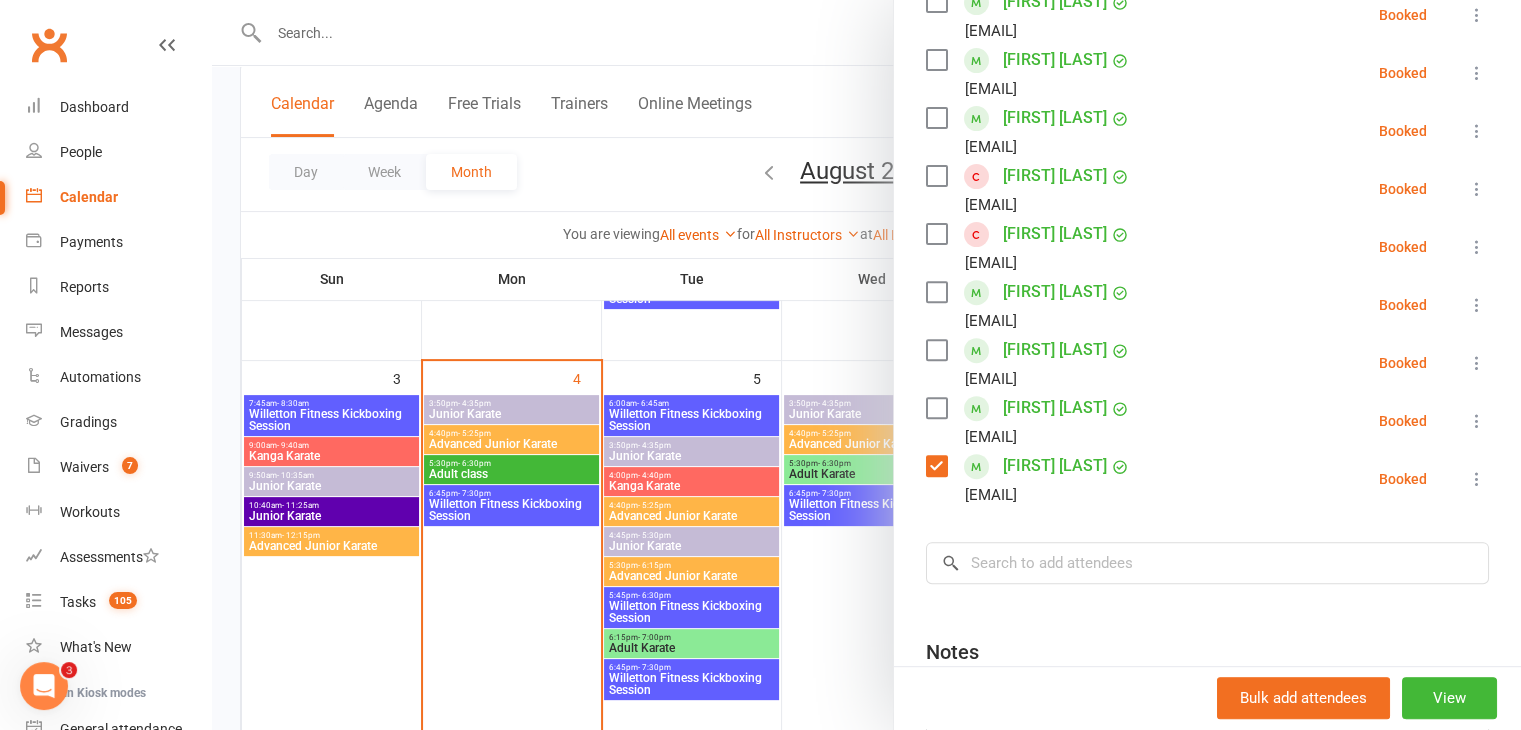scroll, scrollTop: 678, scrollLeft: 0, axis: vertical 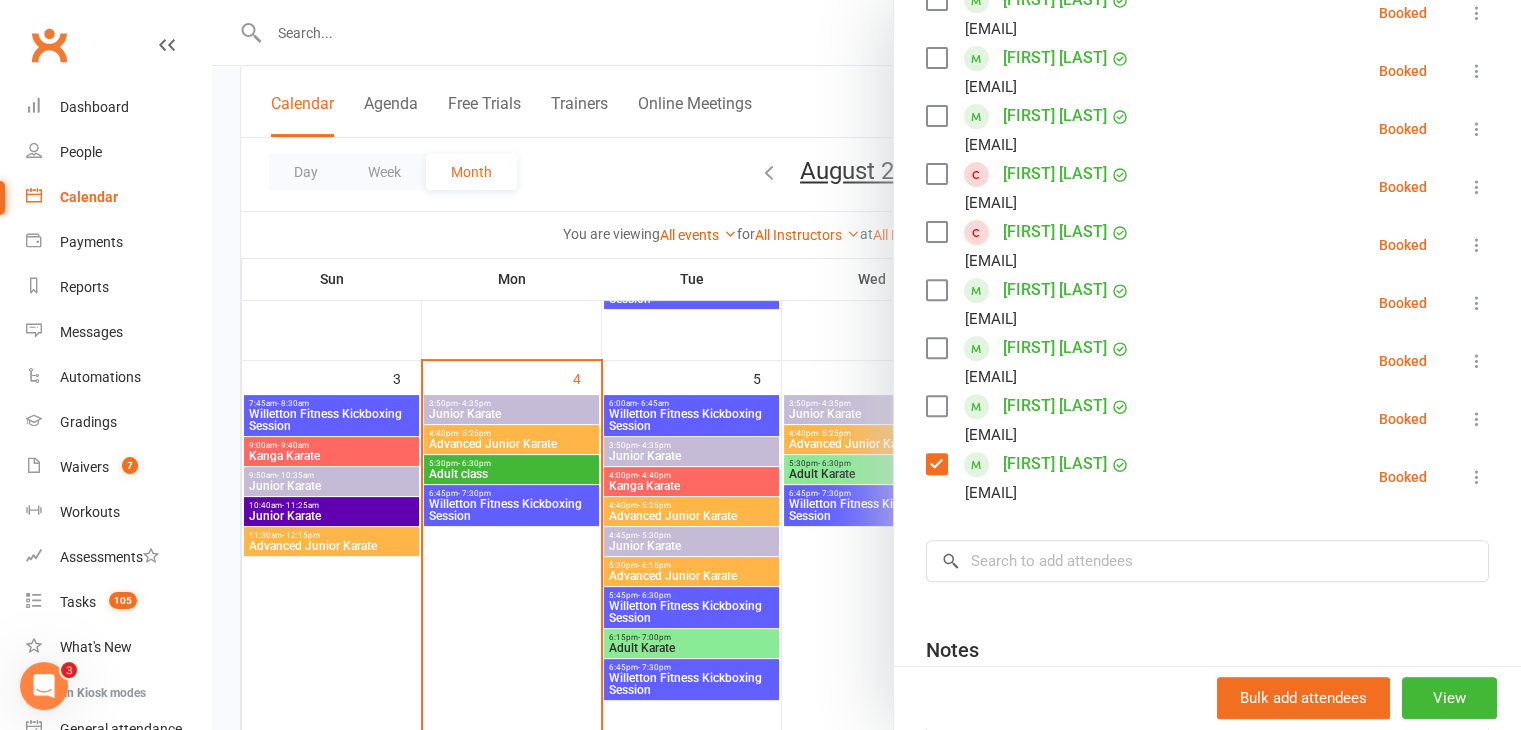 click at bounding box center [936, 348] 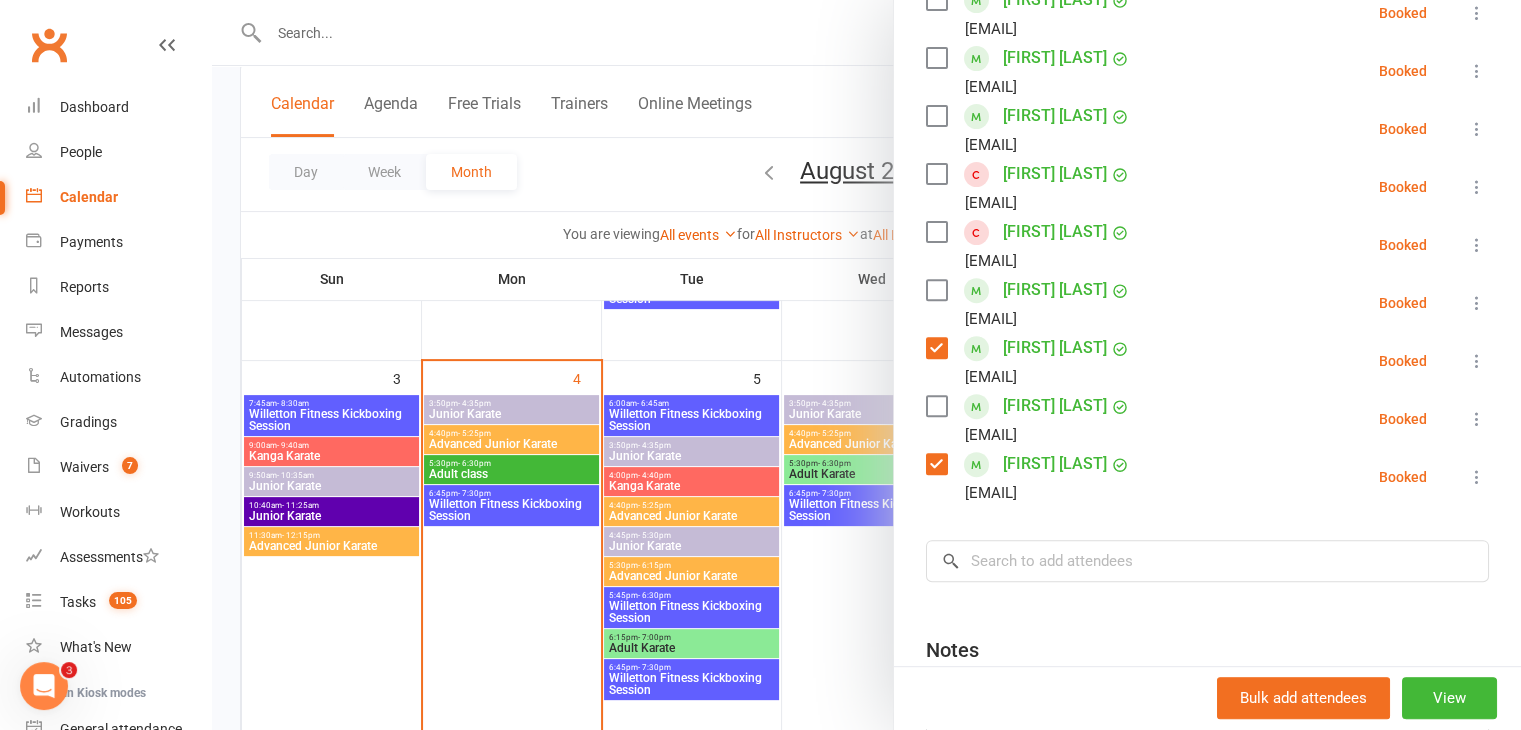 click at bounding box center [936, 406] 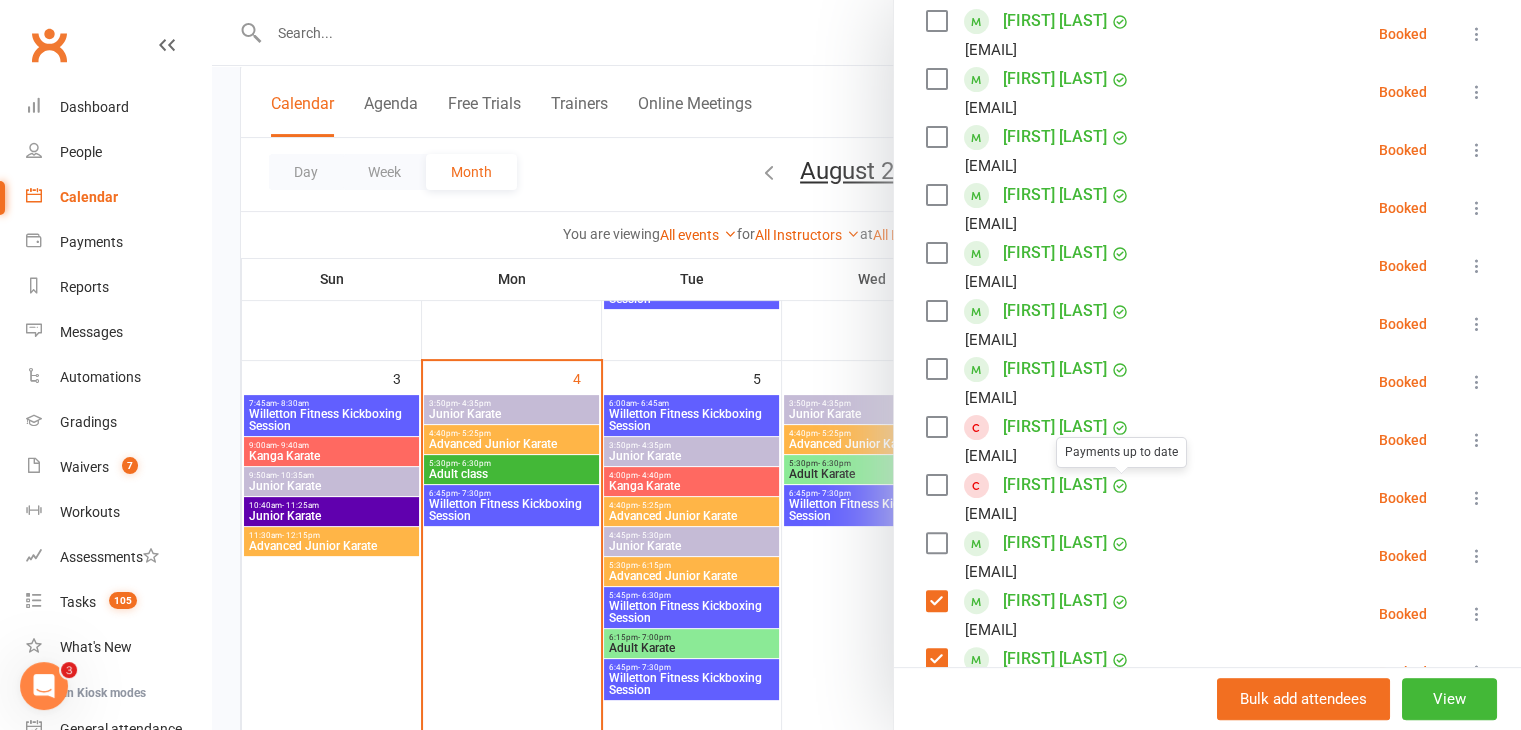 scroll, scrollTop: 423, scrollLeft: 0, axis: vertical 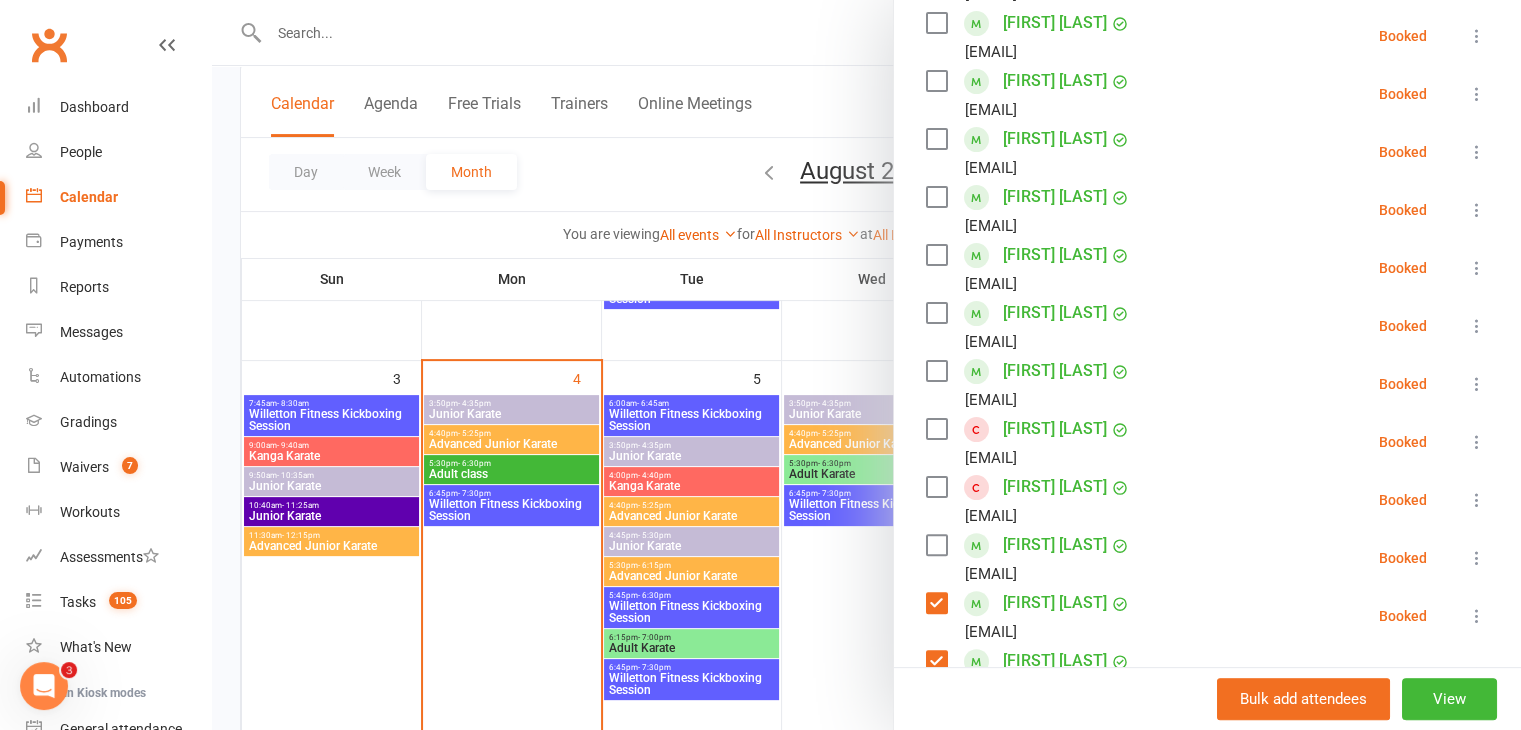click at bounding box center [936, 197] 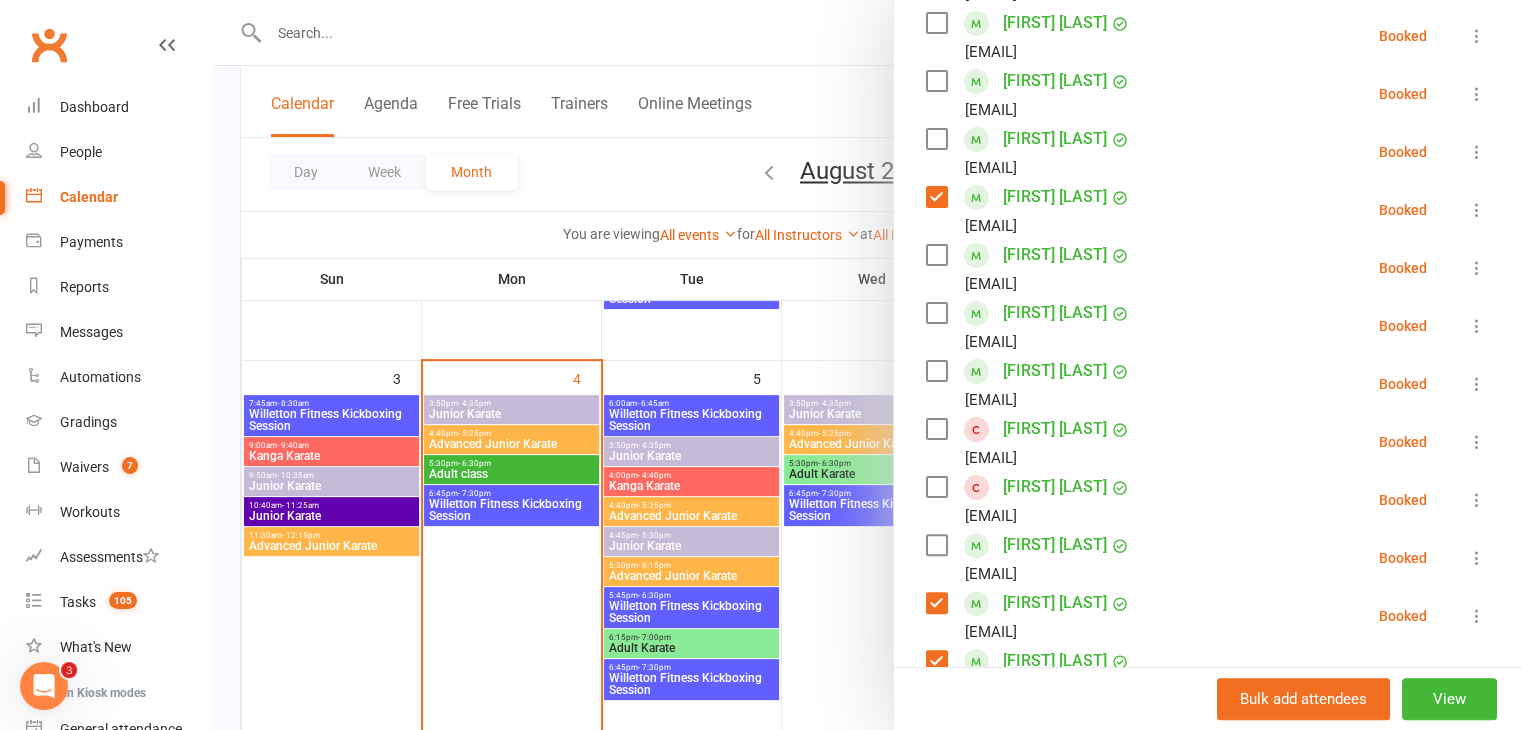 click at bounding box center (936, 139) 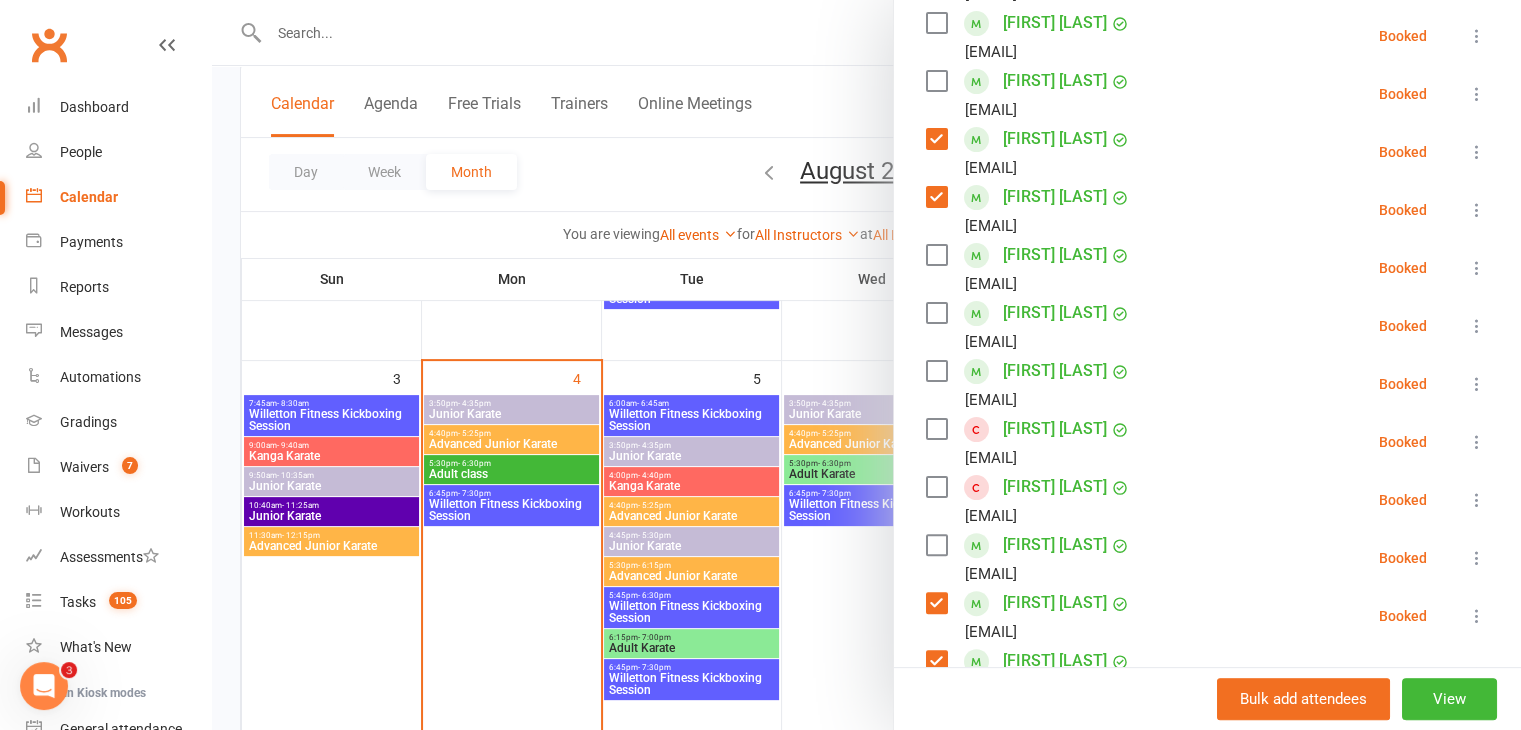 click at bounding box center (936, 255) 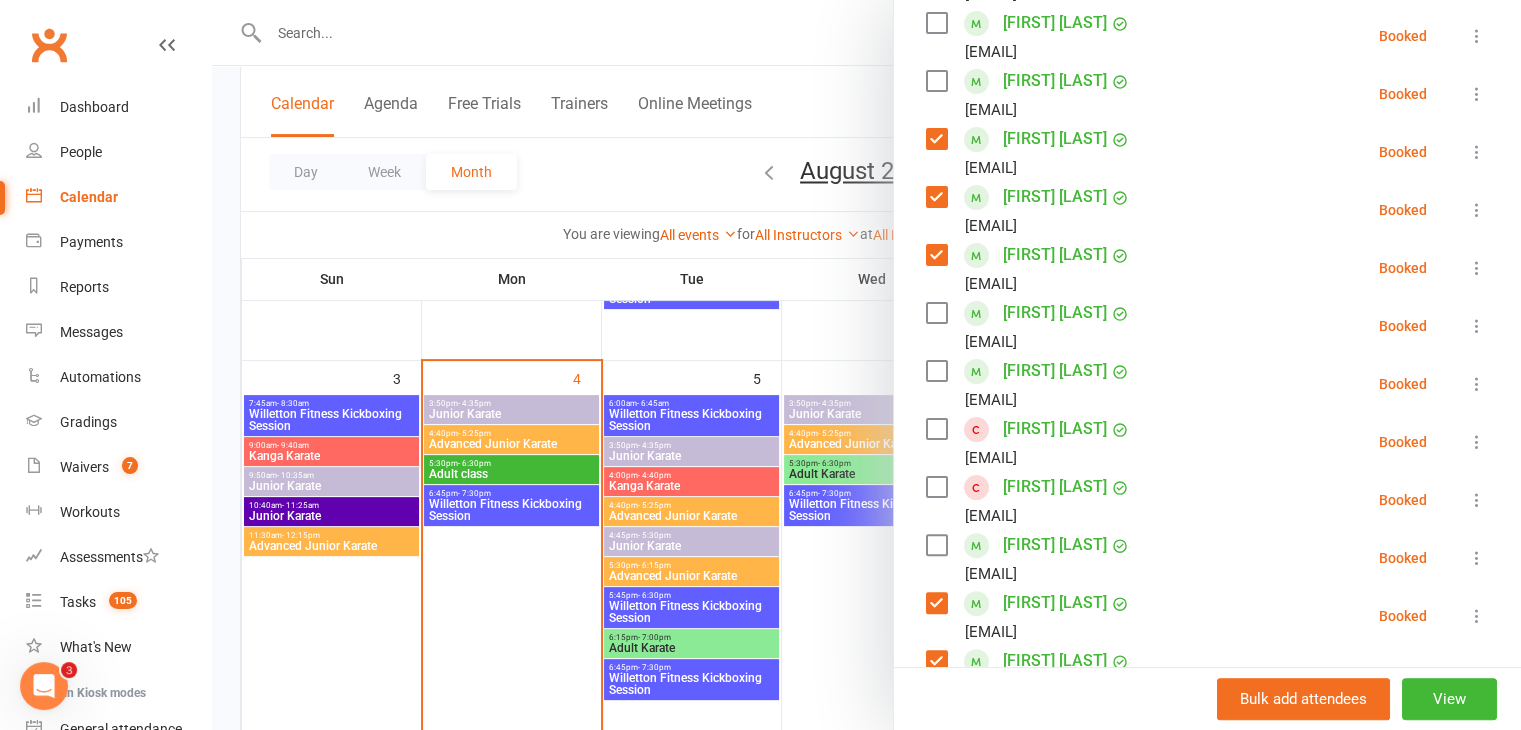click at bounding box center [936, 313] 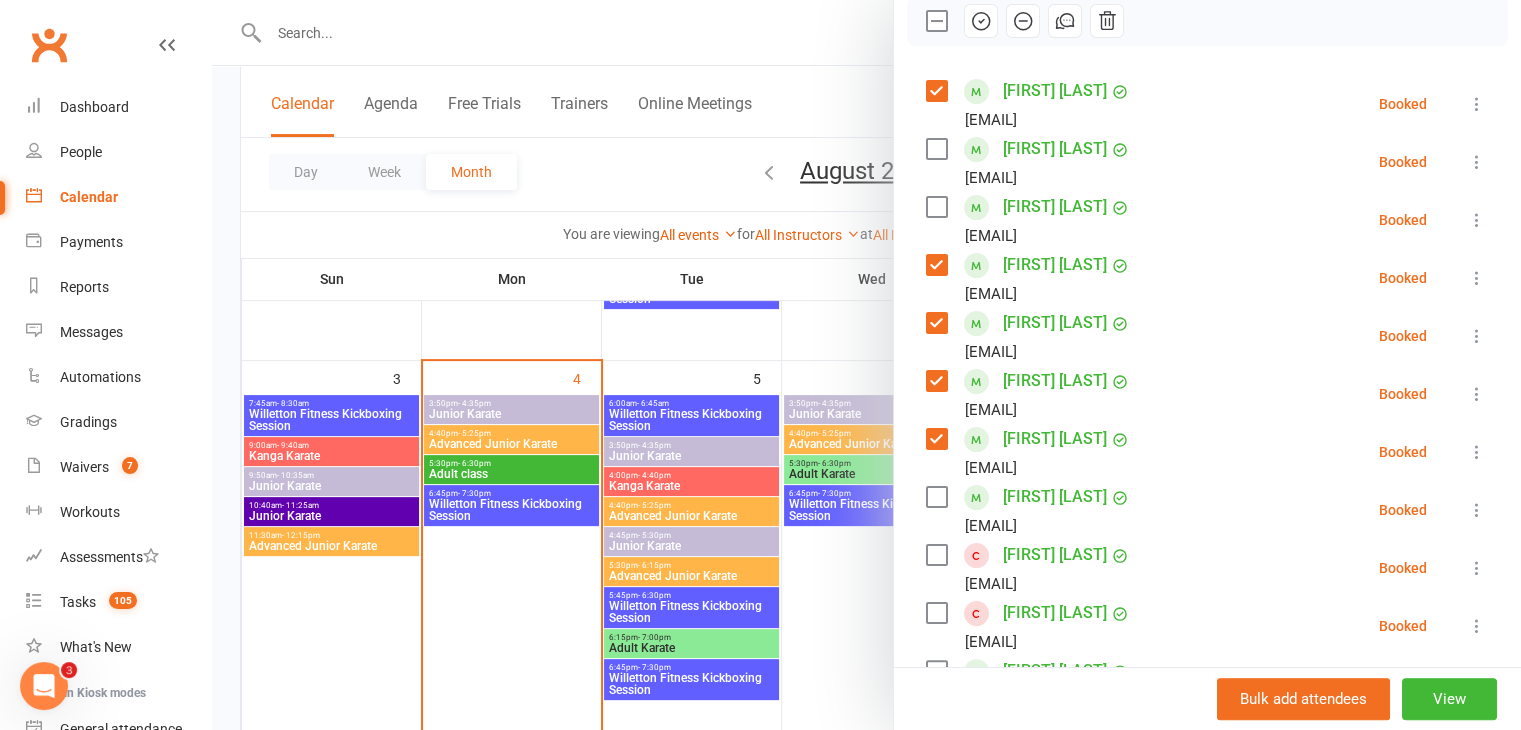 scroll, scrollTop: 102, scrollLeft: 0, axis: vertical 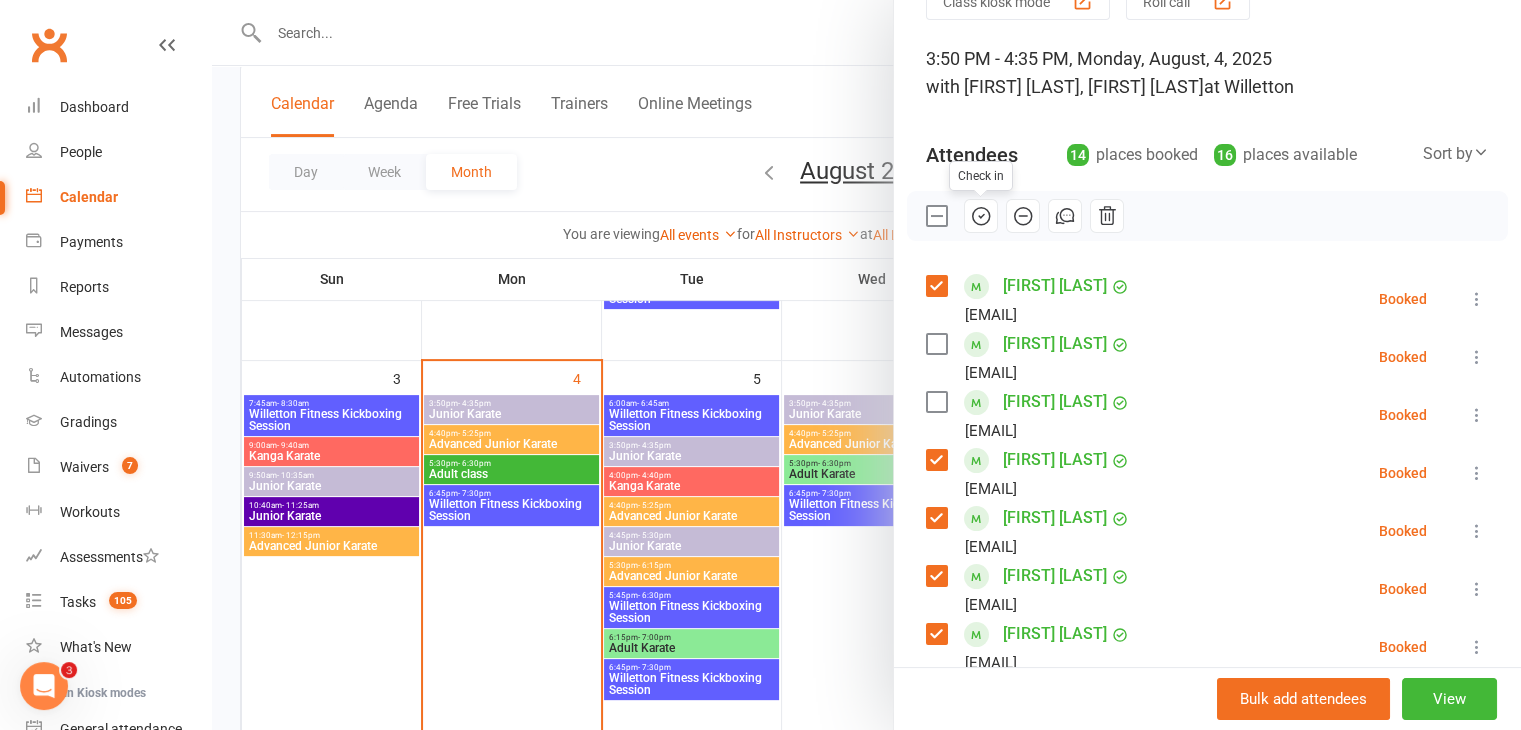 click 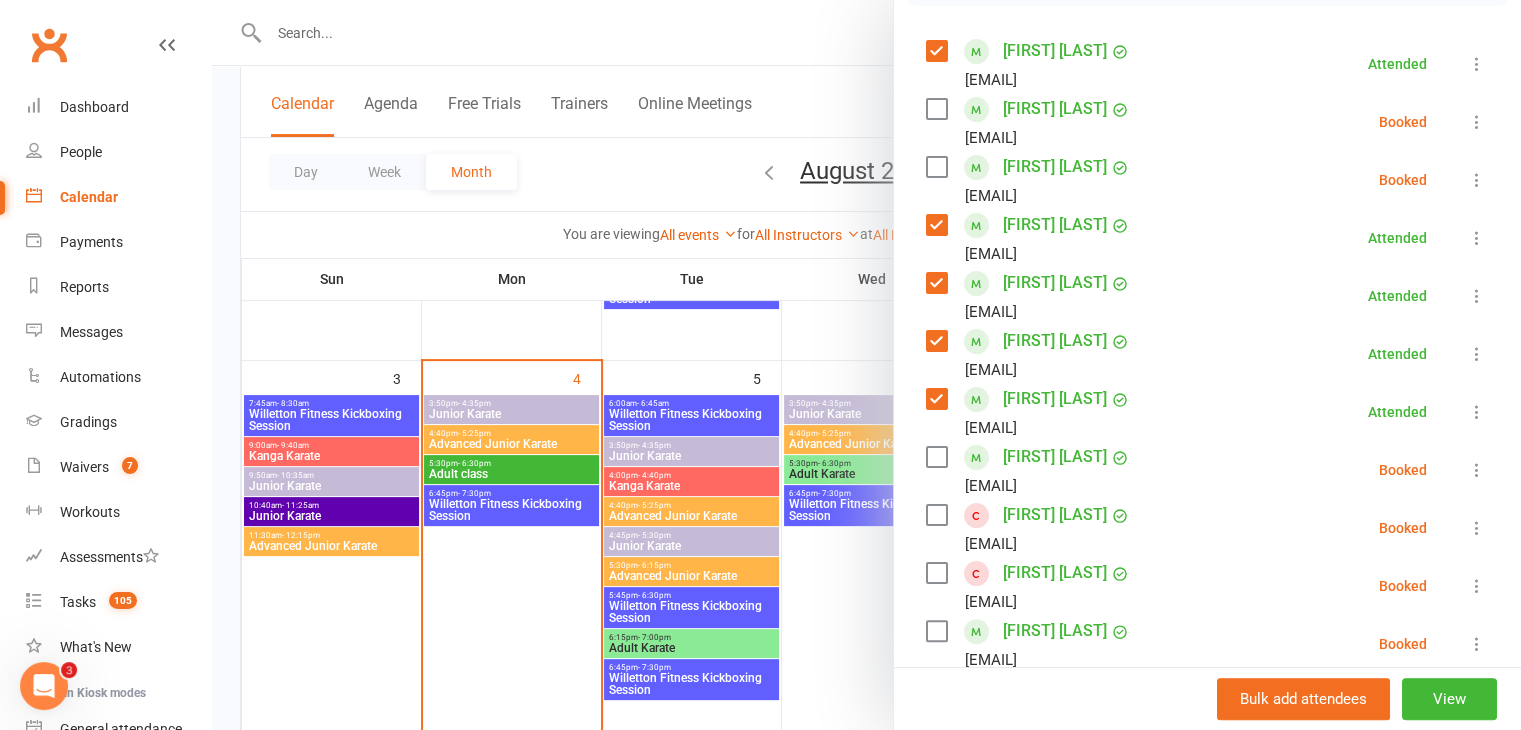 scroll, scrollTop: 340, scrollLeft: 0, axis: vertical 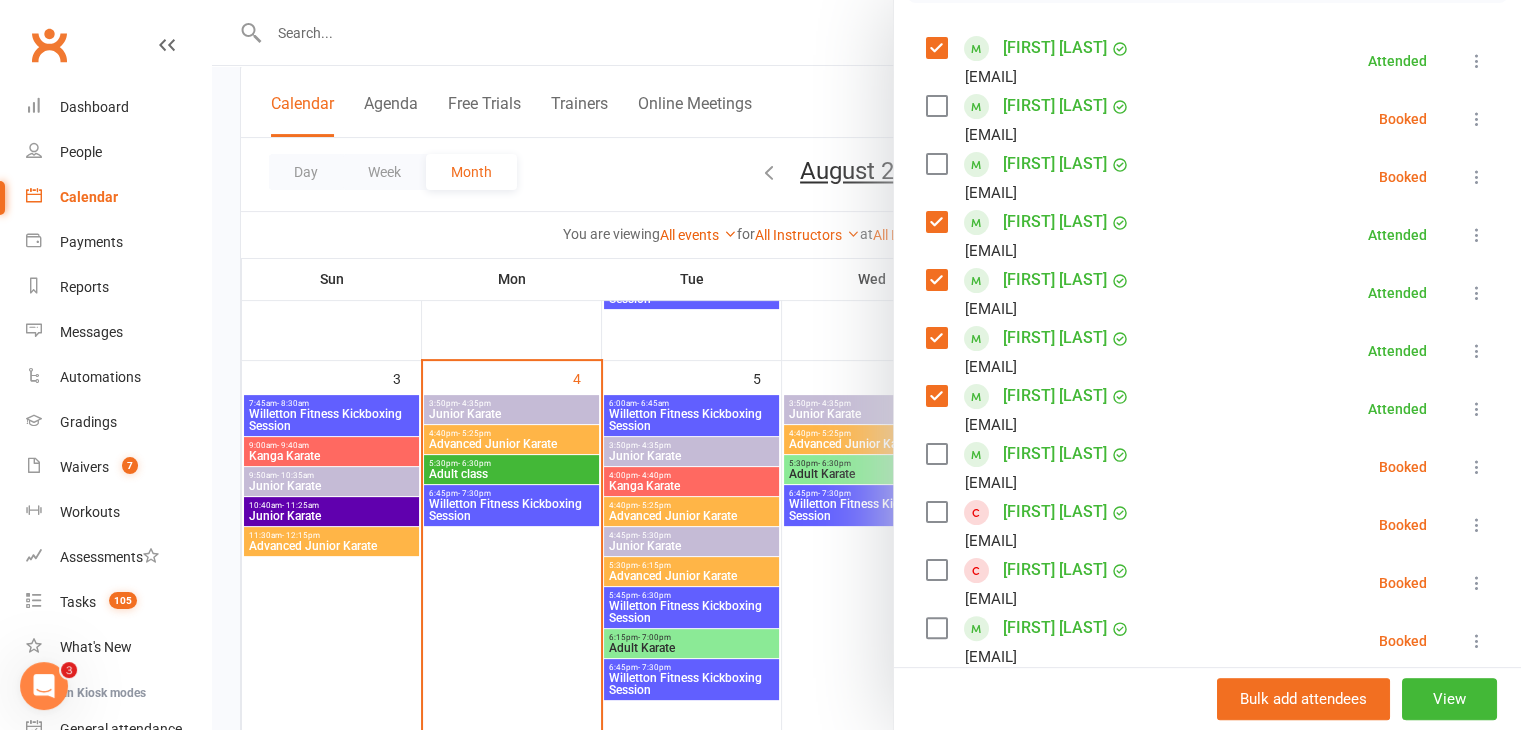 click at bounding box center [936, 454] 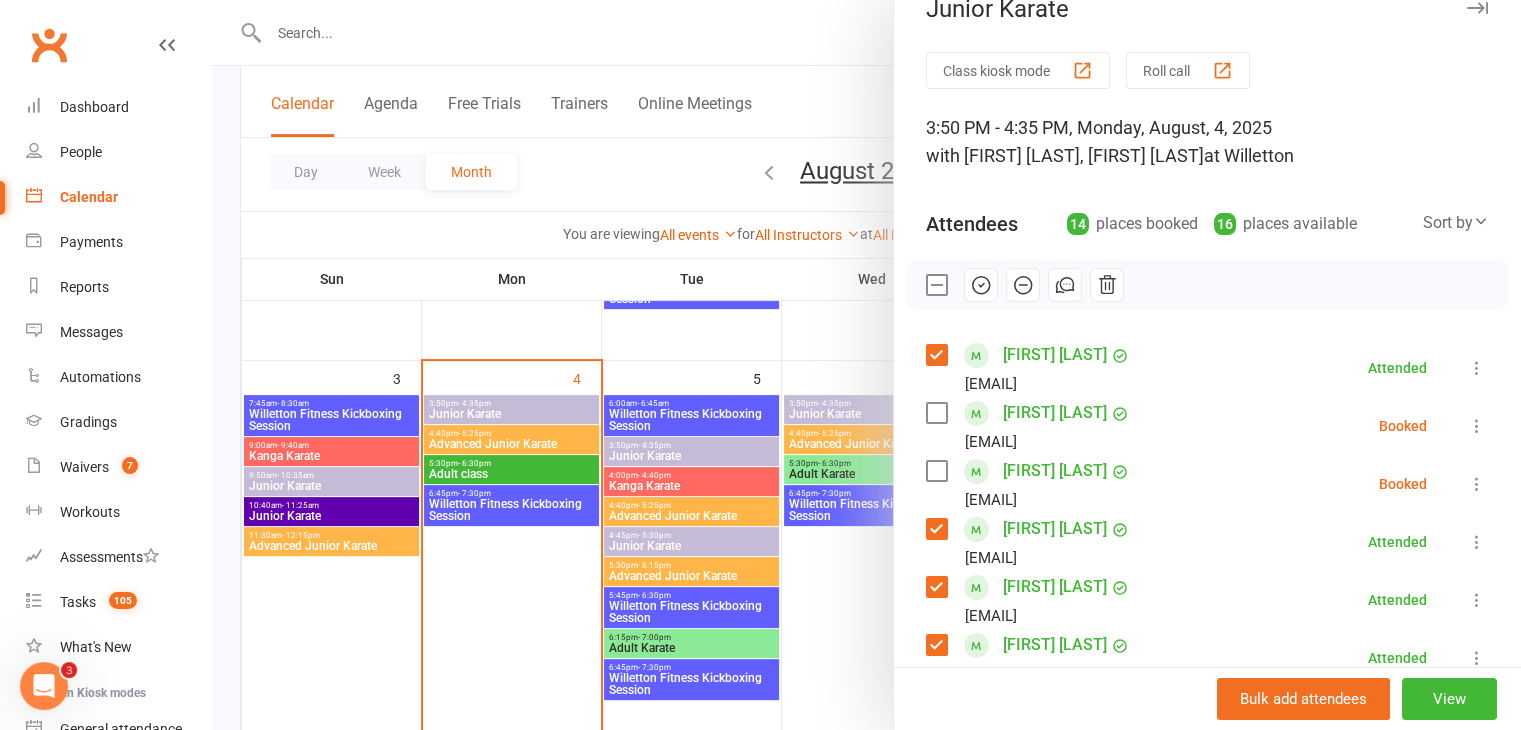 scroll, scrollTop: 32, scrollLeft: 0, axis: vertical 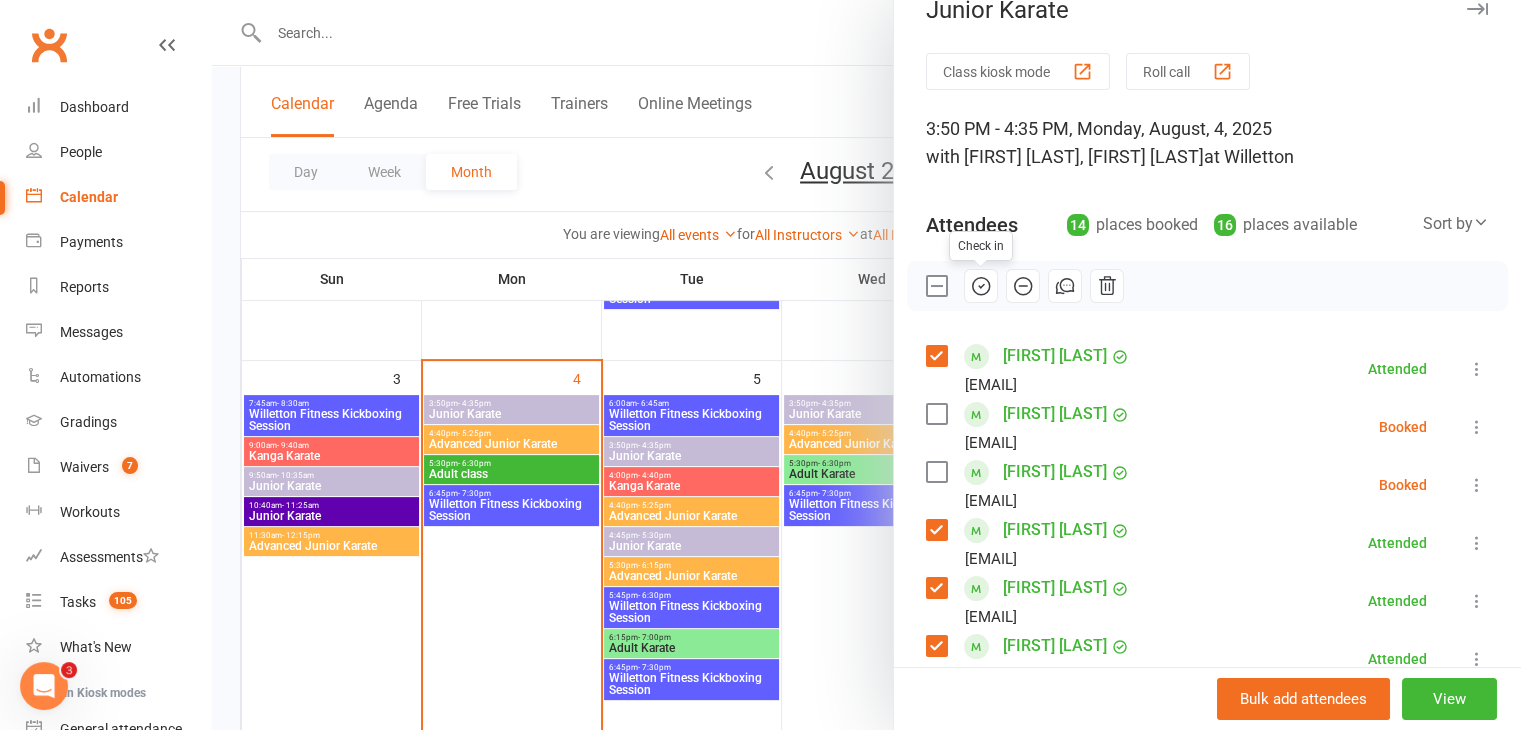 click 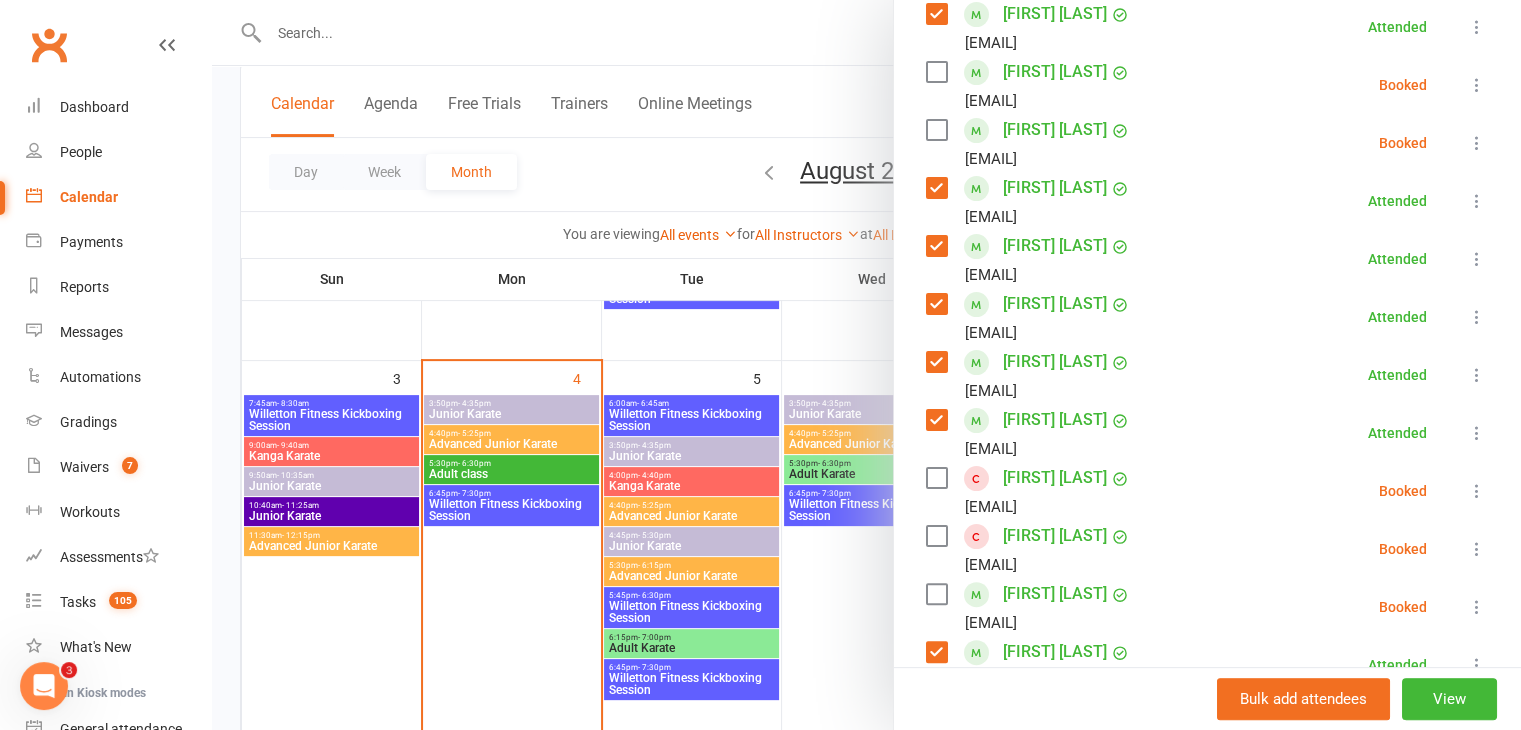 scroll, scrollTop: 0, scrollLeft: 0, axis: both 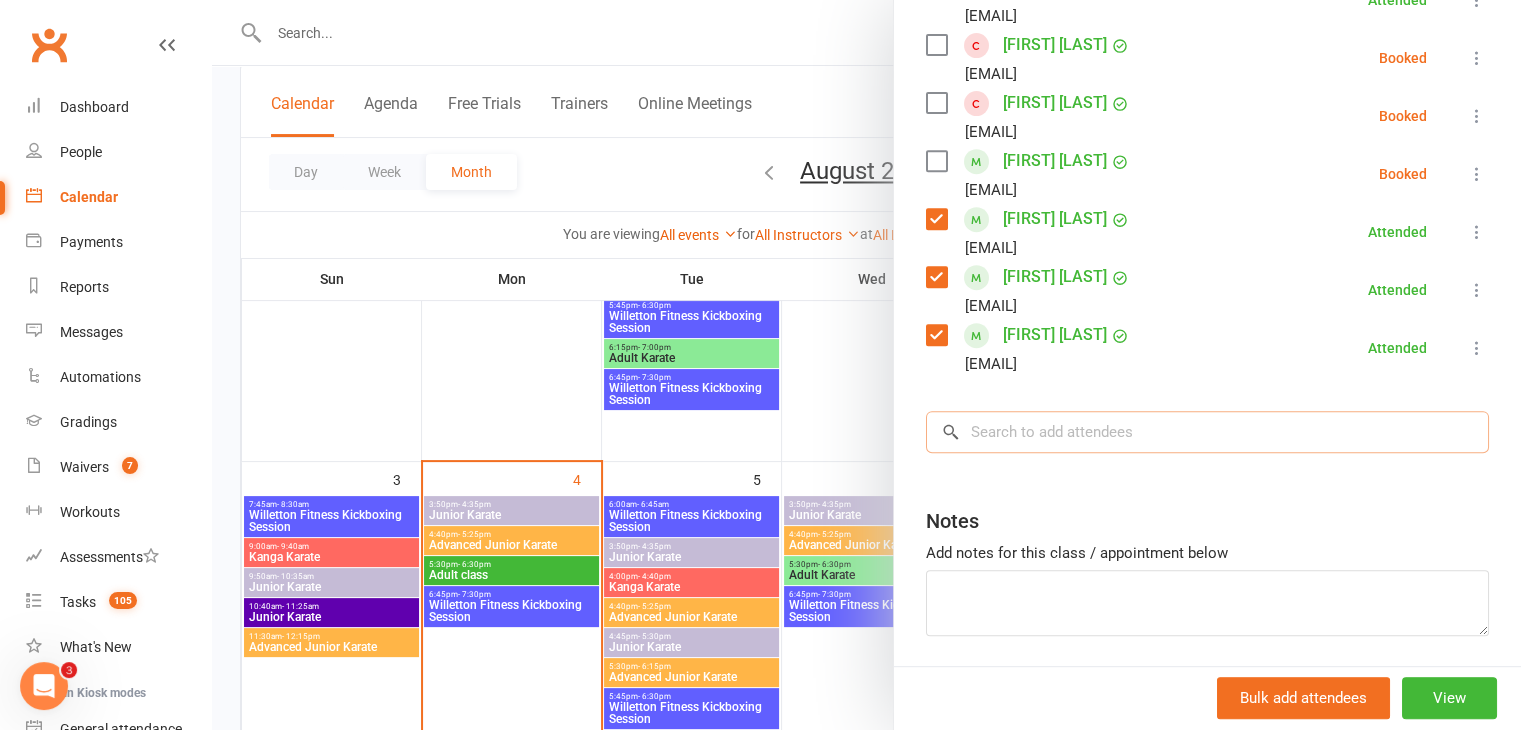 click at bounding box center (1207, 432) 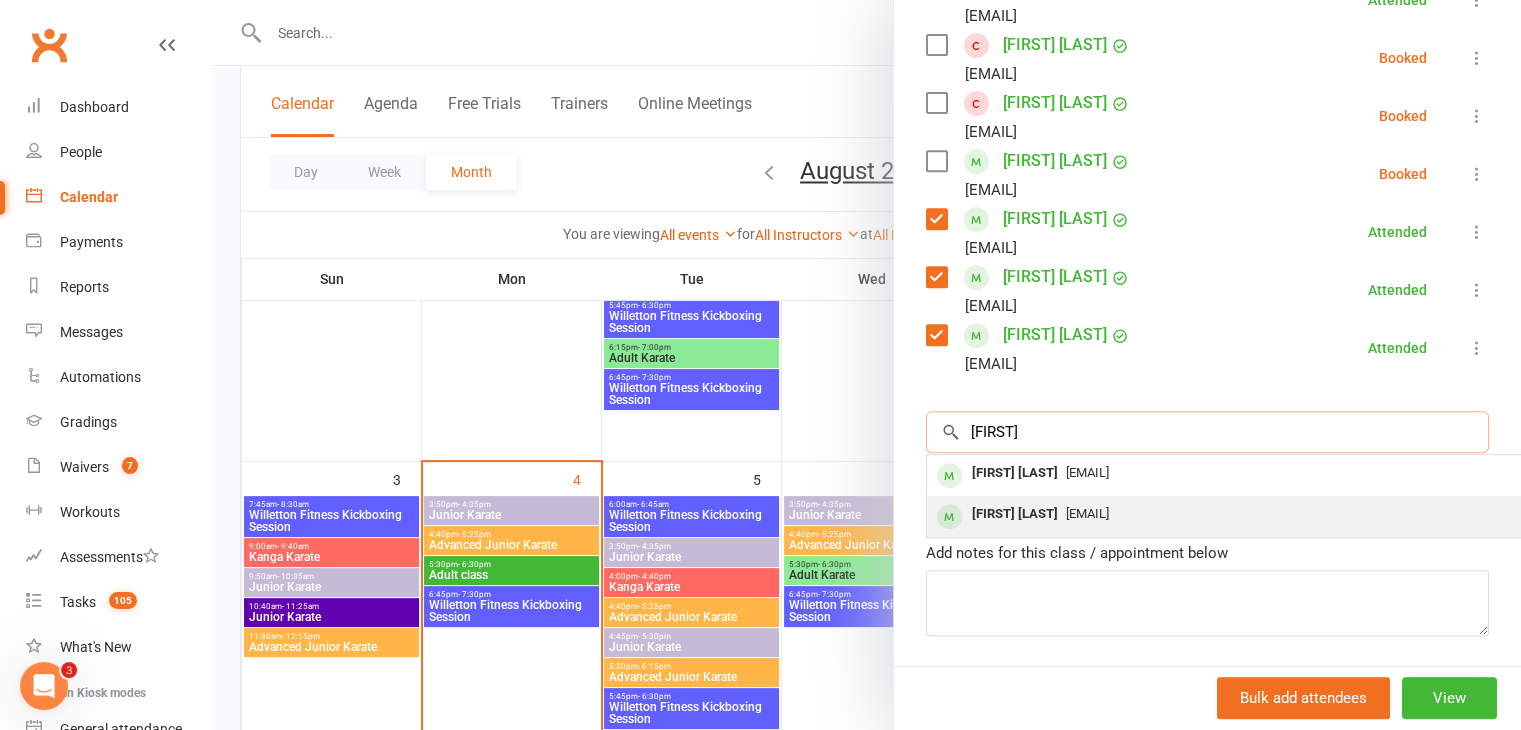 type on "[FIRST]" 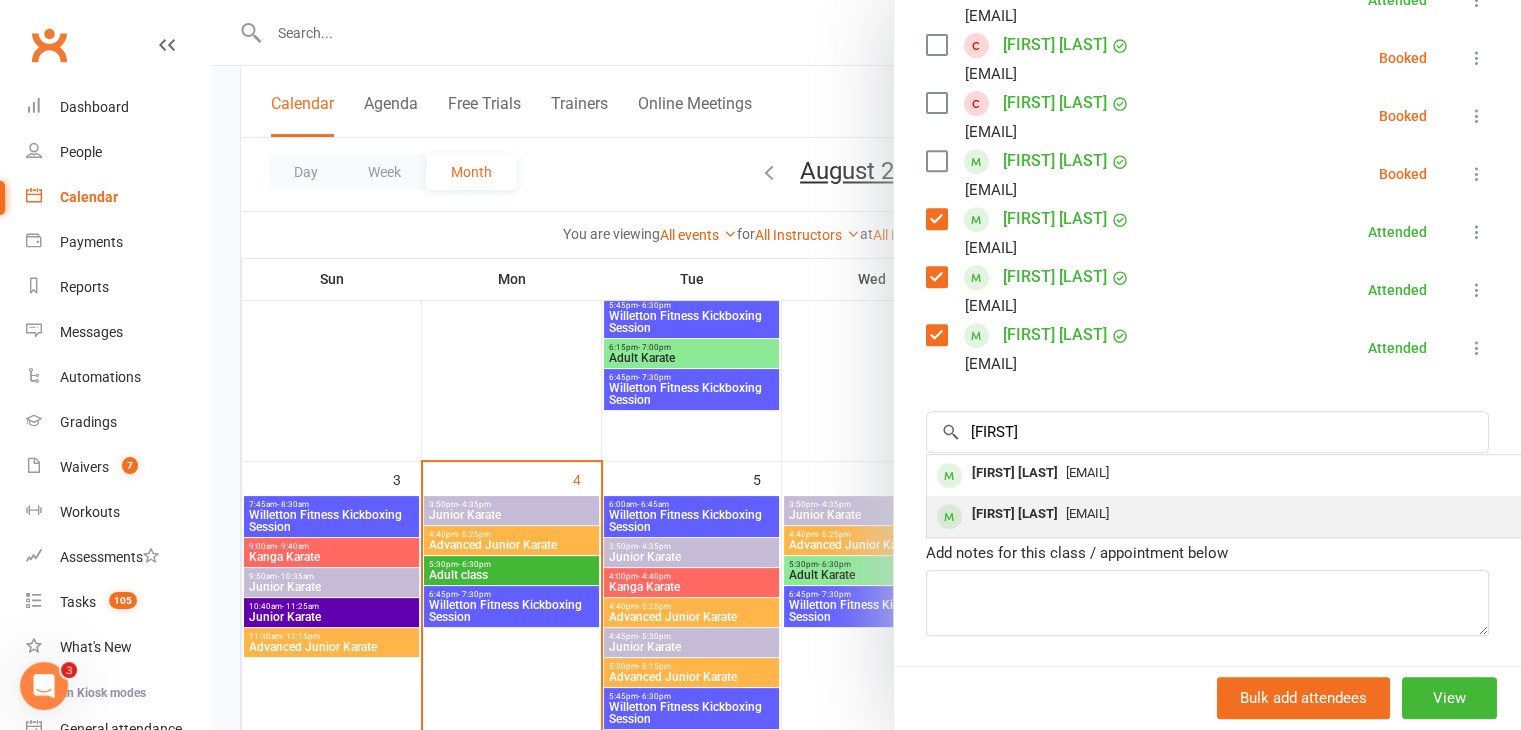 click on "[EMAIL]" at bounding box center [1087, 513] 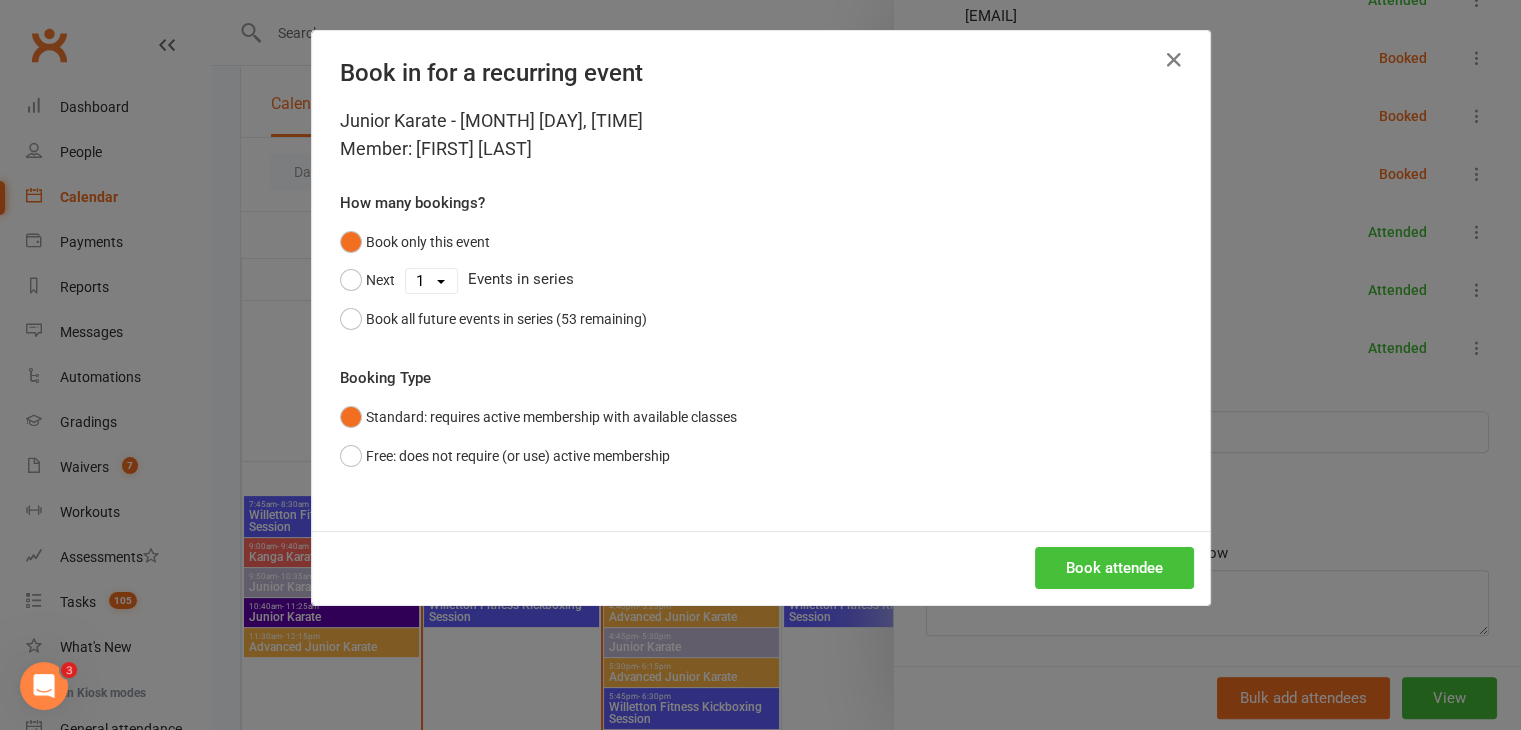 click on "Book attendee" at bounding box center [1114, 568] 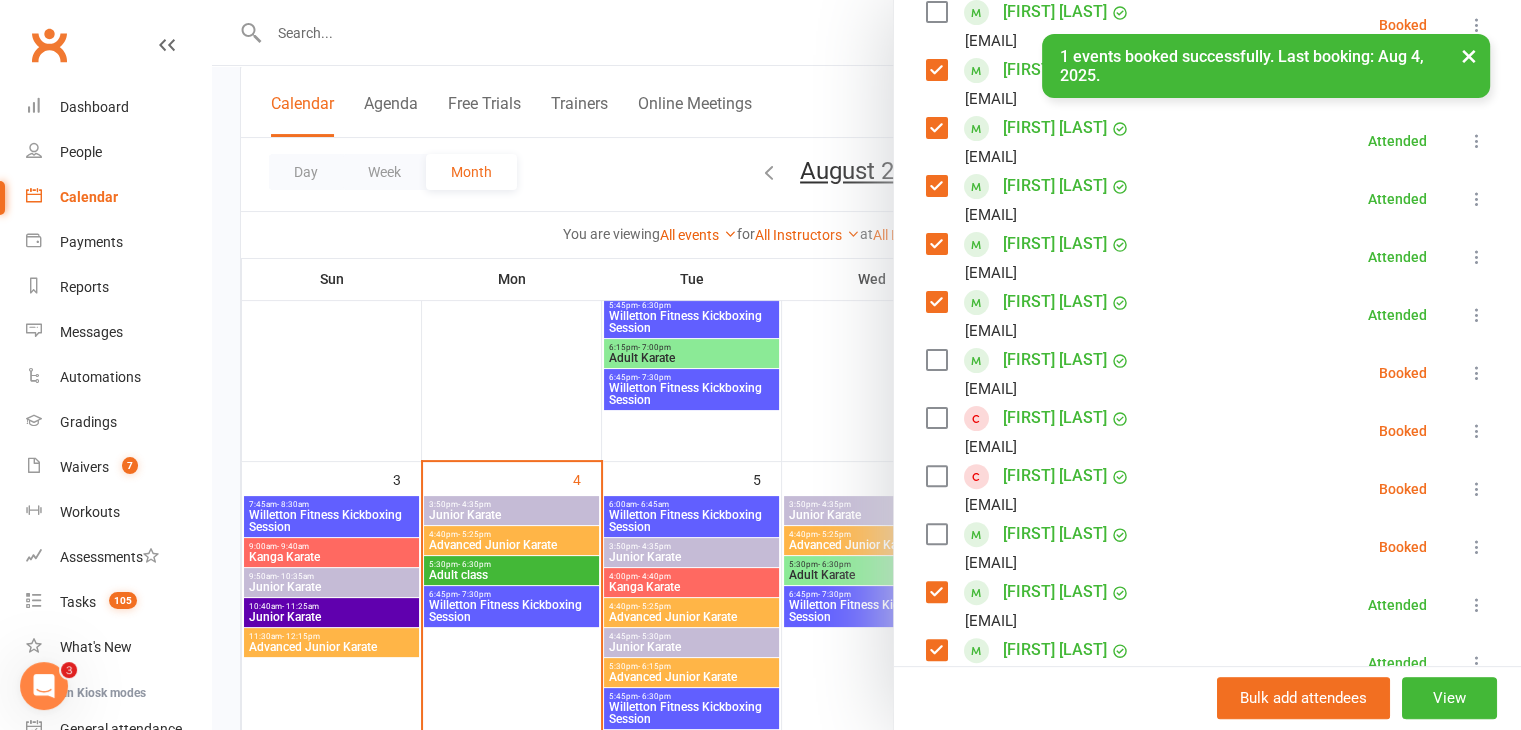 scroll, scrollTop: 492, scrollLeft: 0, axis: vertical 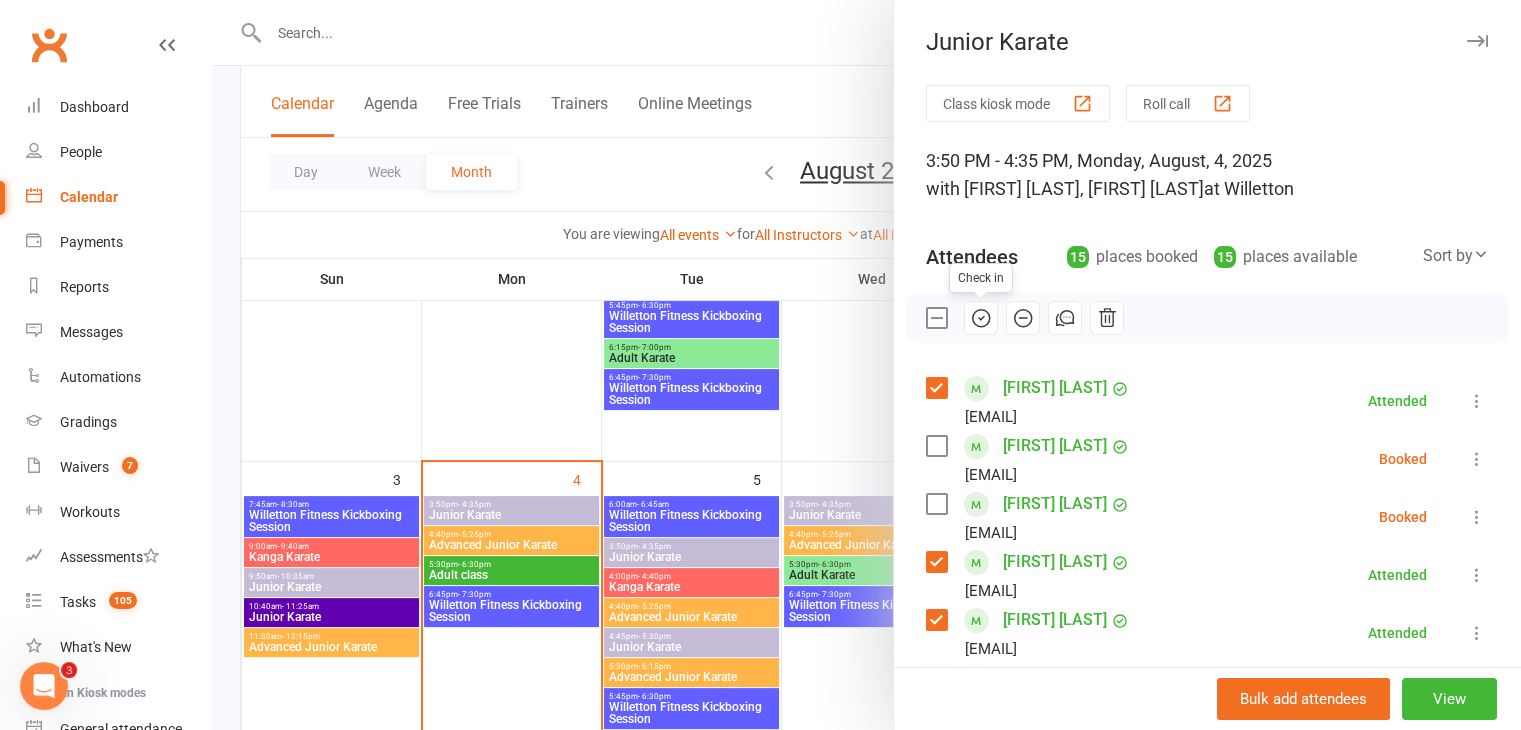 click 